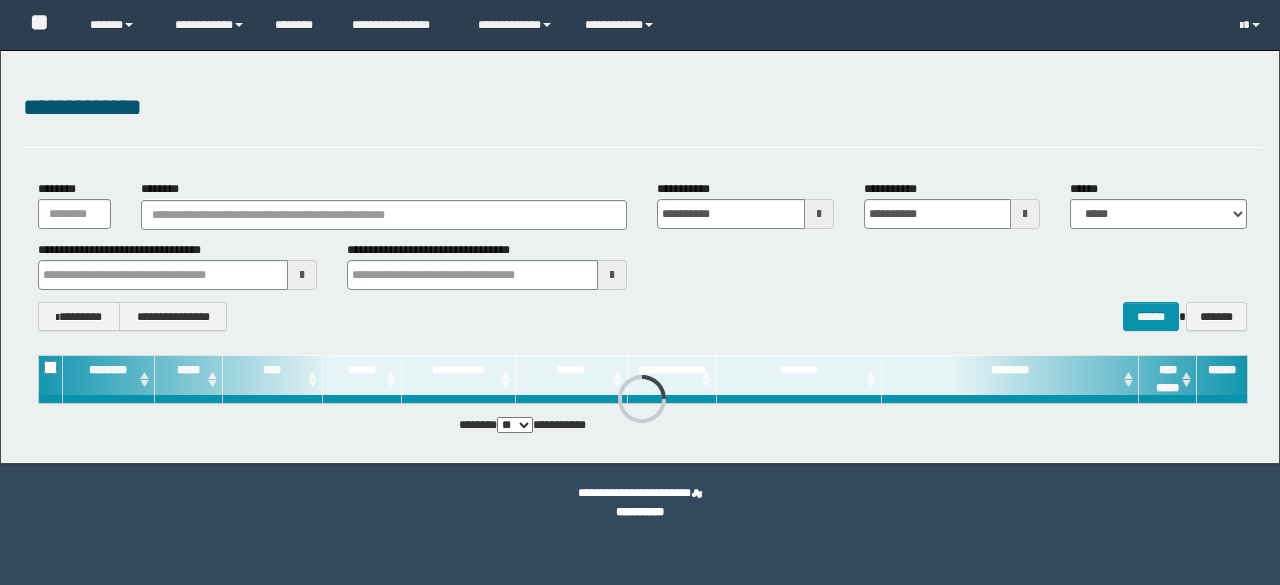 scroll, scrollTop: 0, scrollLeft: 0, axis: both 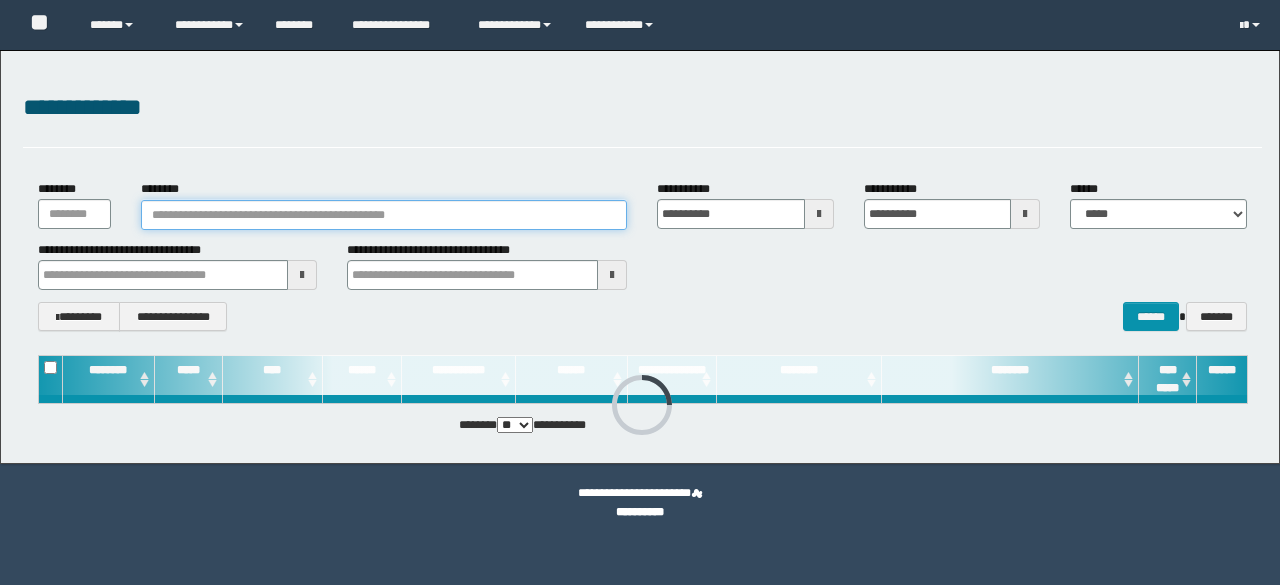 click on "********" at bounding box center (384, 215) 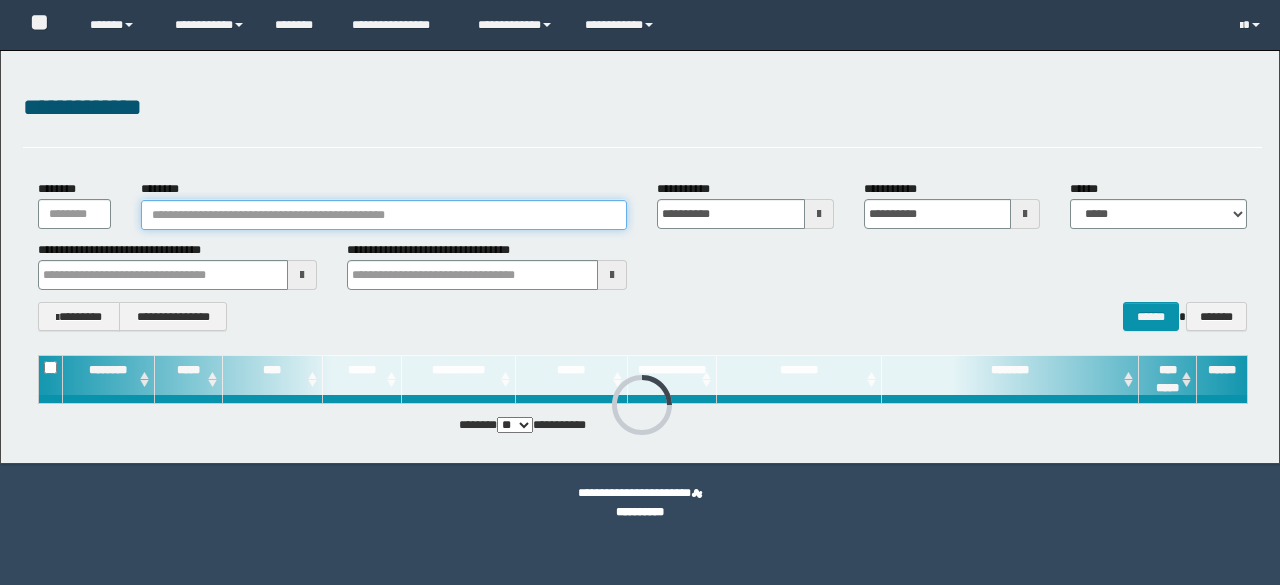 paste on "**********" 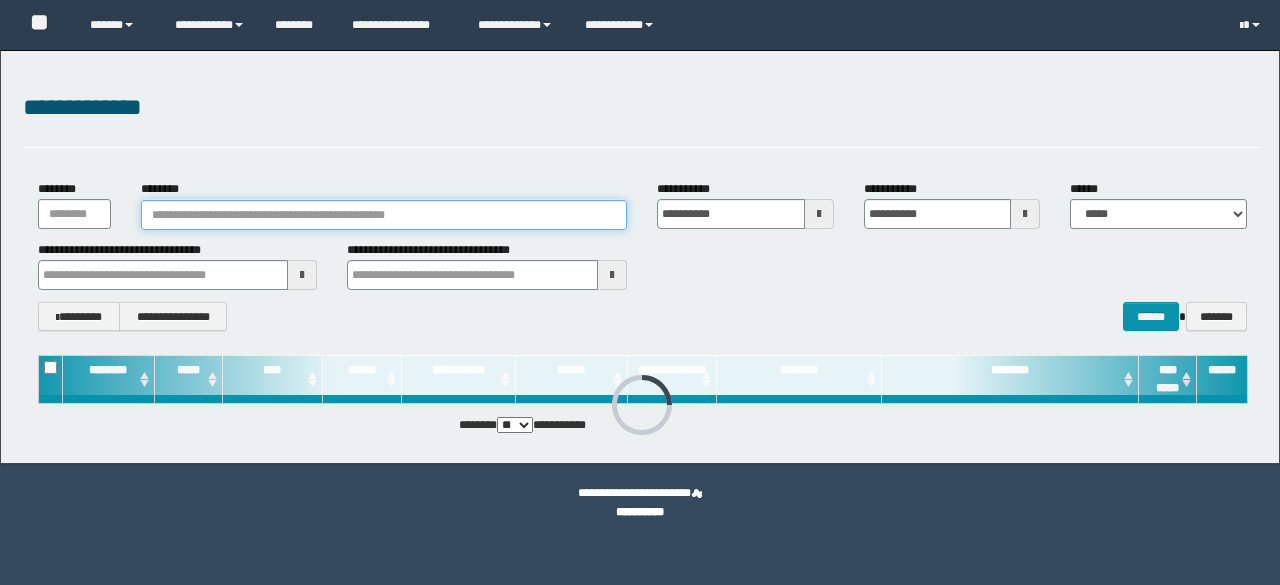 type on "**********" 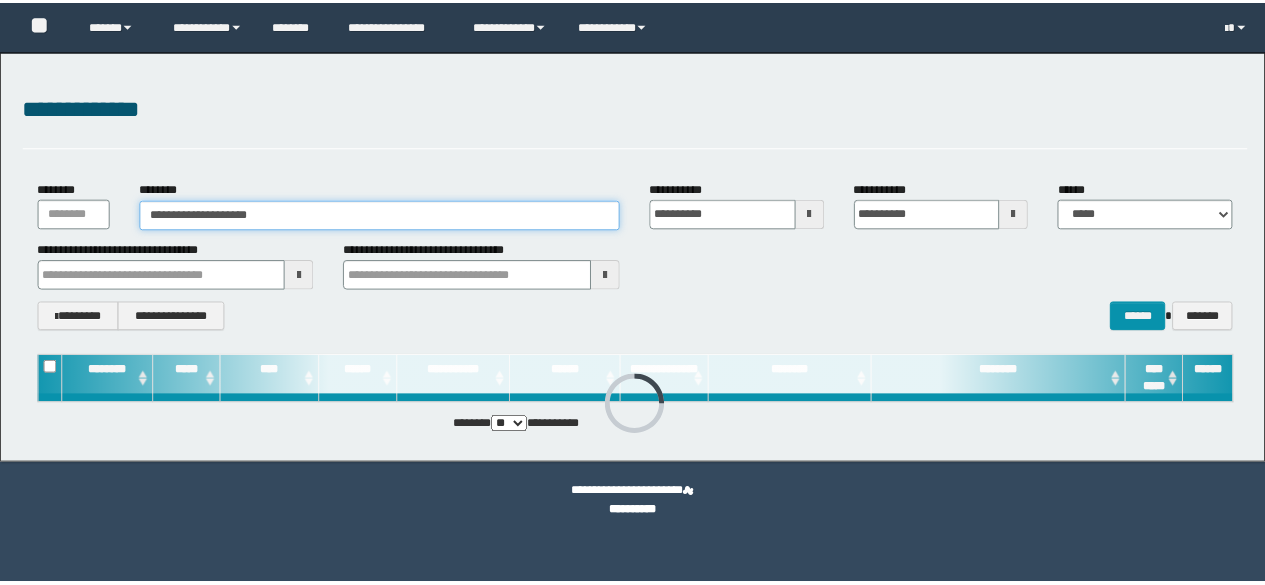 scroll, scrollTop: 0, scrollLeft: 0, axis: both 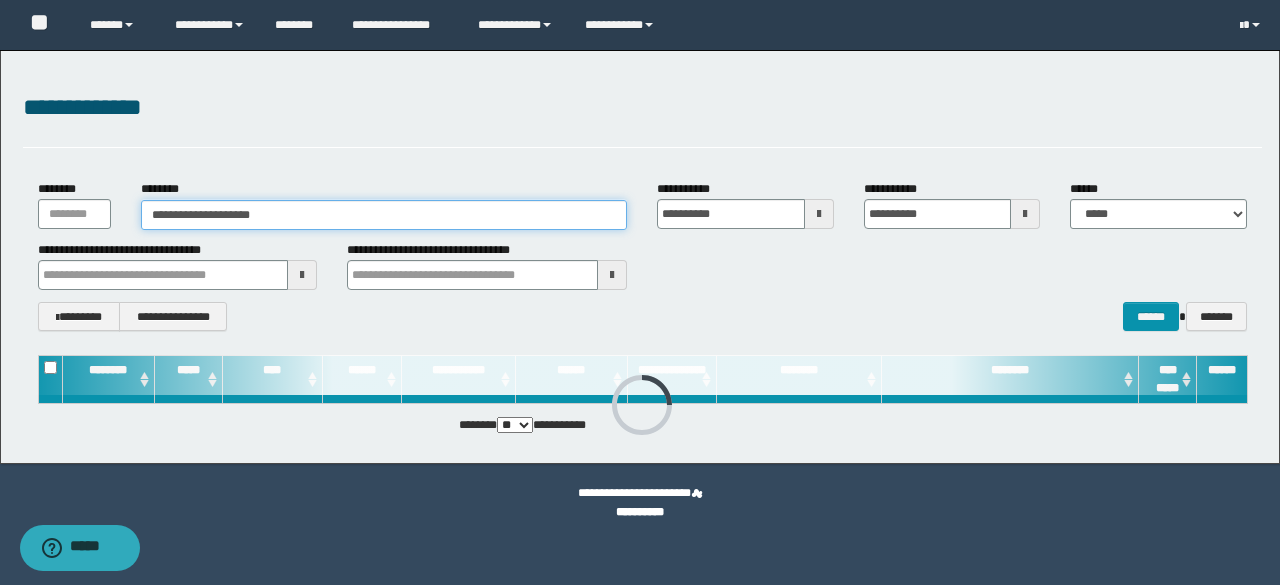 type on "**********" 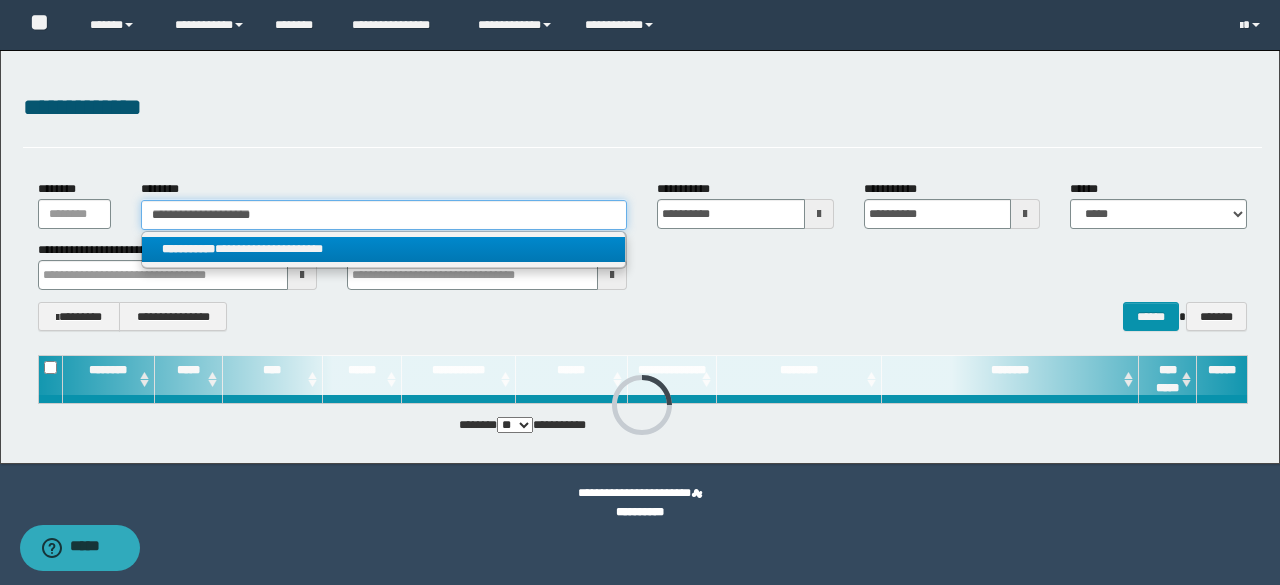 type on "**********" 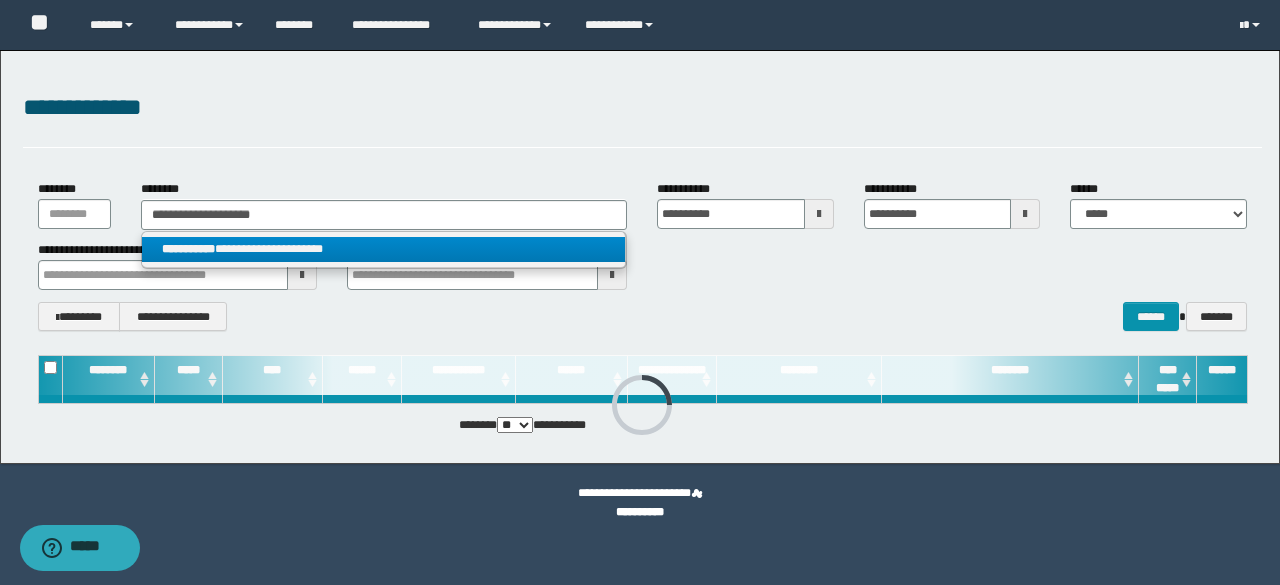 click on "**********" at bounding box center (384, 249) 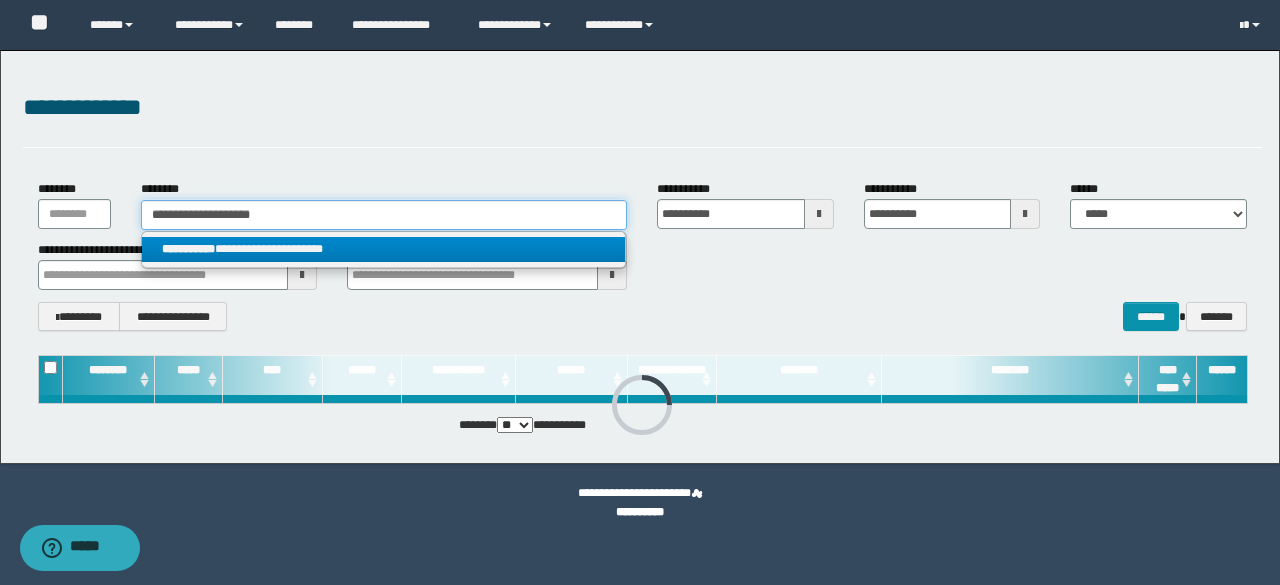type 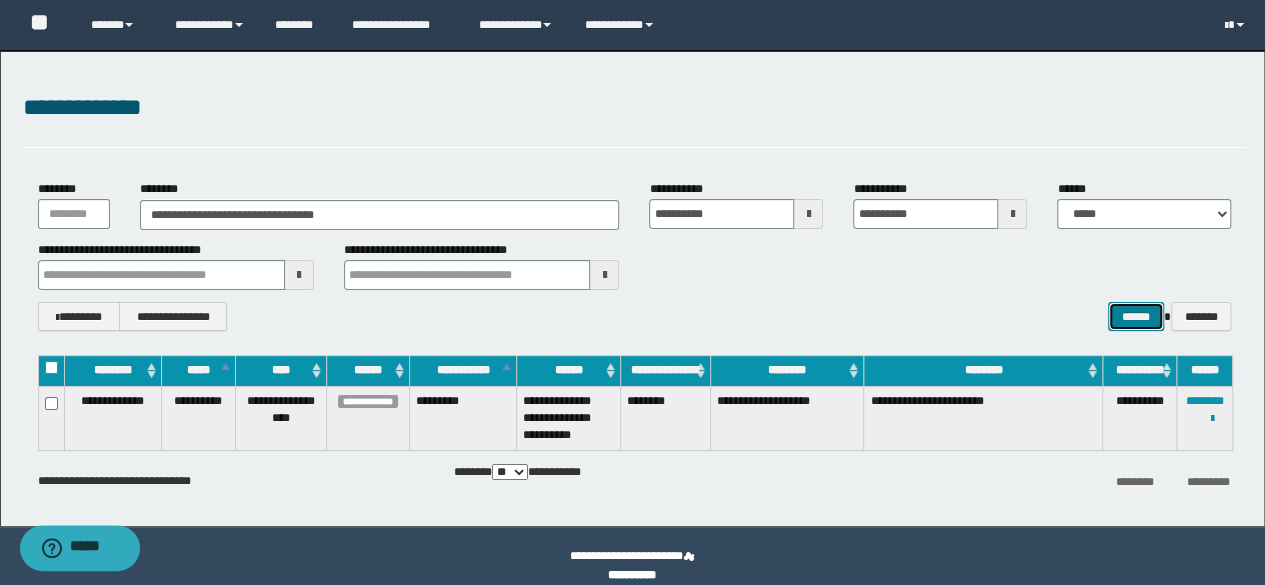 click on "******" at bounding box center [1136, 316] 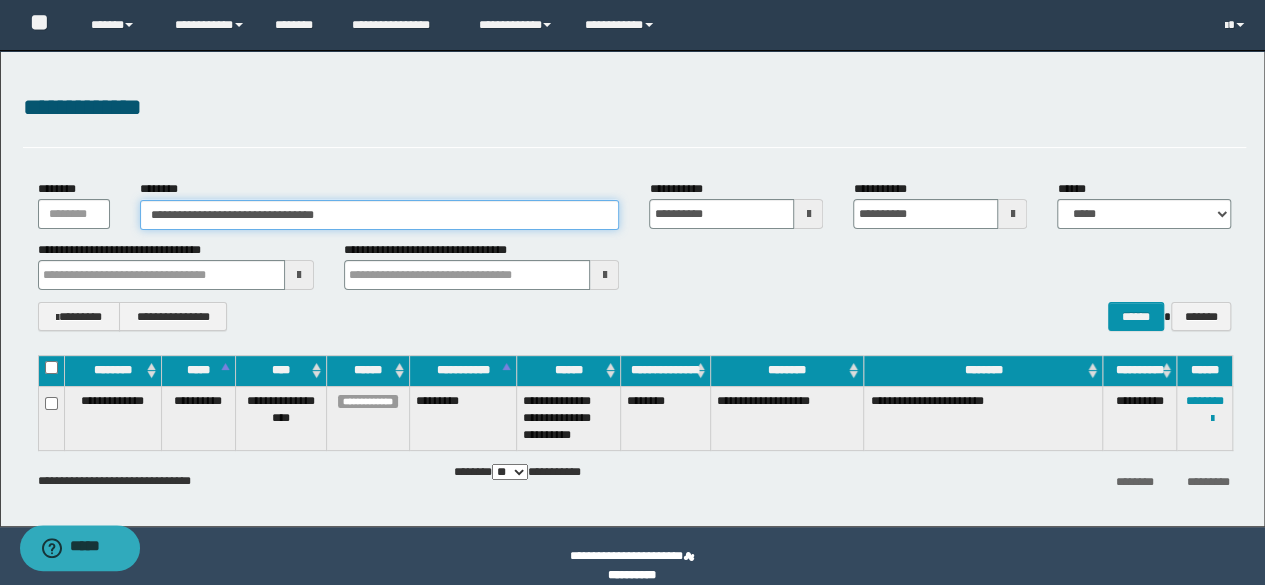 drag, startPoint x: 388, startPoint y: 224, endPoint x: 15, endPoint y: 194, distance: 374.2045 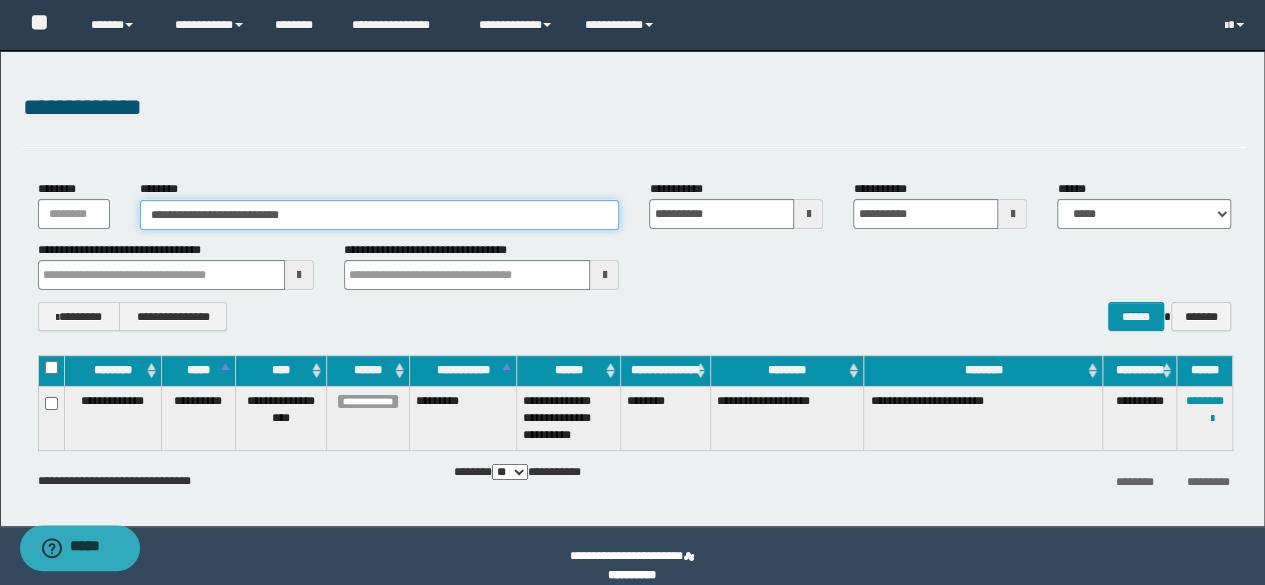 type on "**********" 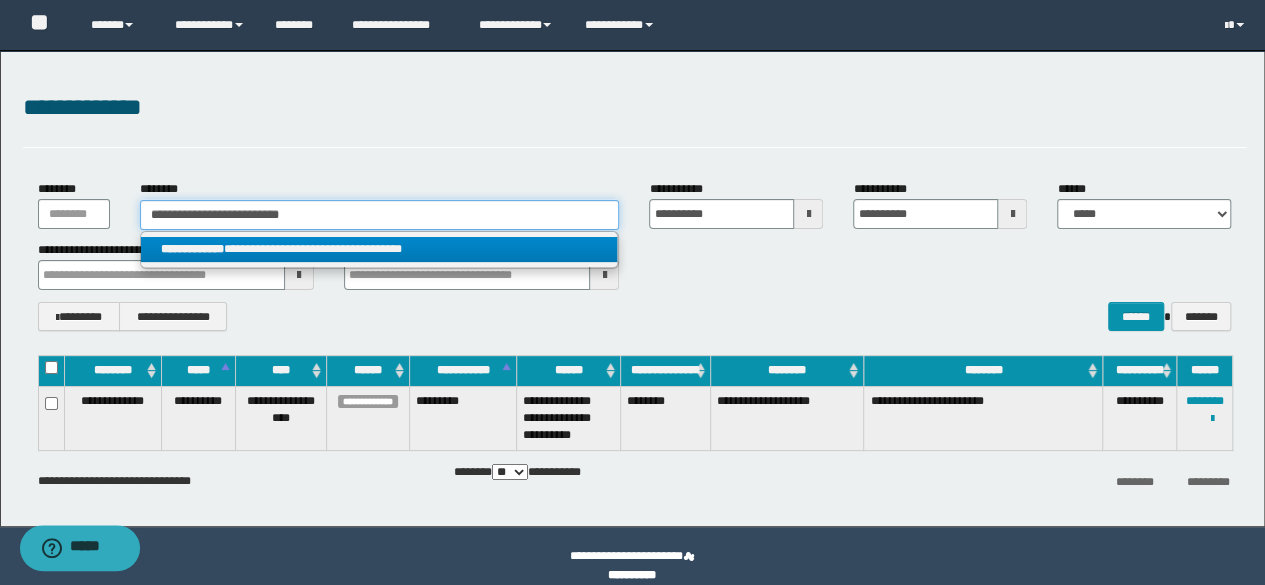 type on "**********" 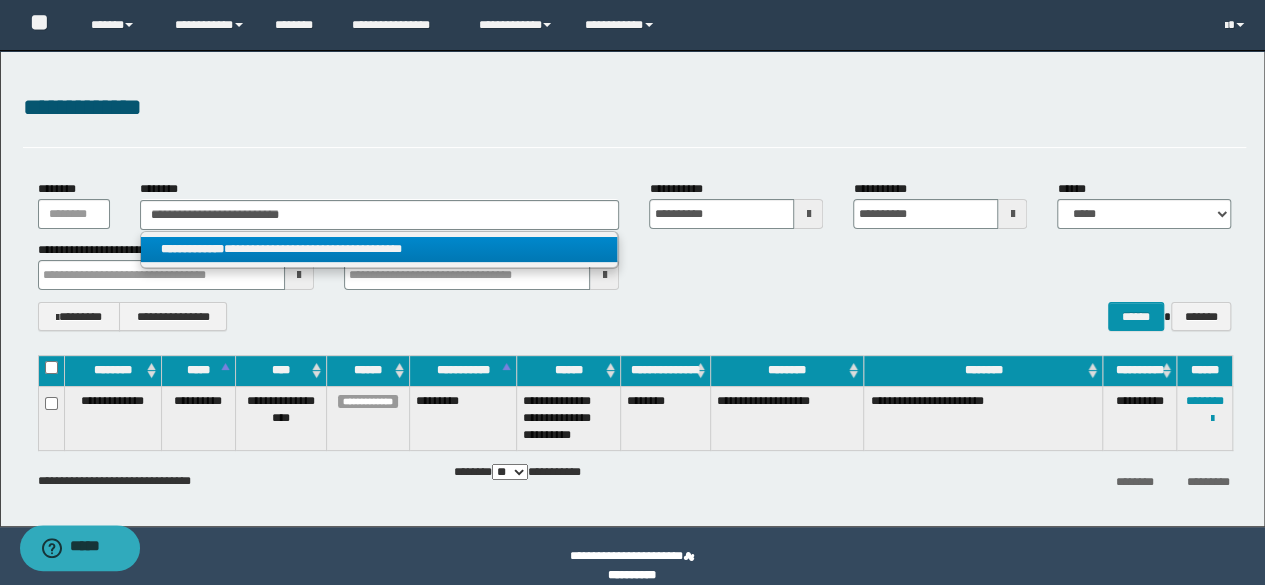 click on "**********" at bounding box center (379, 249) 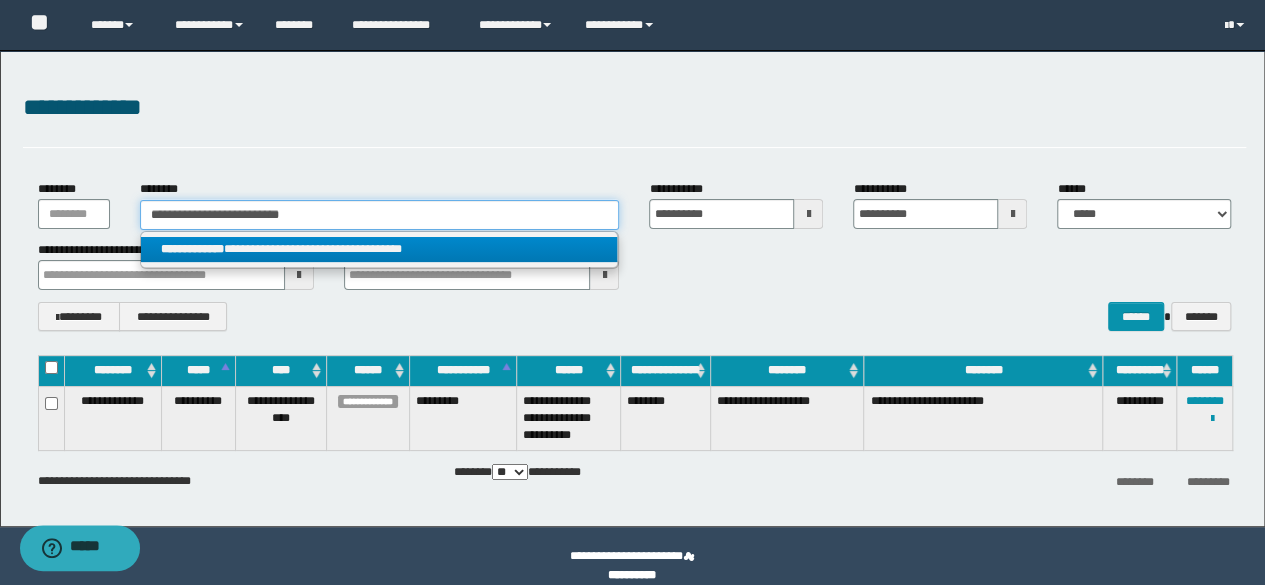 type 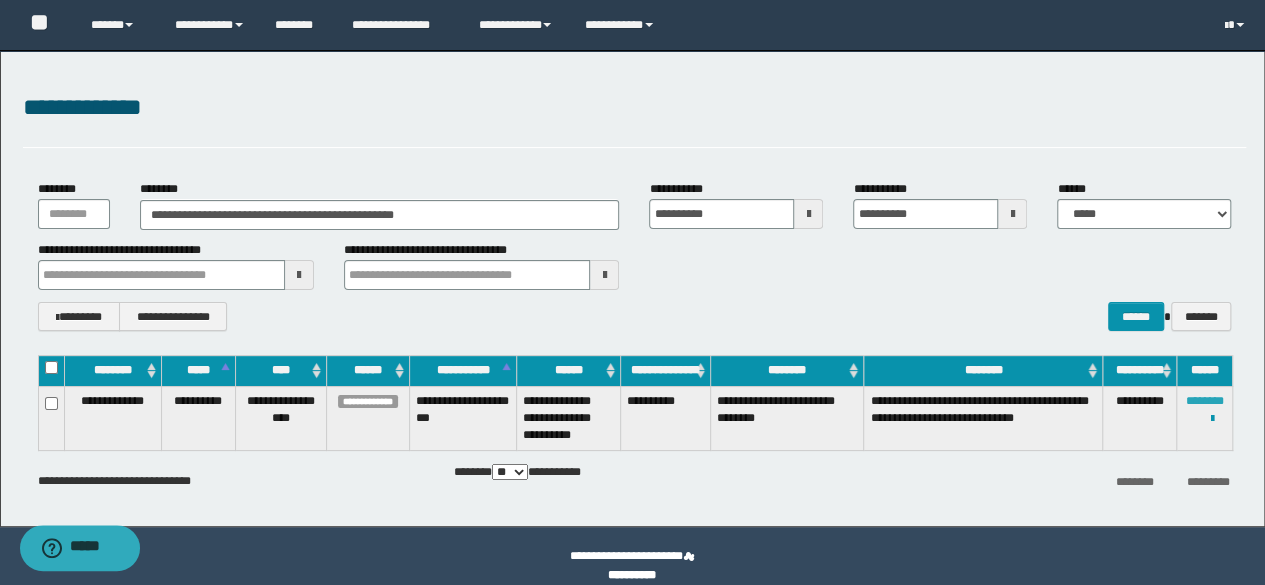 click on "********" at bounding box center [1205, 401] 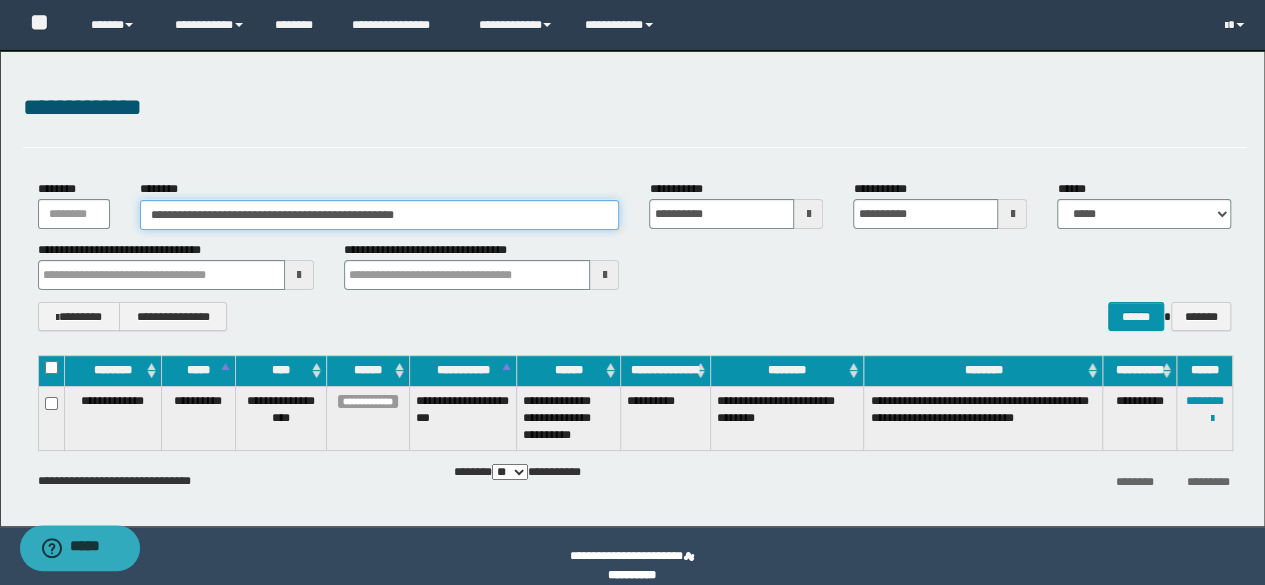 drag, startPoint x: 284, startPoint y: 208, endPoint x: 0, endPoint y: 195, distance: 284.2974 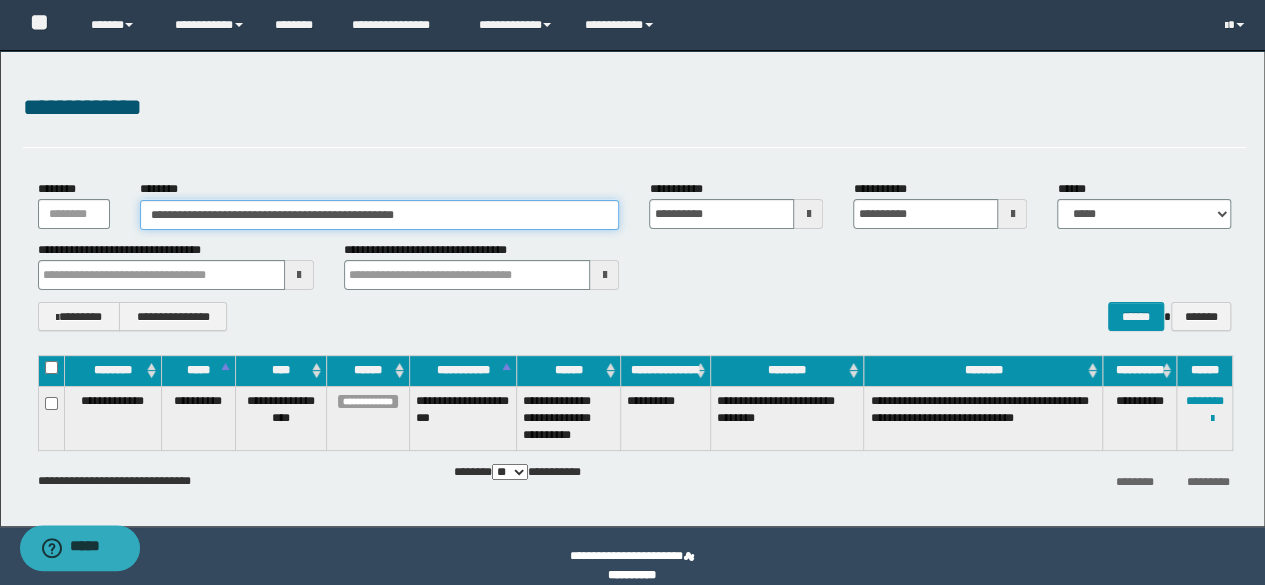 paste 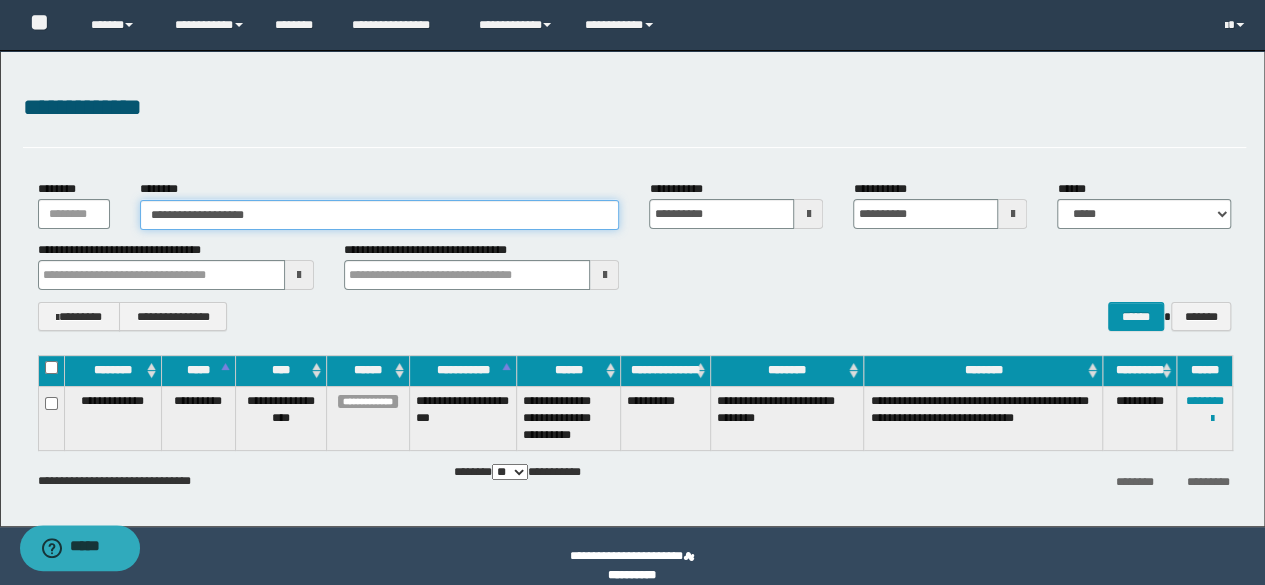 type on "**********" 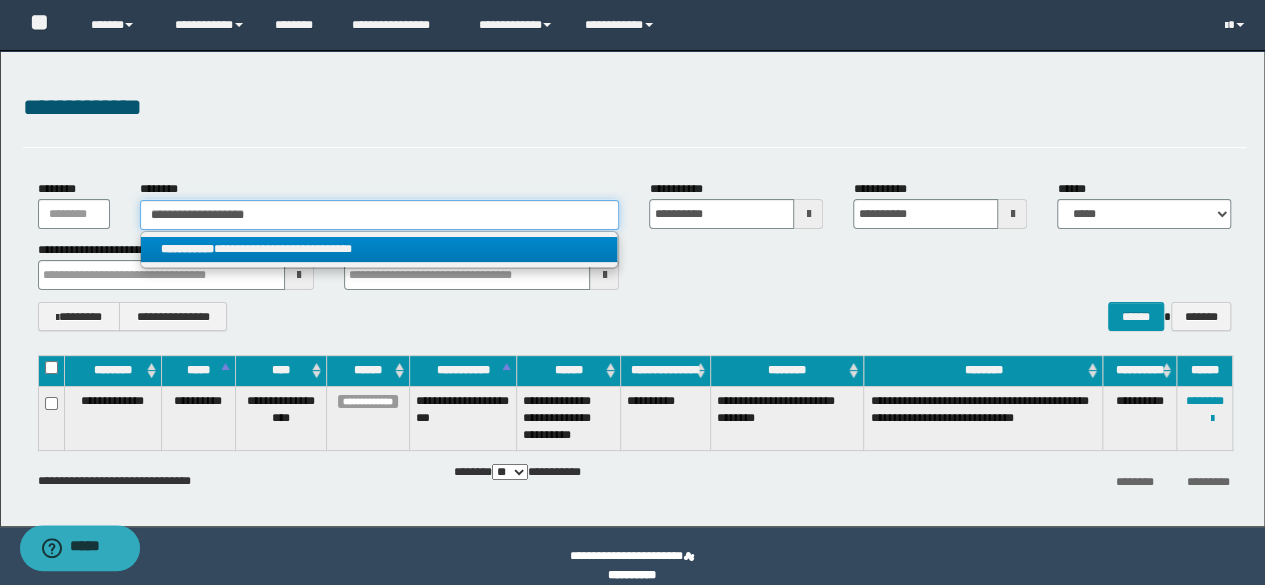 type on "**********" 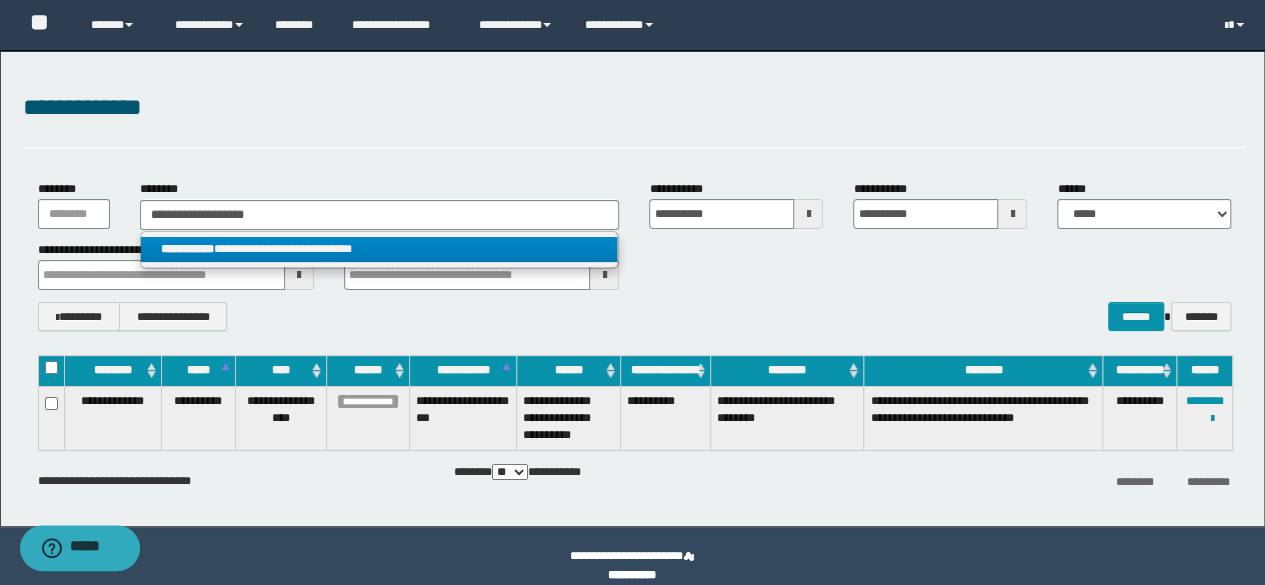 click on "**********" at bounding box center [379, 249] 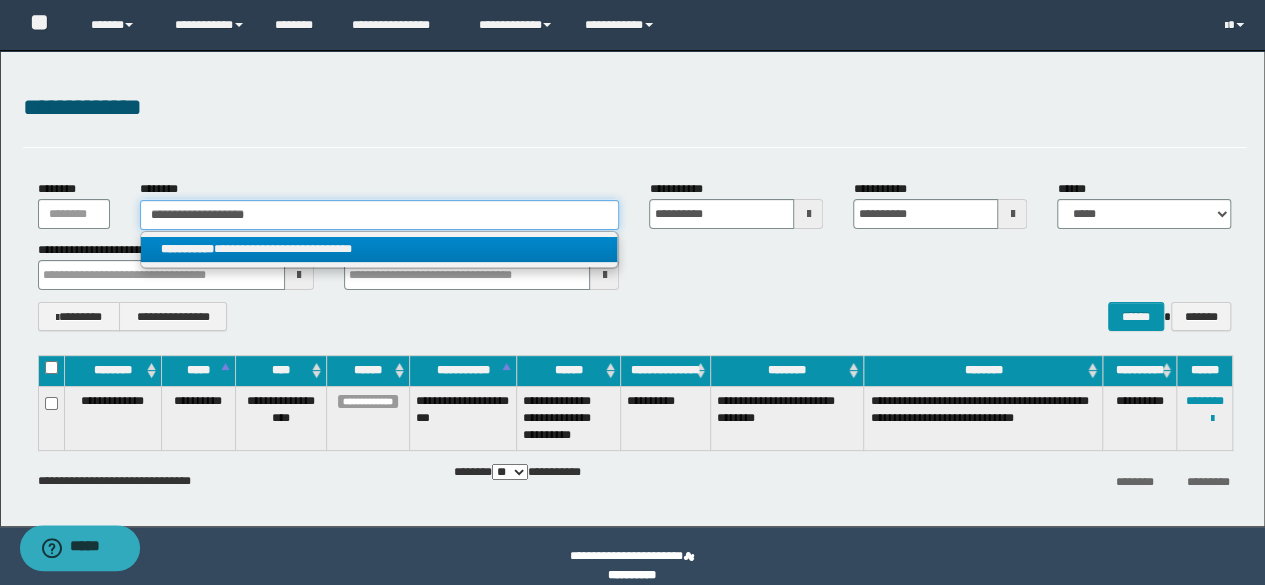 type 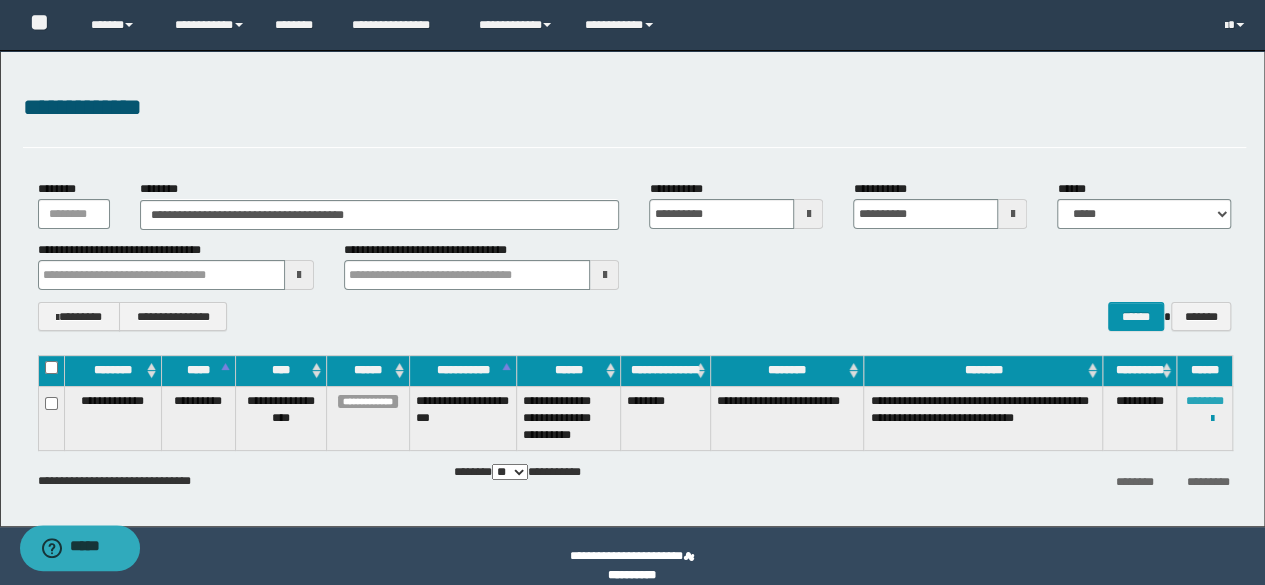 click on "********" at bounding box center [1205, 401] 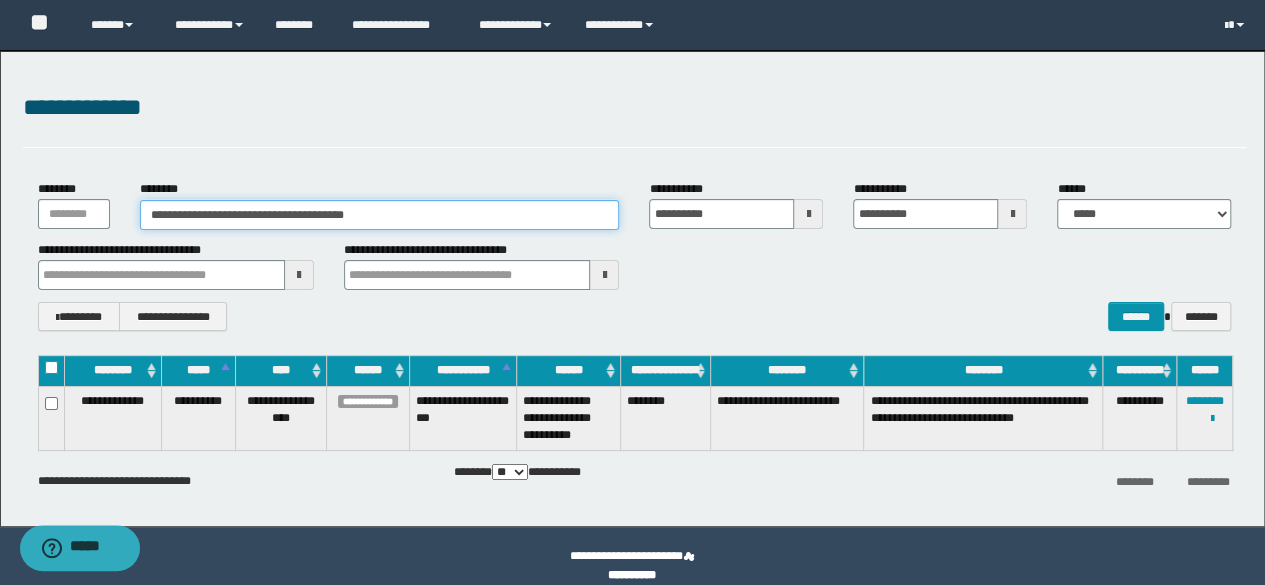 drag, startPoint x: 385, startPoint y: 193, endPoint x: 64, endPoint y: 176, distance: 321.44983 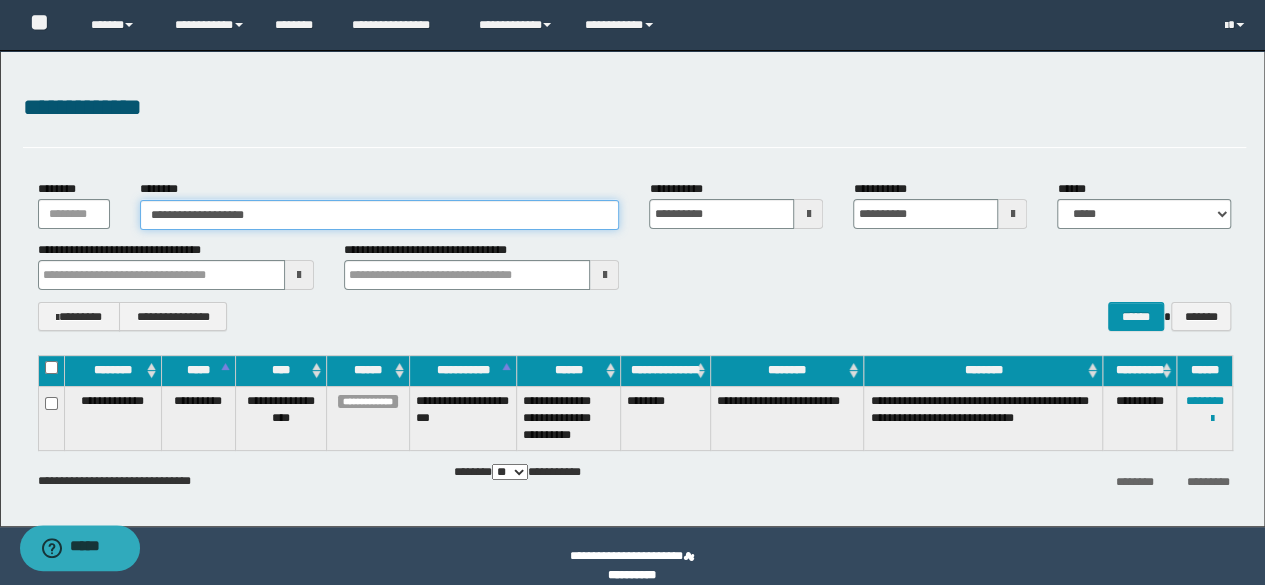 type on "**********" 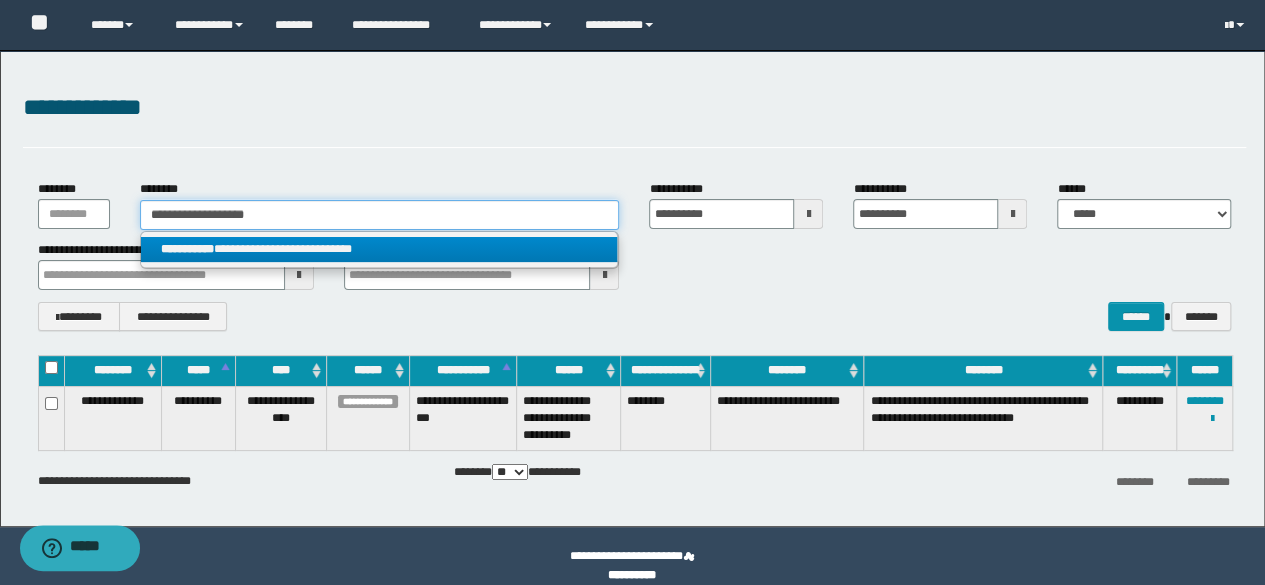 type on "**********" 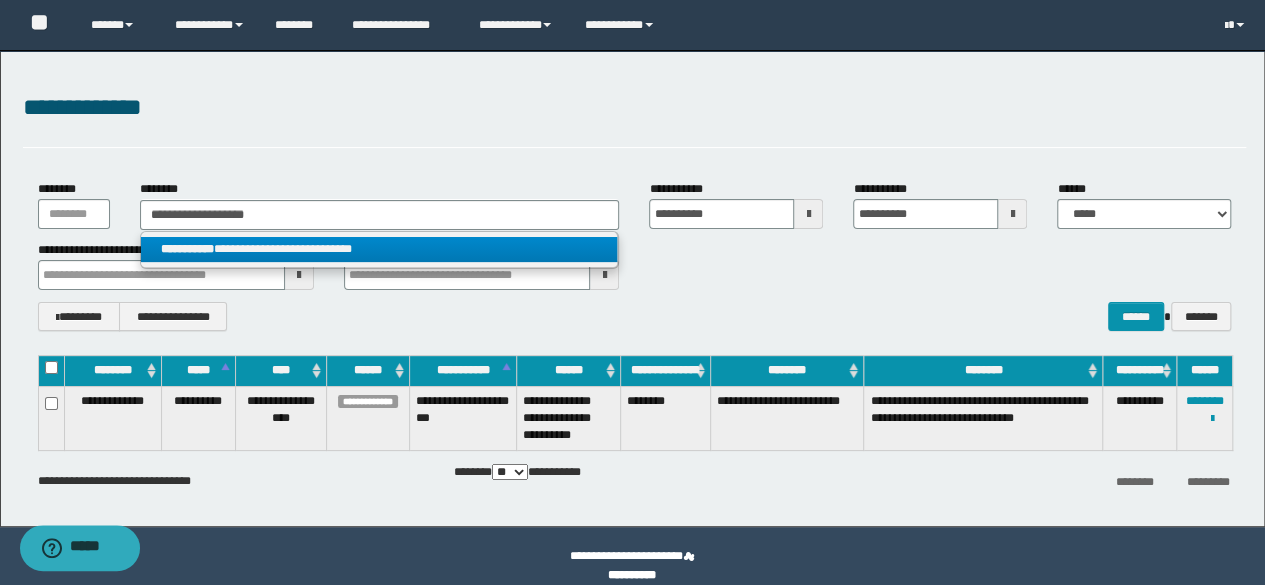 click on "**********" at bounding box center (379, 249) 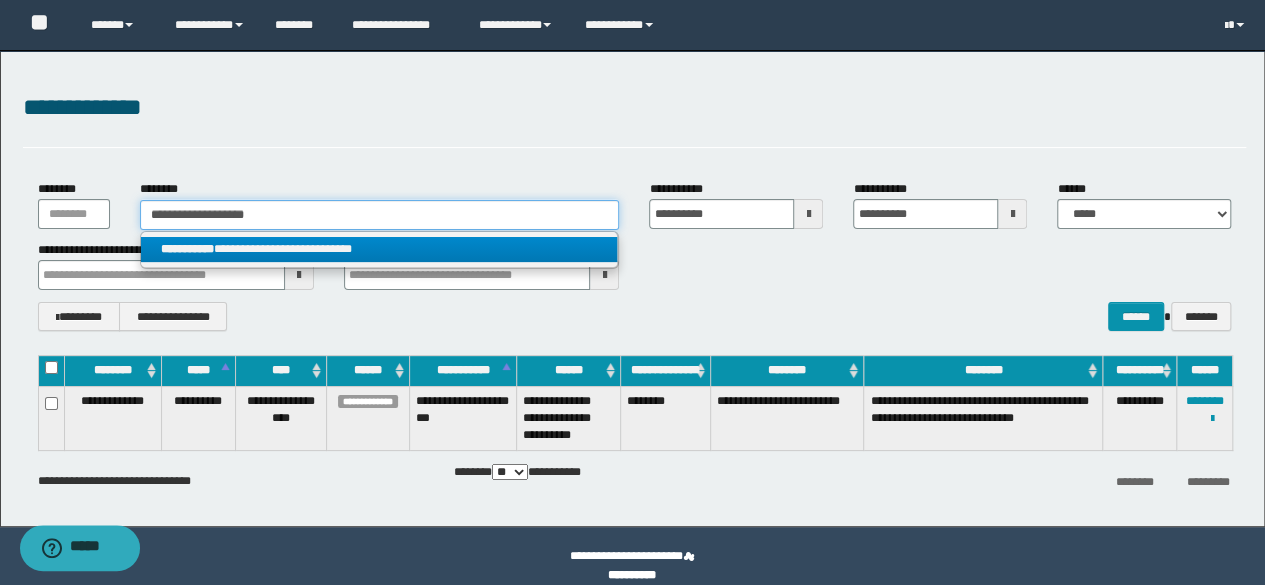 type 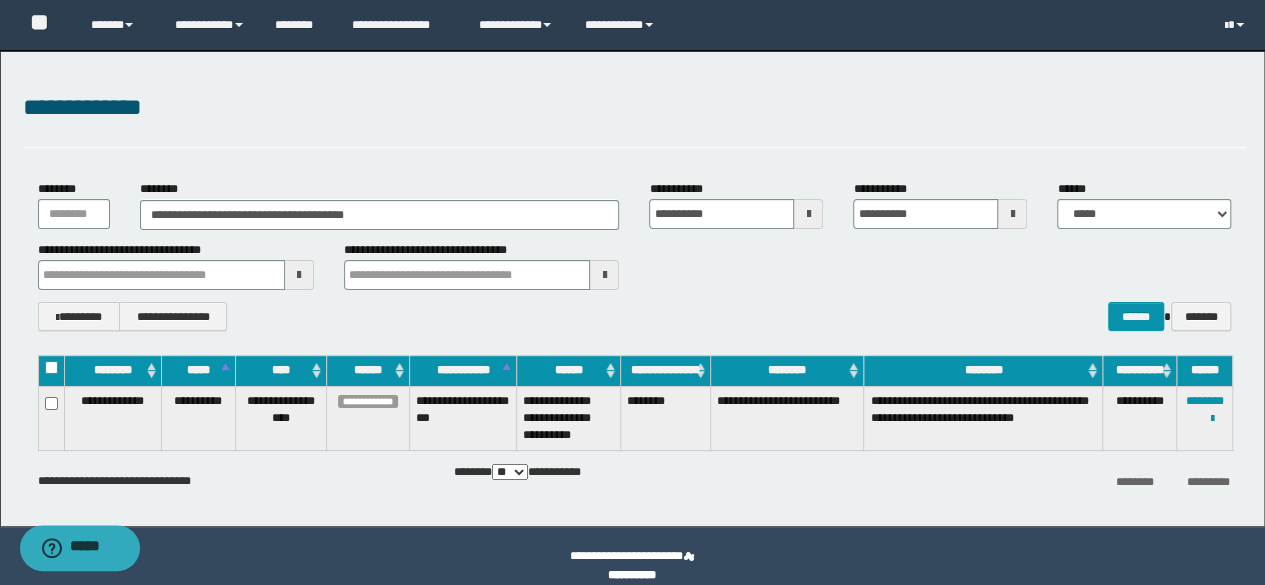 click on "**********" at bounding box center [1205, 418] 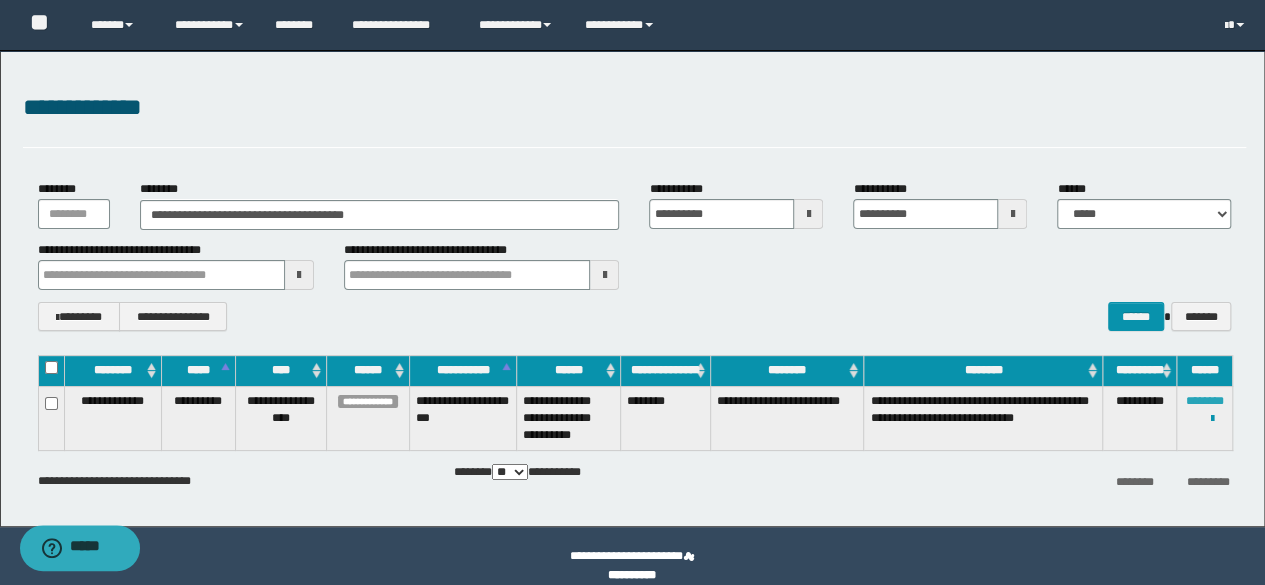 click on "********" at bounding box center [1205, 401] 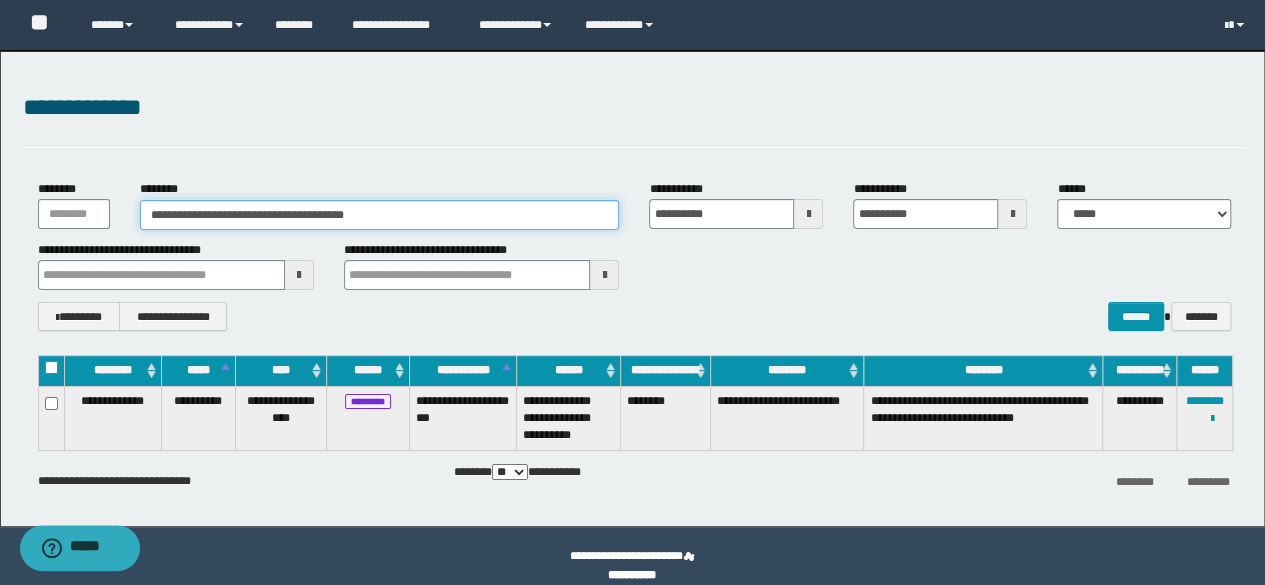 drag, startPoint x: 424, startPoint y: 209, endPoint x: 0, endPoint y: 197, distance: 424.16977 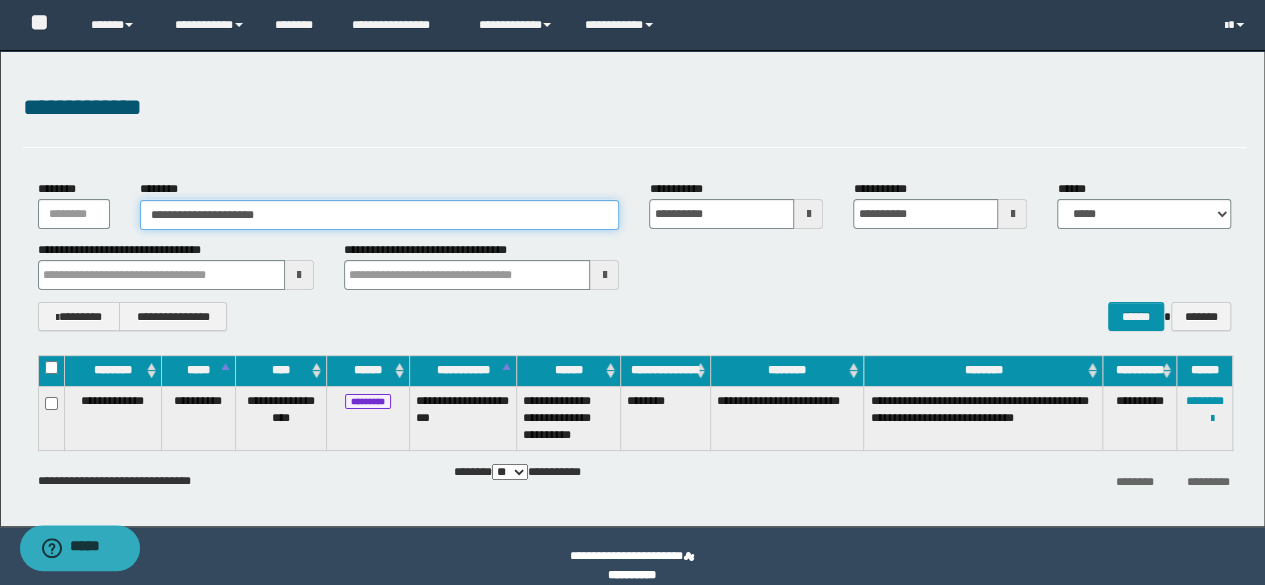 type on "**********" 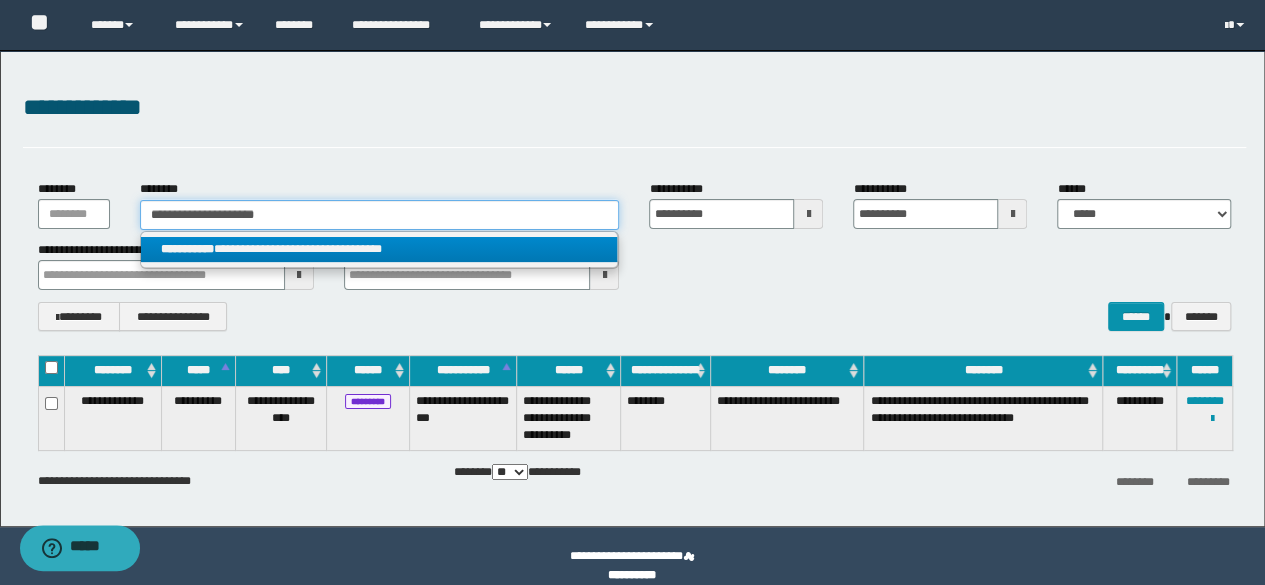 type on "**********" 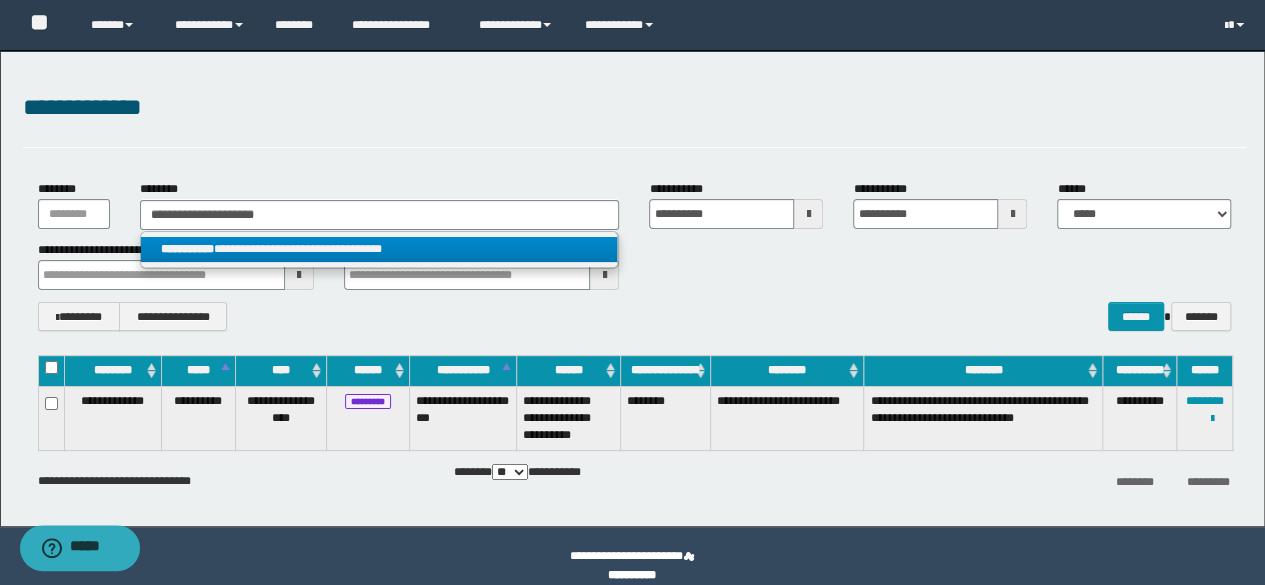 click on "**********" at bounding box center (379, 249) 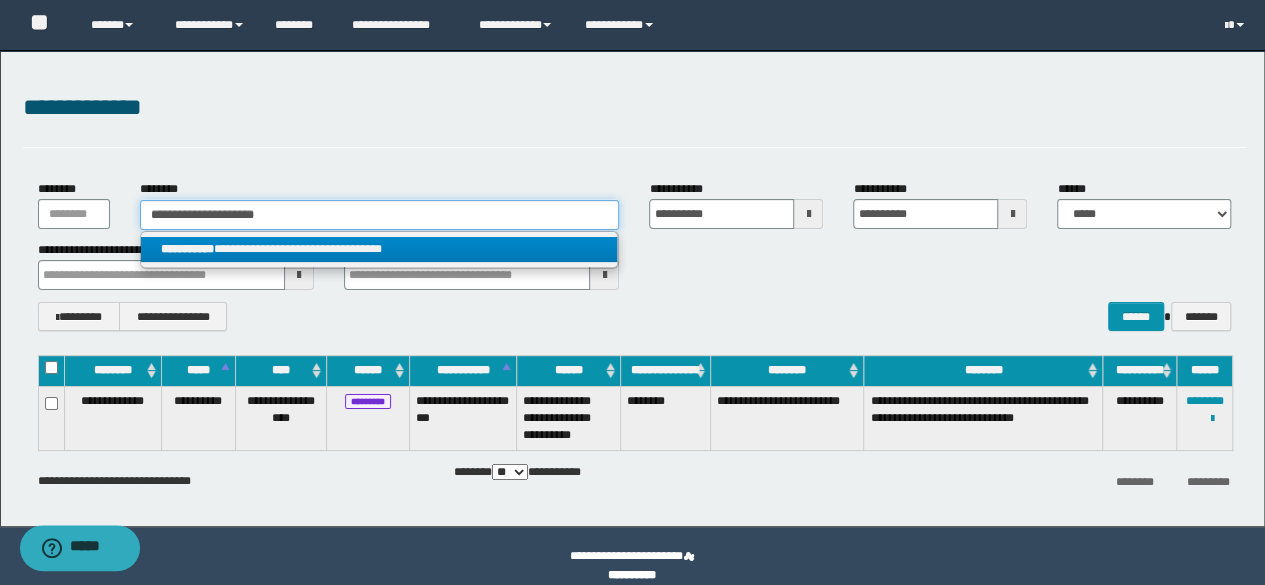 type 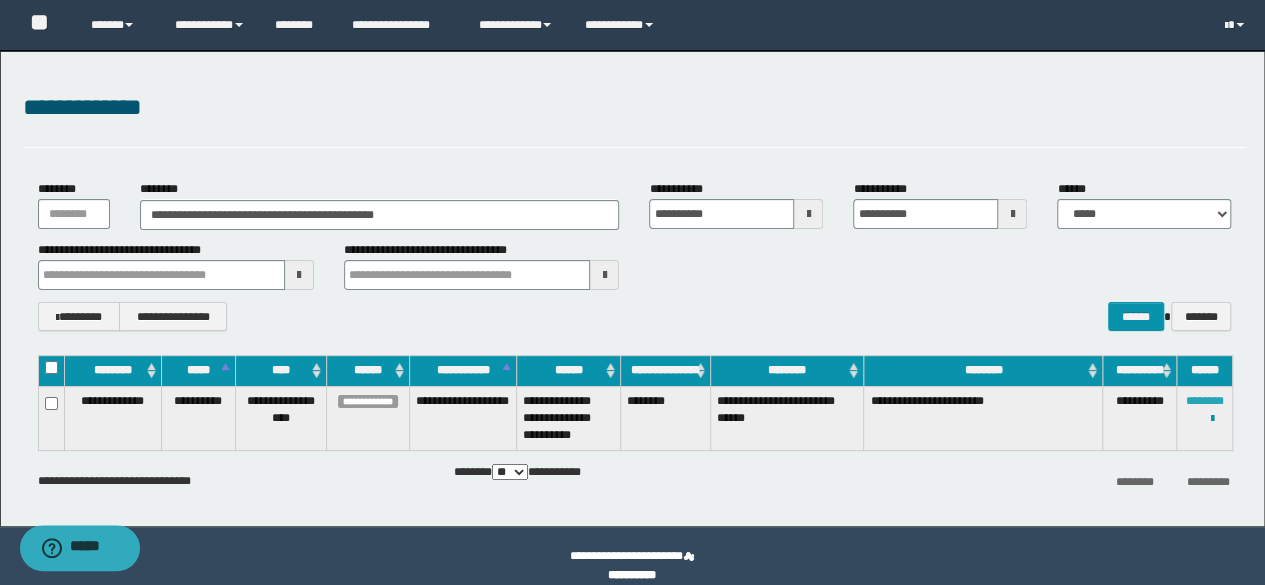 click on "********" at bounding box center (1205, 401) 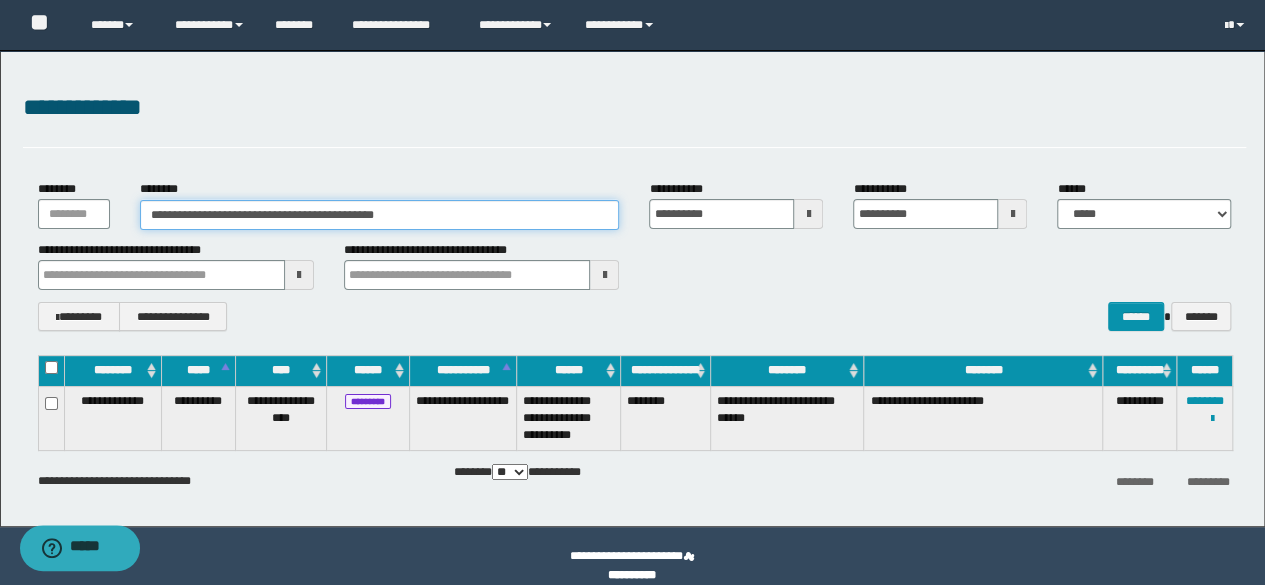 drag, startPoint x: 469, startPoint y: 213, endPoint x: 4, endPoint y: 212, distance: 465.00107 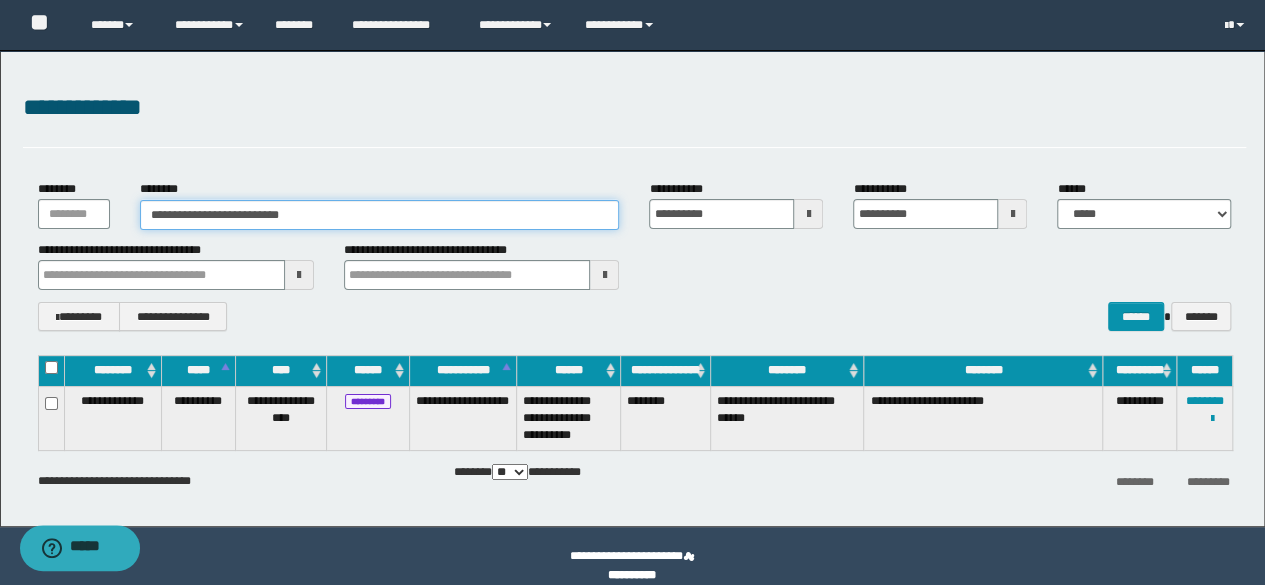 type on "**********" 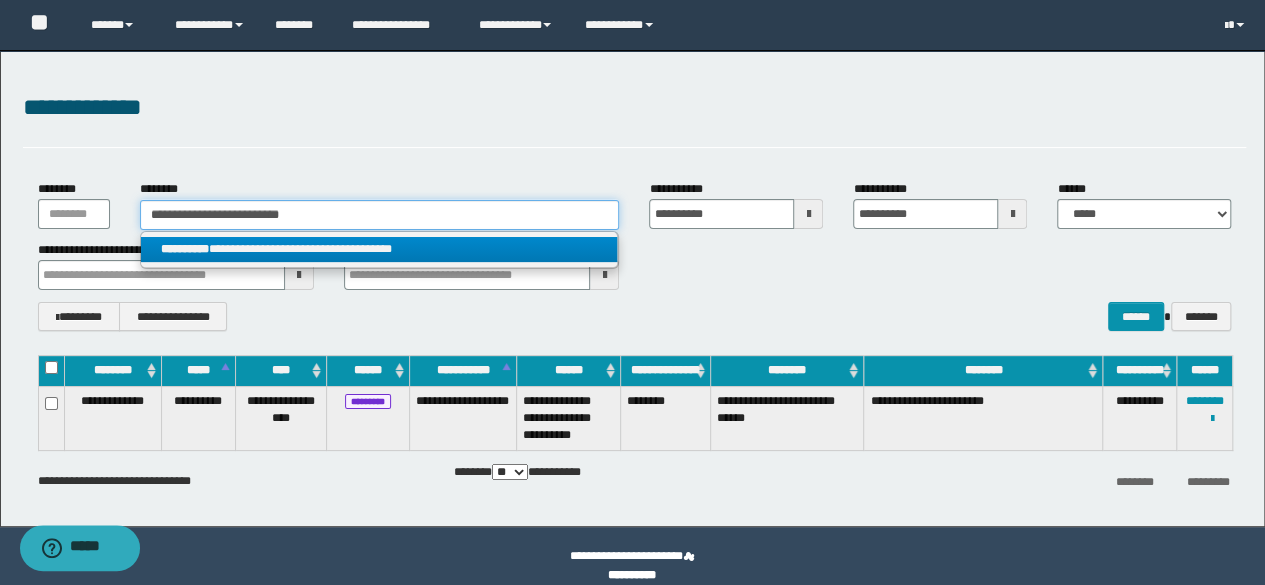 type on "**********" 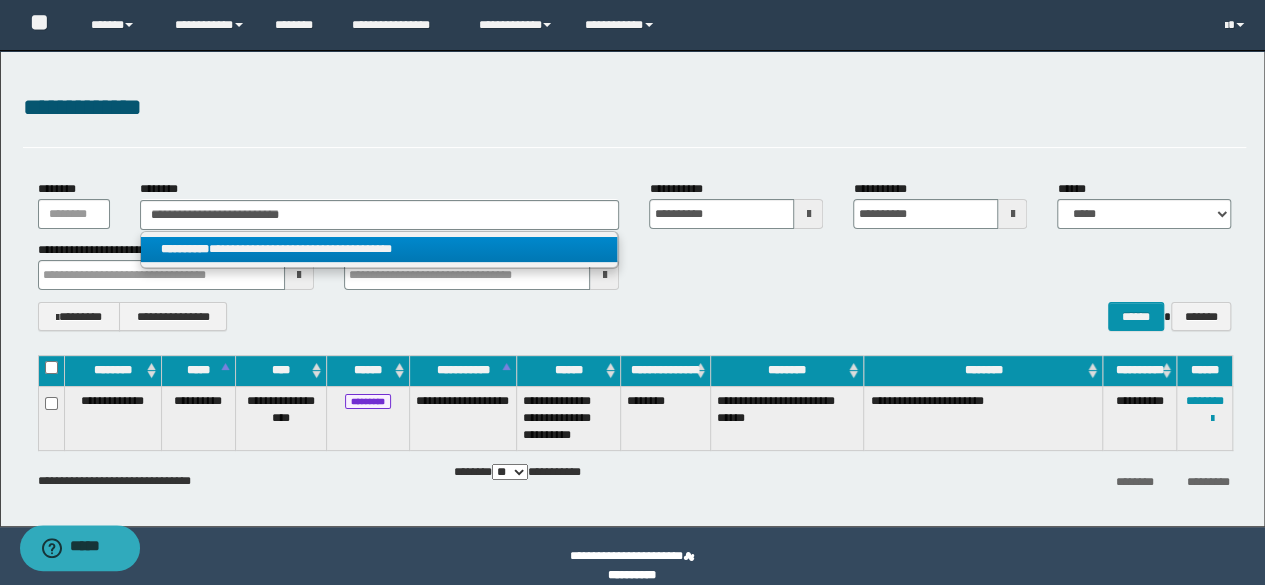 click on "**********" at bounding box center [379, 249] 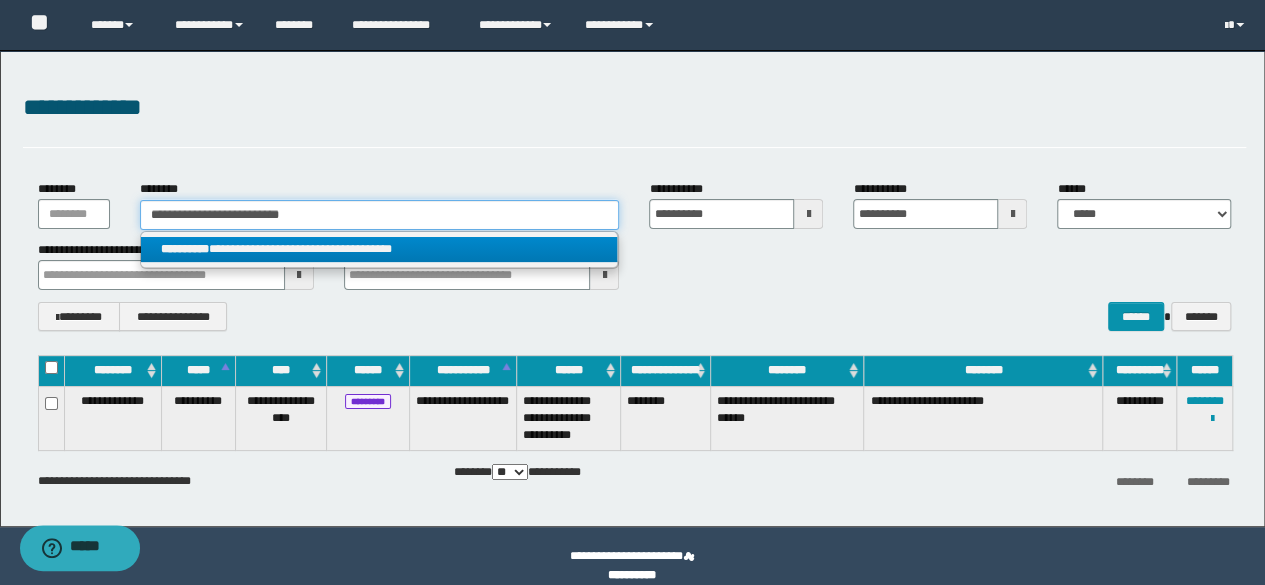 type 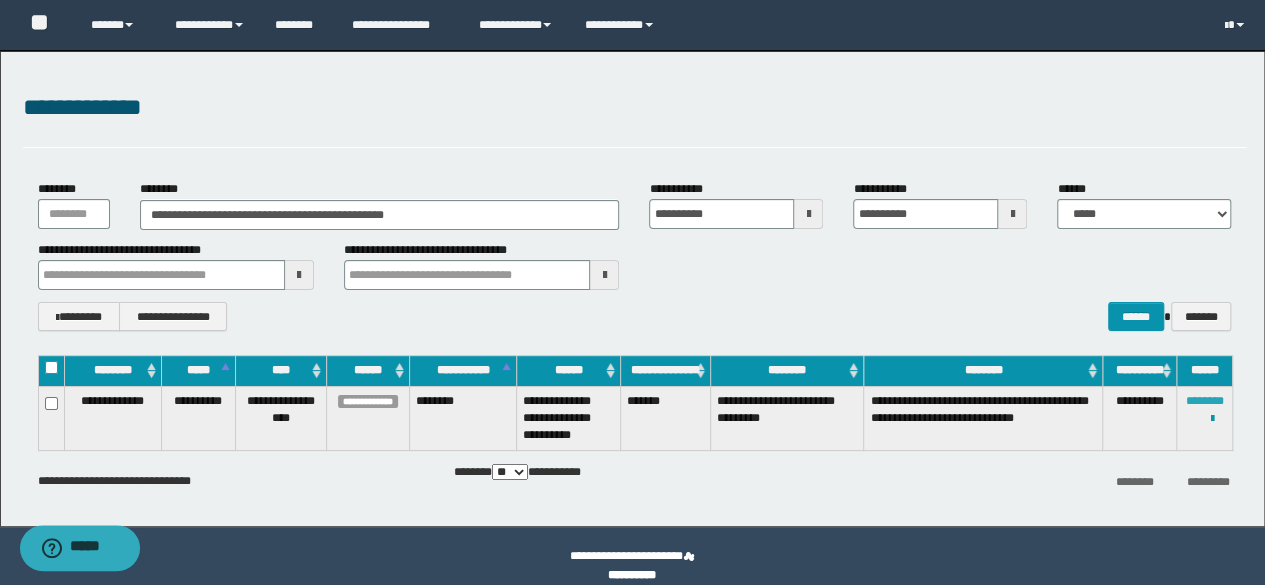 click on "********" at bounding box center (1205, 401) 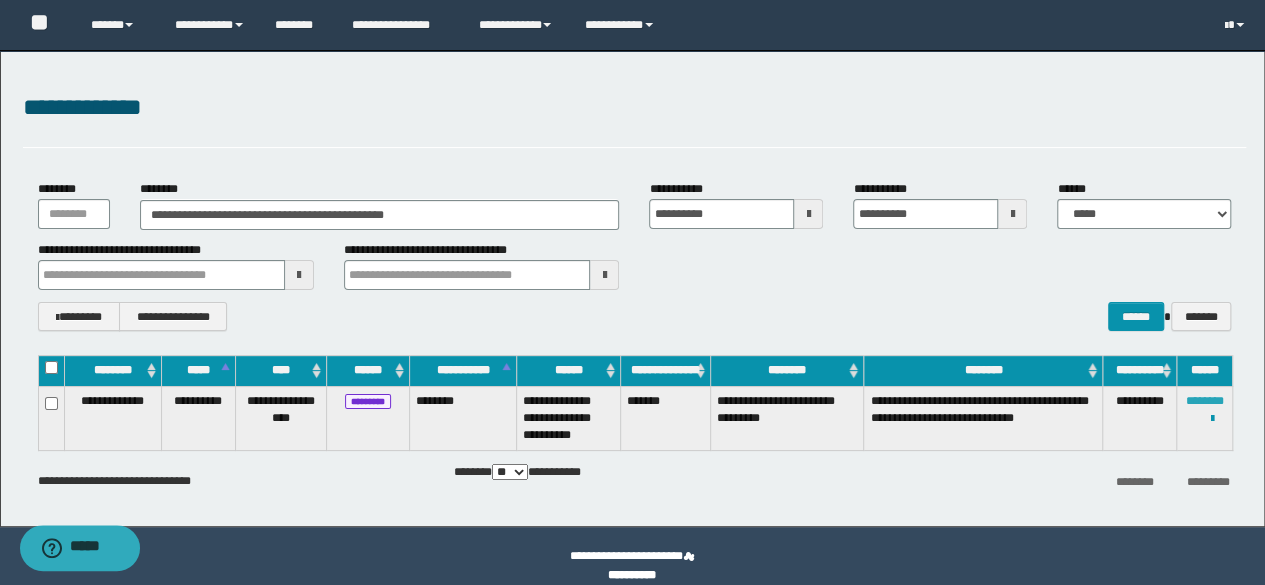 click on "********" at bounding box center (1205, 401) 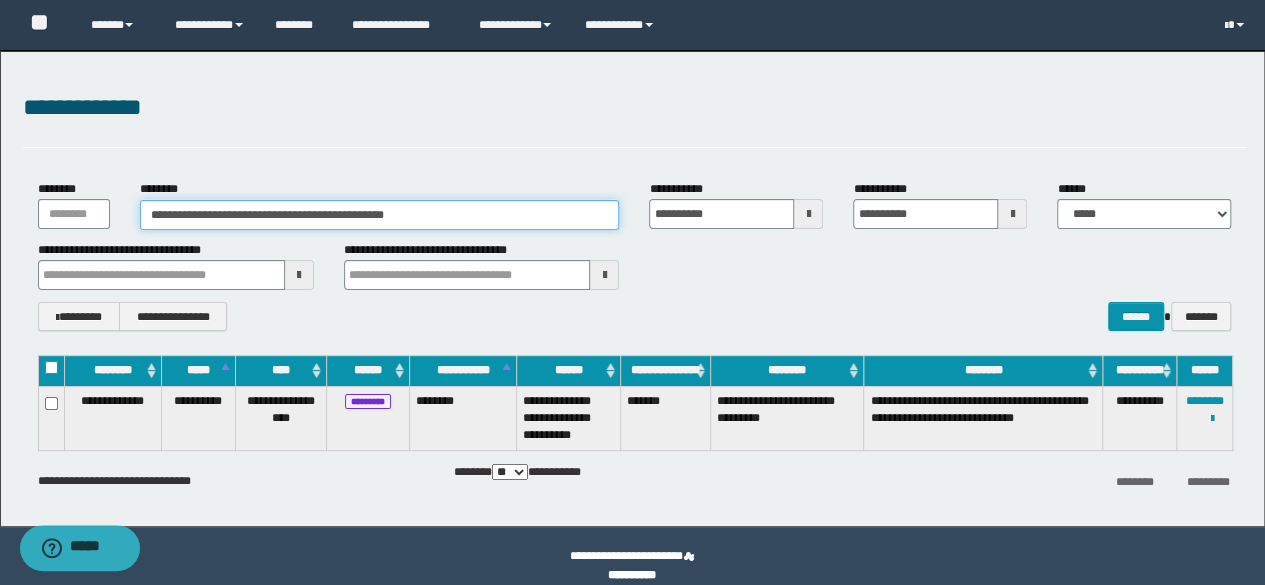 drag, startPoint x: 485, startPoint y: 217, endPoint x: 2, endPoint y: 214, distance: 483.0093 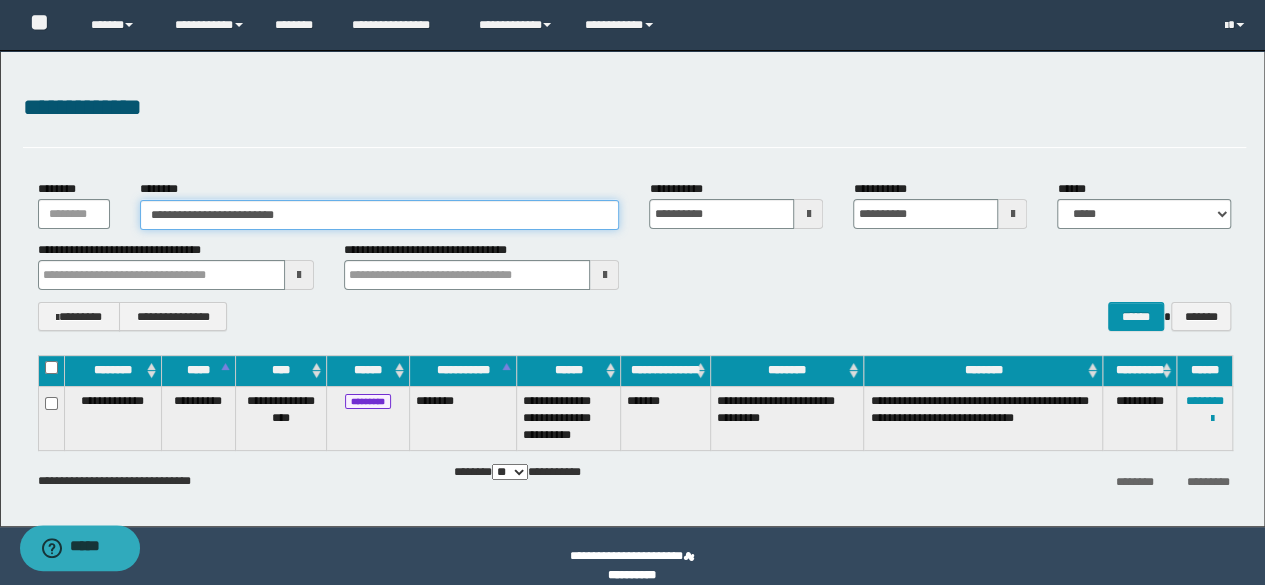 type on "**********" 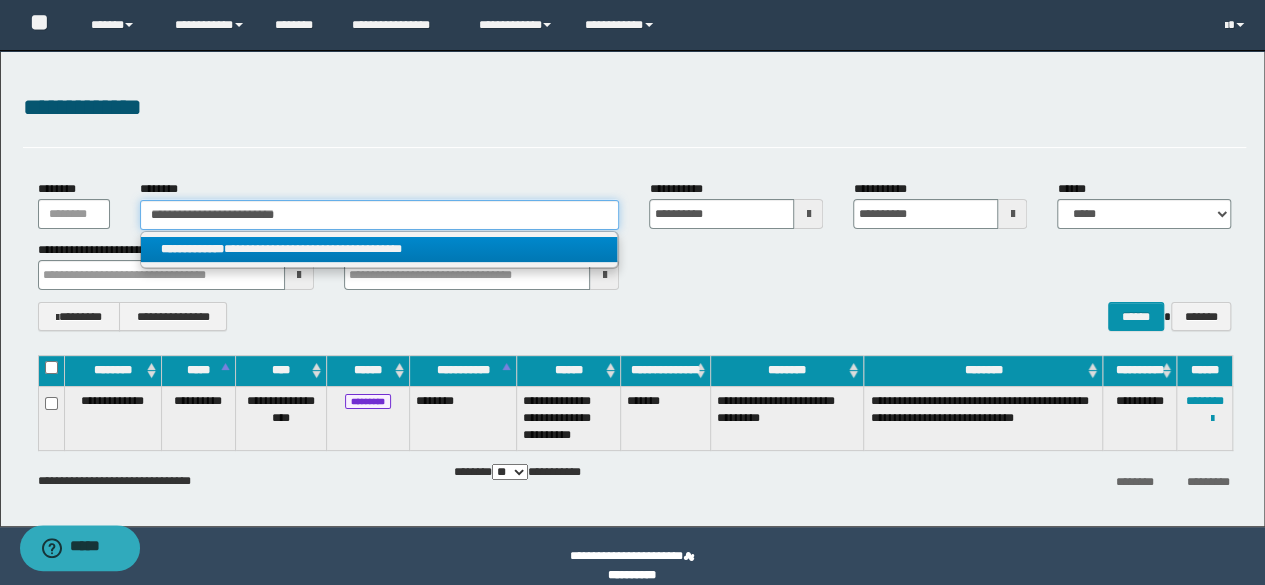 type on "**********" 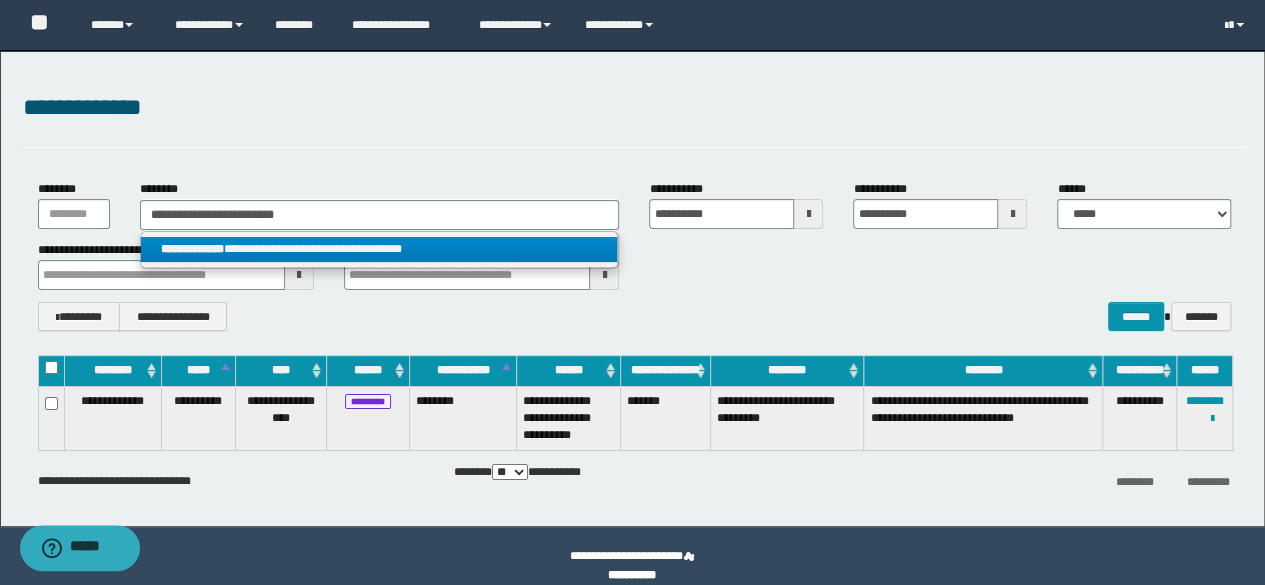 click on "**********" at bounding box center [379, 249] 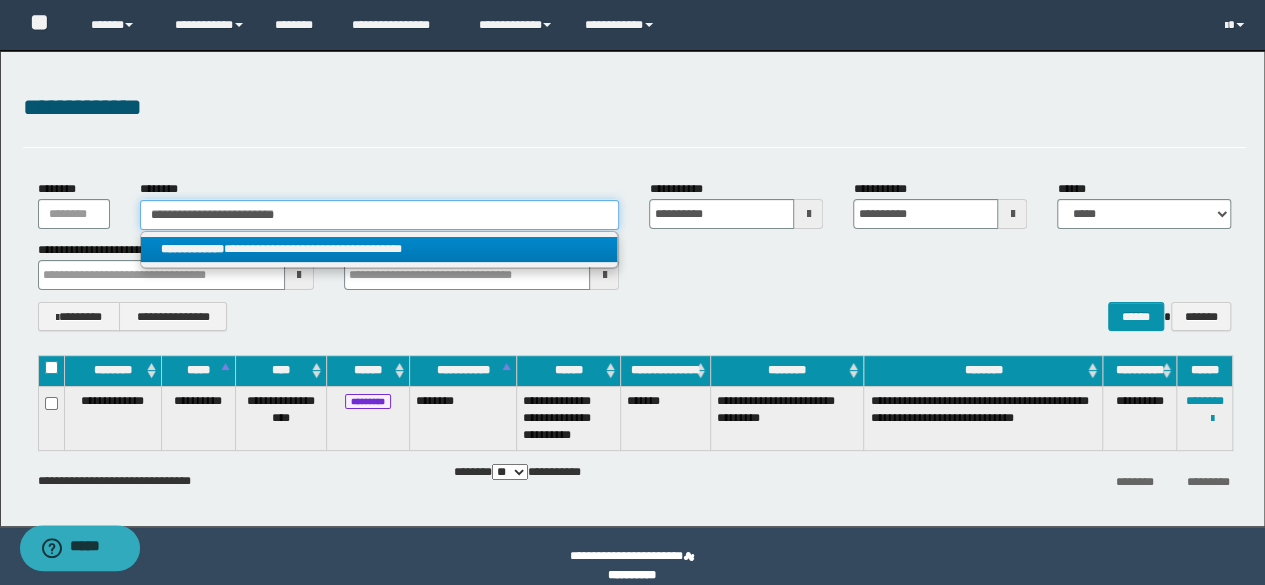 type 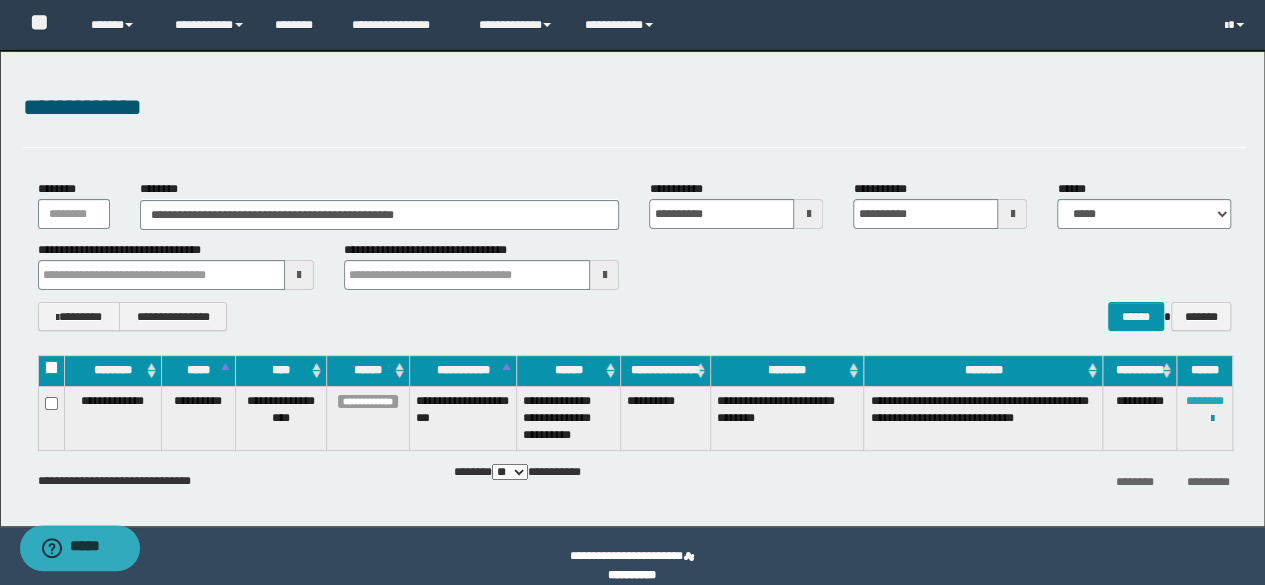 click on "********" at bounding box center (1205, 401) 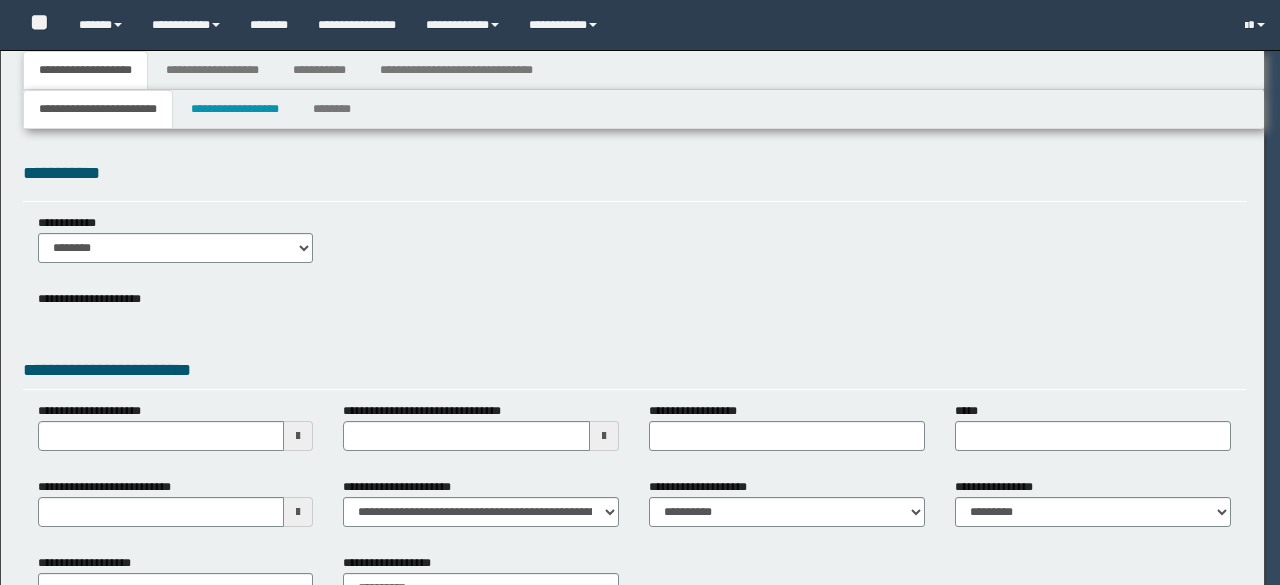 scroll, scrollTop: 0, scrollLeft: 0, axis: both 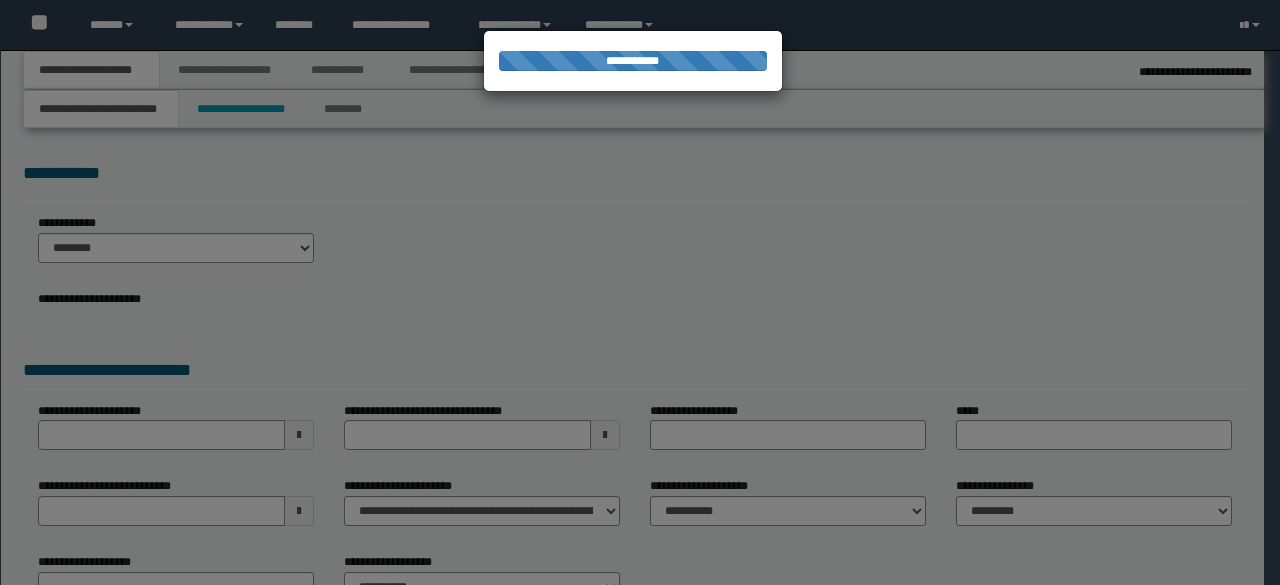 select on "*" 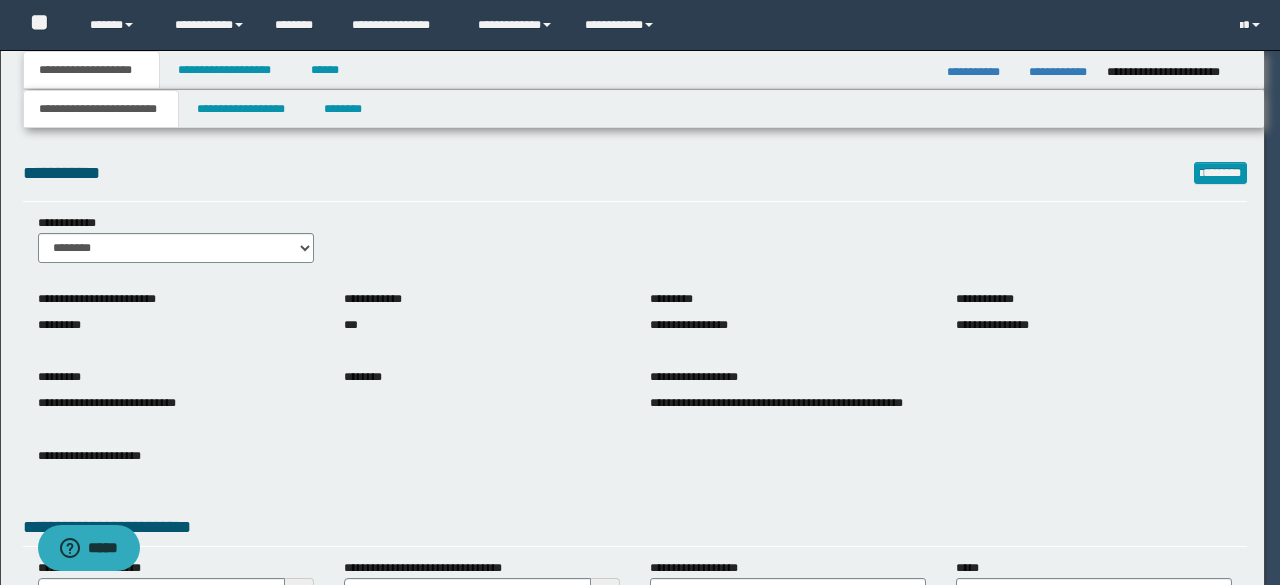 scroll, scrollTop: 0, scrollLeft: 0, axis: both 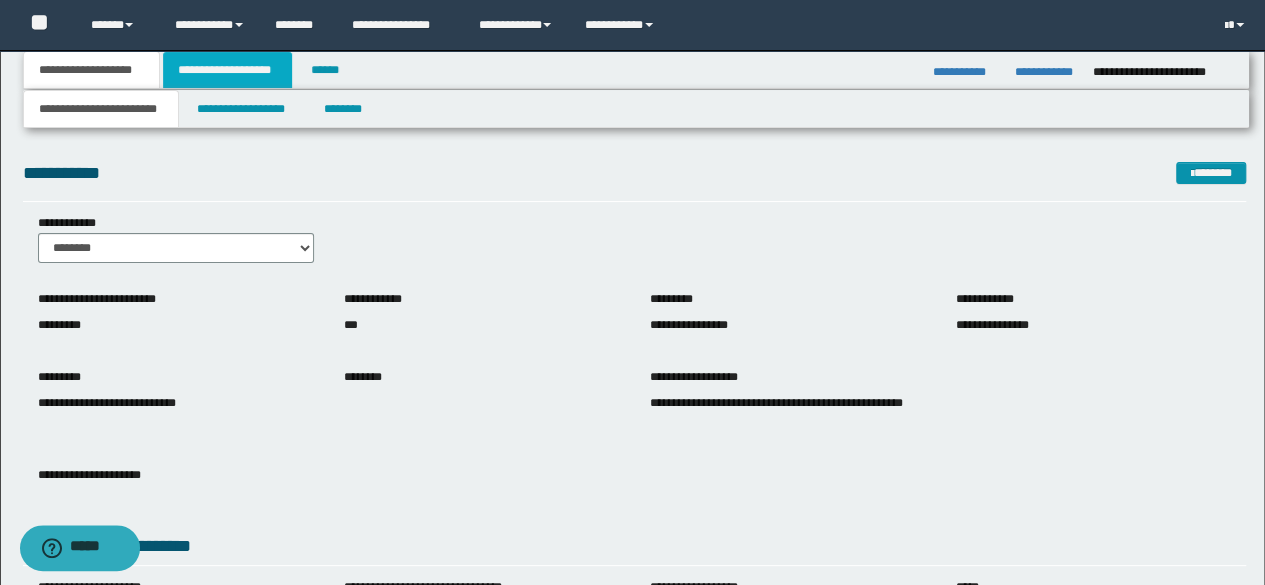 click on "**********" at bounding box center (227, 70) 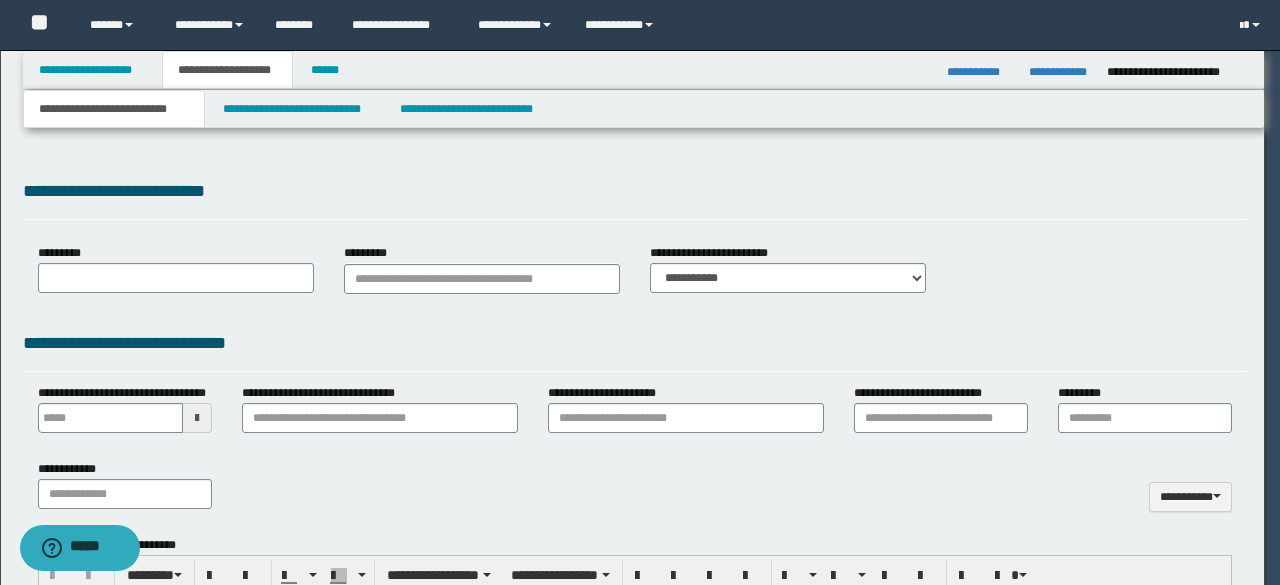 type 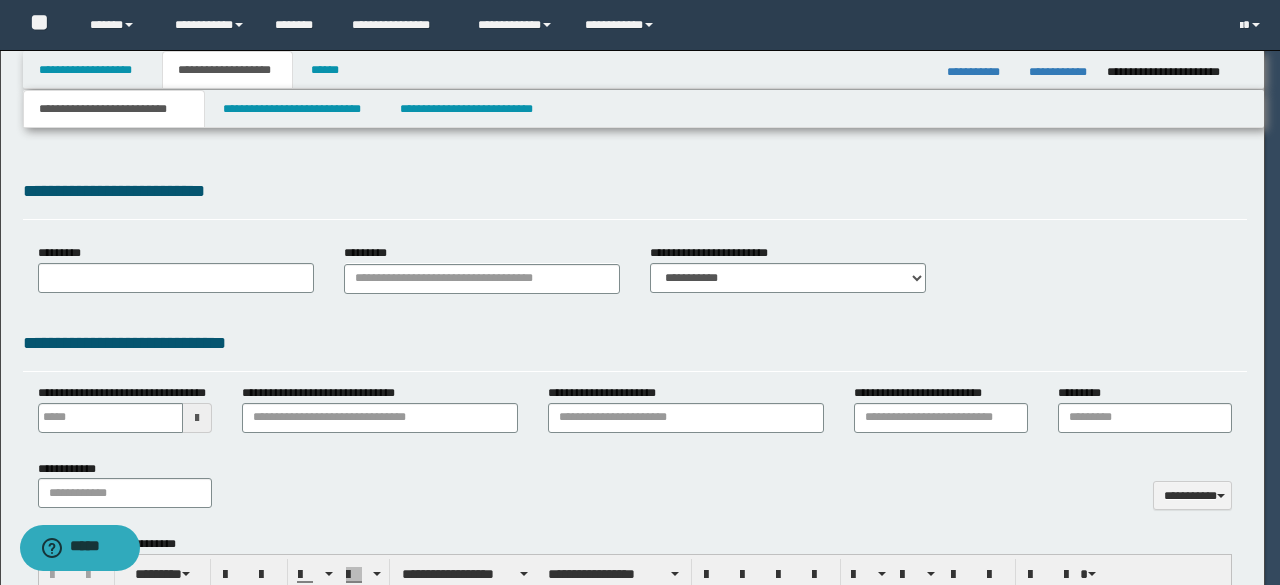 scroll, scrollTop: 0, scrollLeft: 0, axis: both 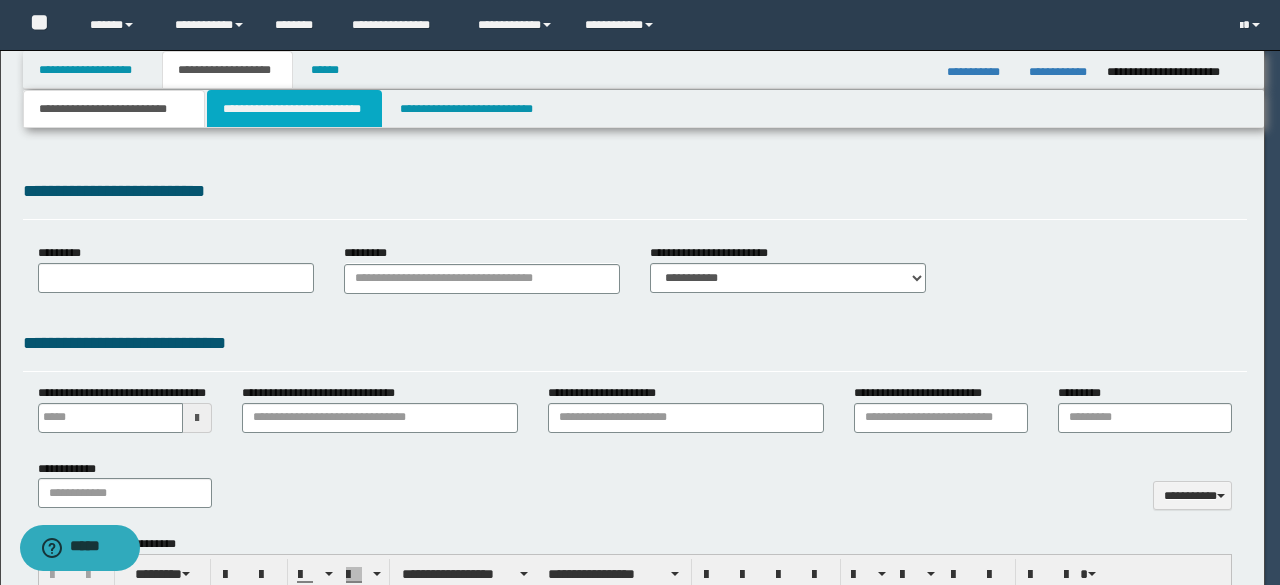type on "**********" 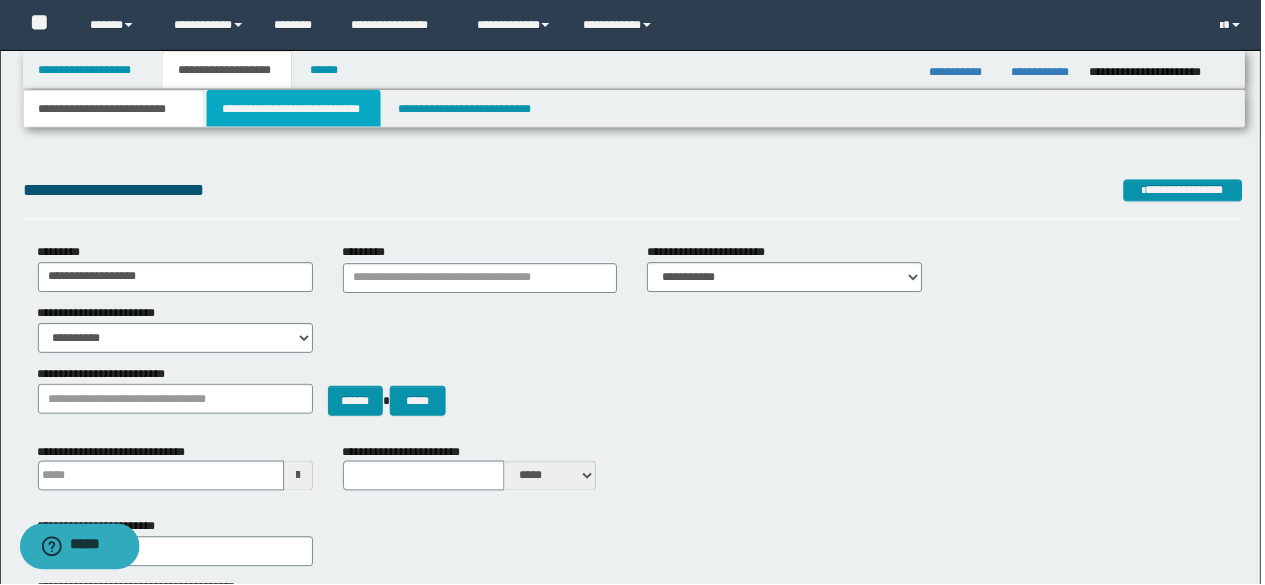 click on "**********" at bounding box center (294, 109) 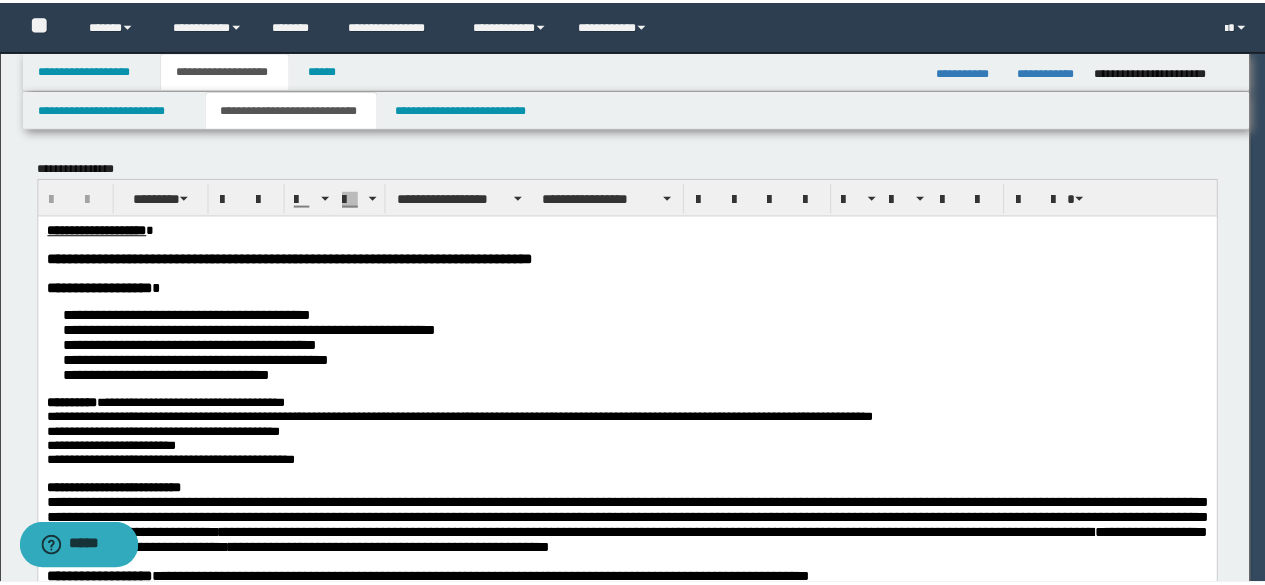 scroll, scrollTop: 0, scrollLeft: 0, axis: both 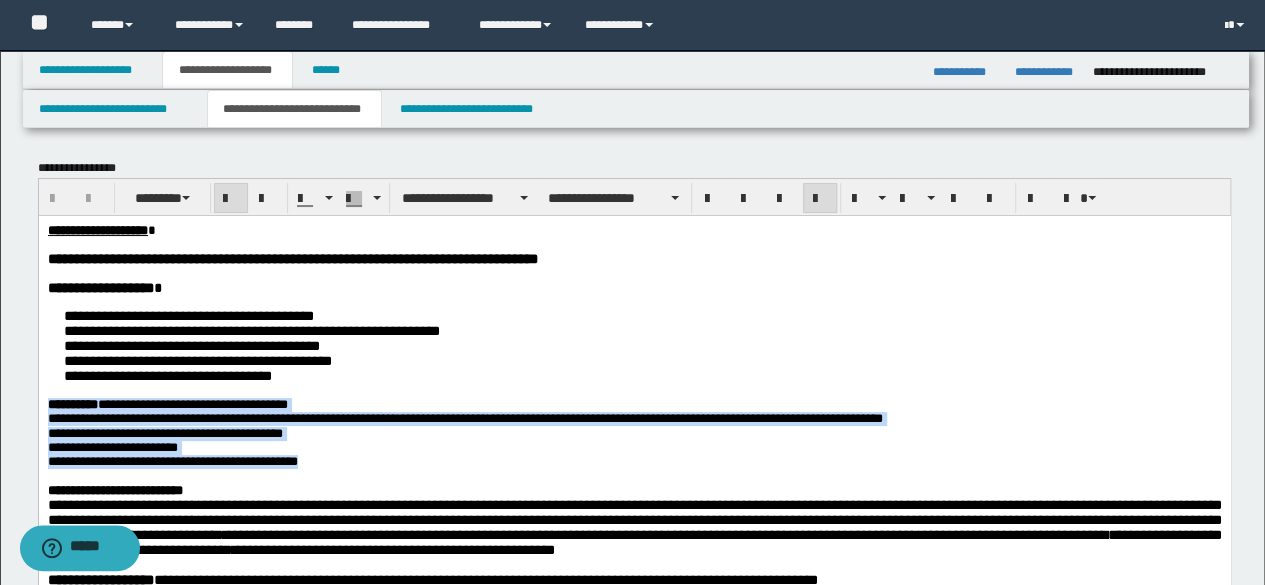 drag, startPoint x: 336, startPoint y: 491, endPoint x: 60, endPoint y: 632, distance: 309.93063 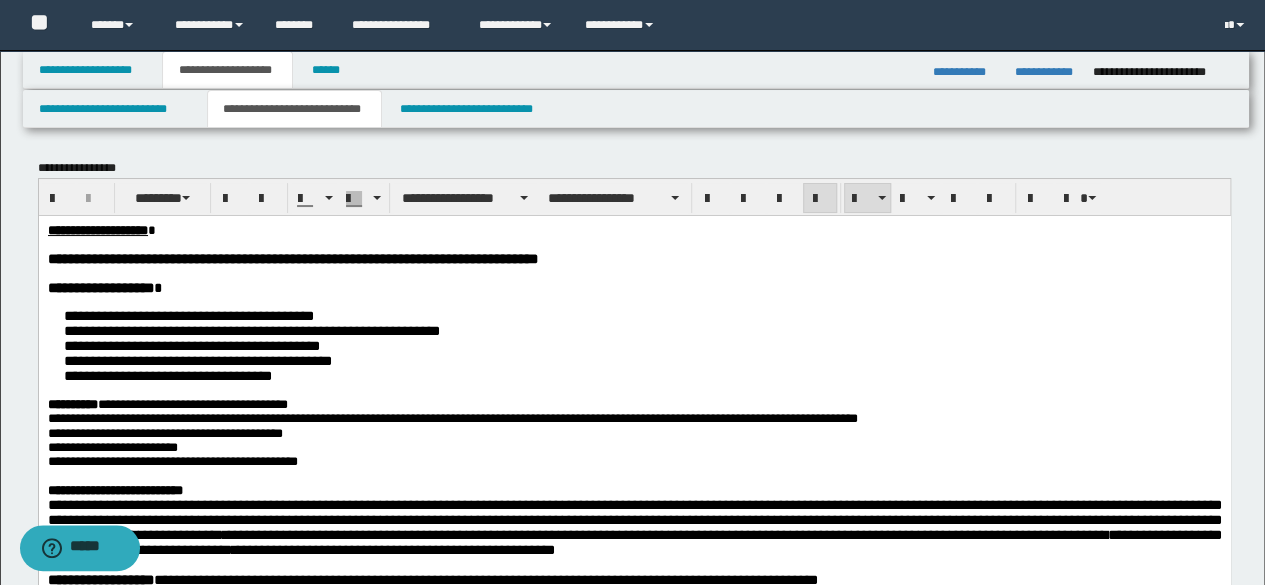 click on "**********" at bounding box center [654, 360] 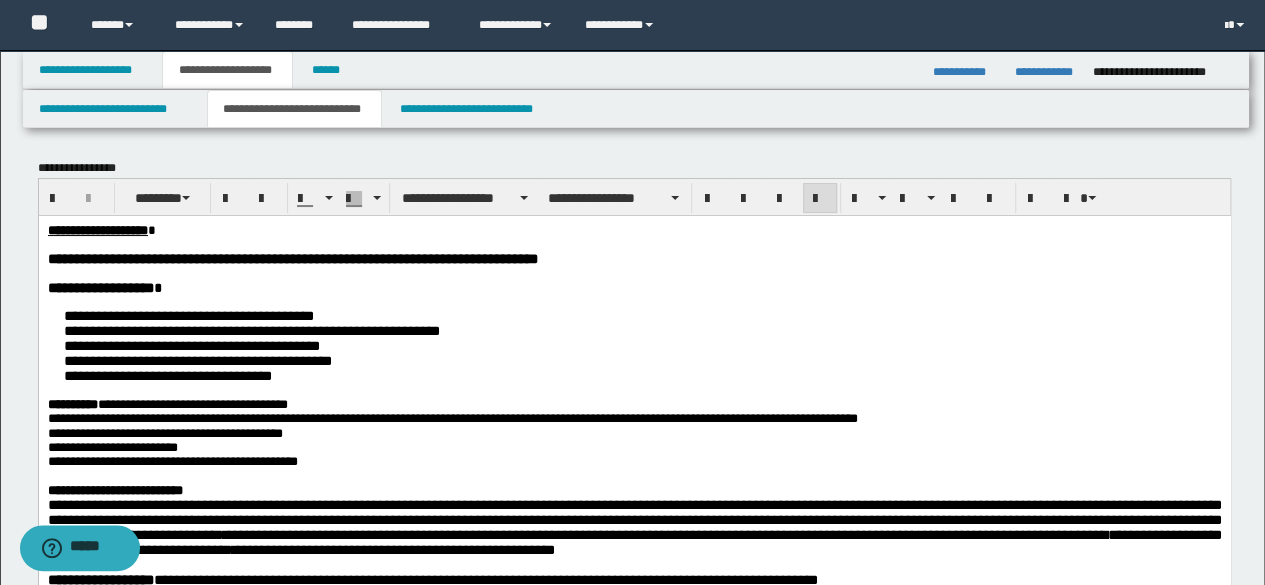 click on "**********" at bounding box center (672, 417) 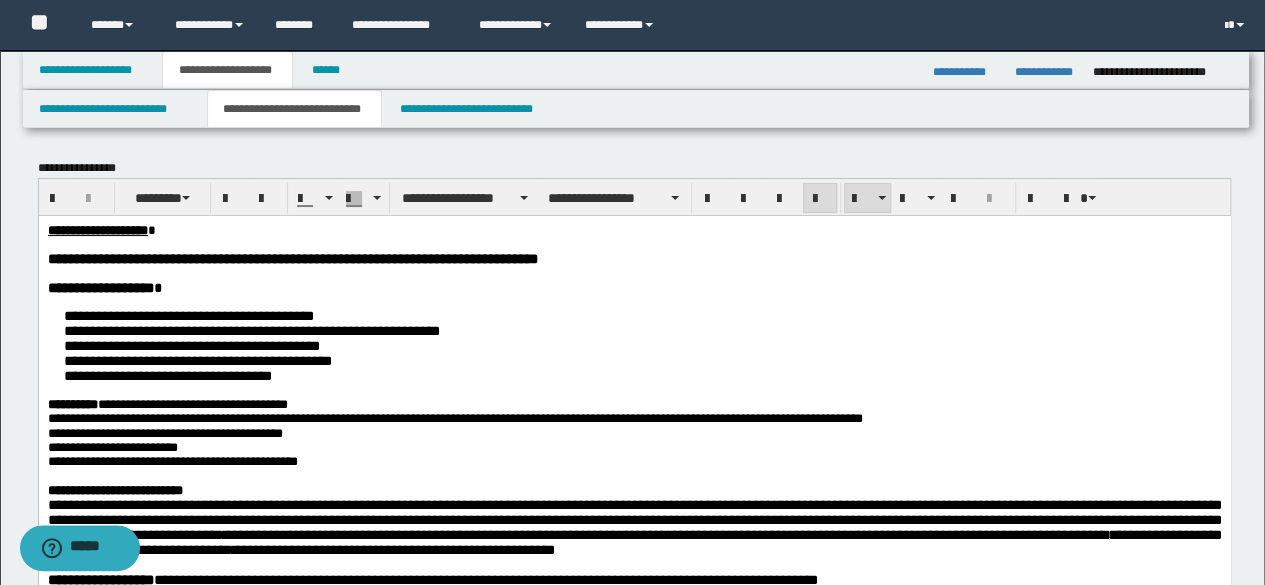 drag, startPoint x: 945, startPoint y: 323, endPoint x: 956, endPoint y: 247, distance: 76.79192 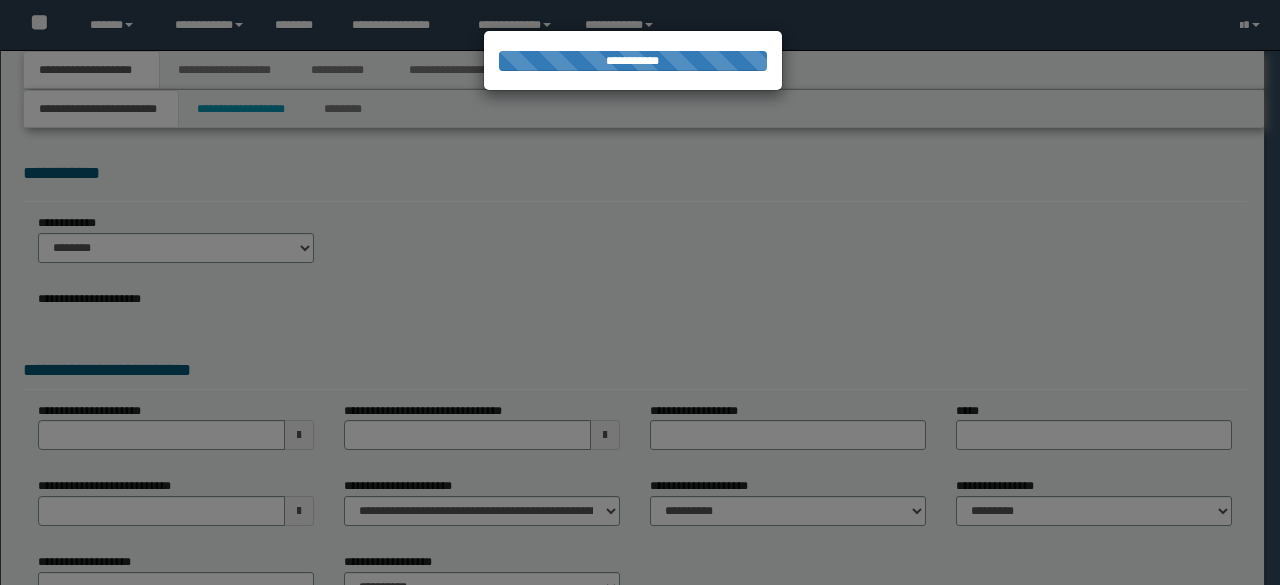 scroll, scrollTop: 0, scrollLeft: 0, axis: both 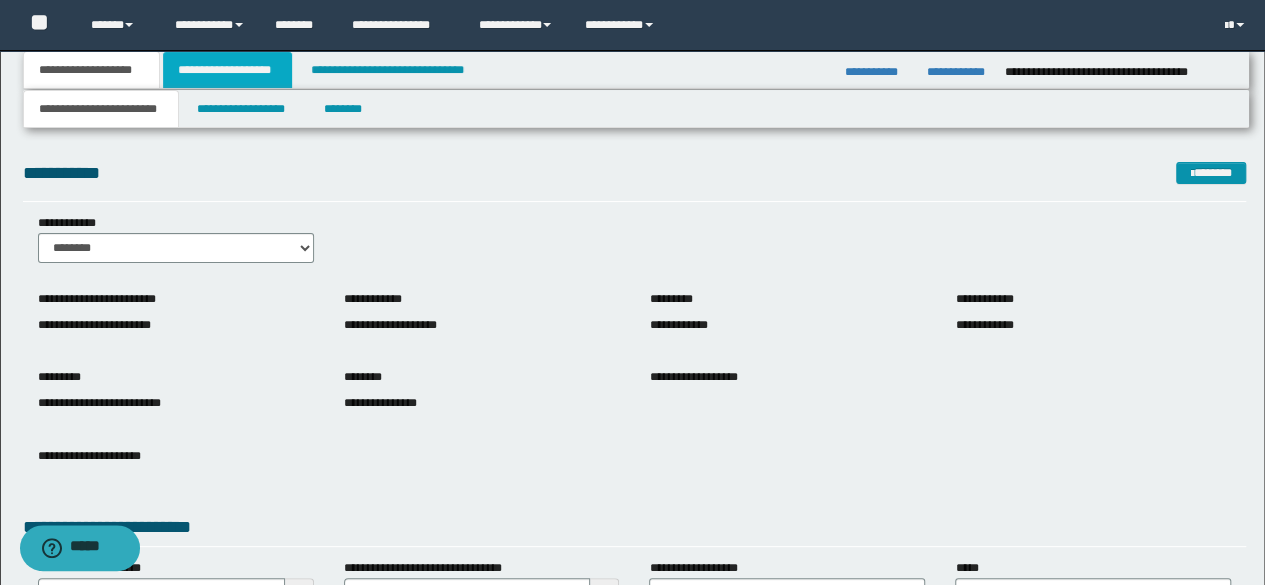 drag, startPoint x: 224, startPoint y: 74, endPoint x: 219, endPoint y: 84, distance: 11.18034 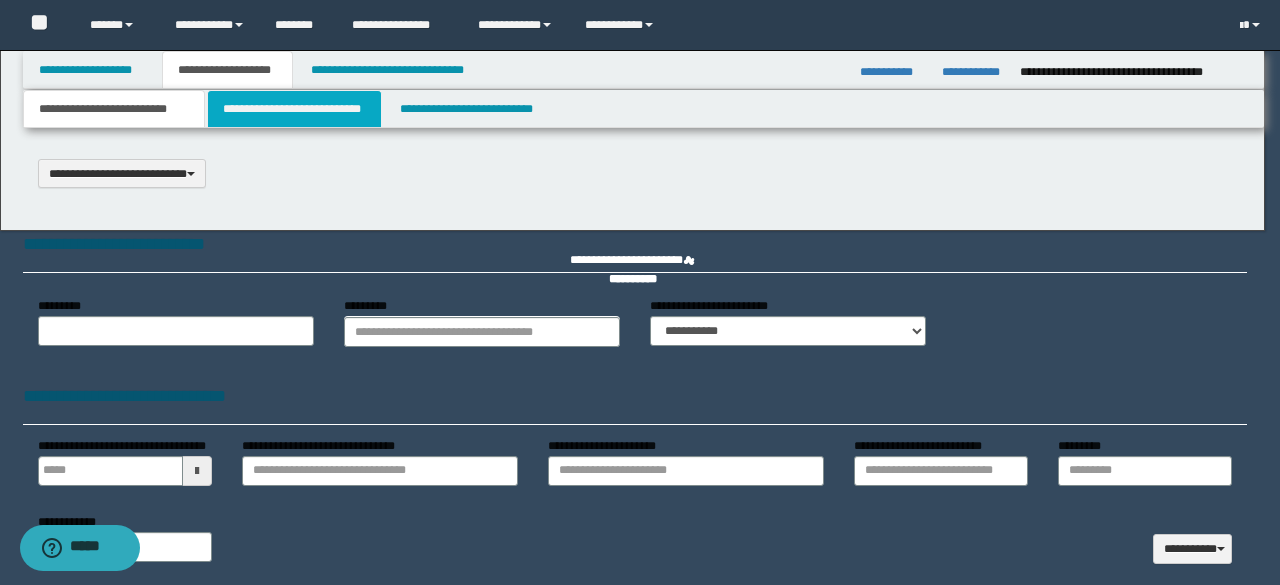 select on "*" 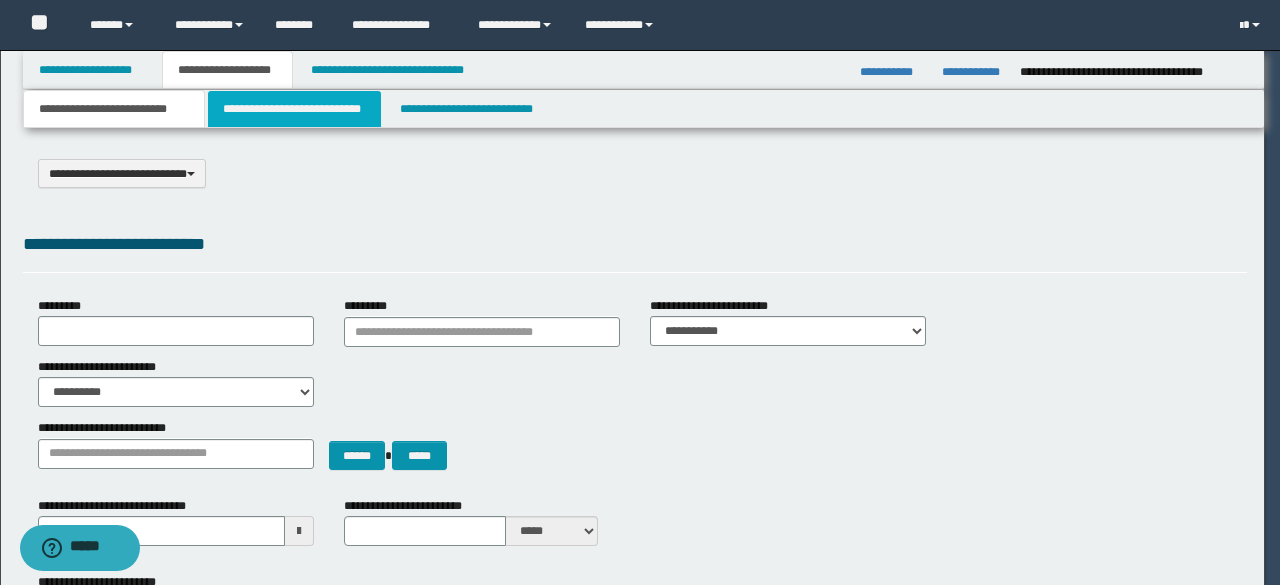click on "**********" at bounding box center (294, 109) 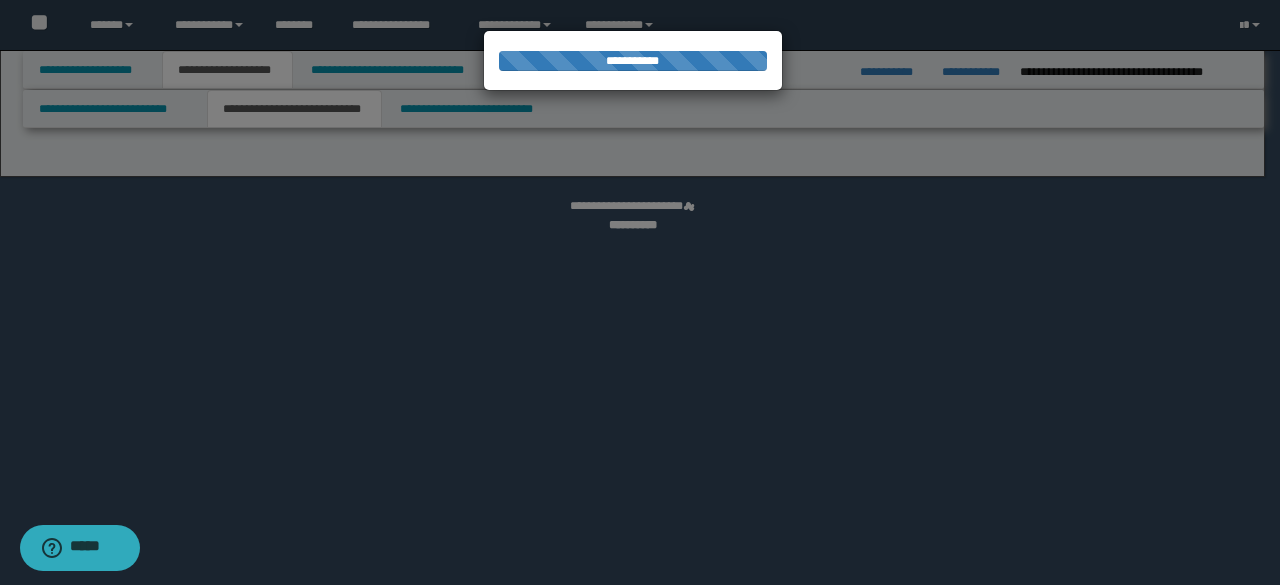 select on "*" 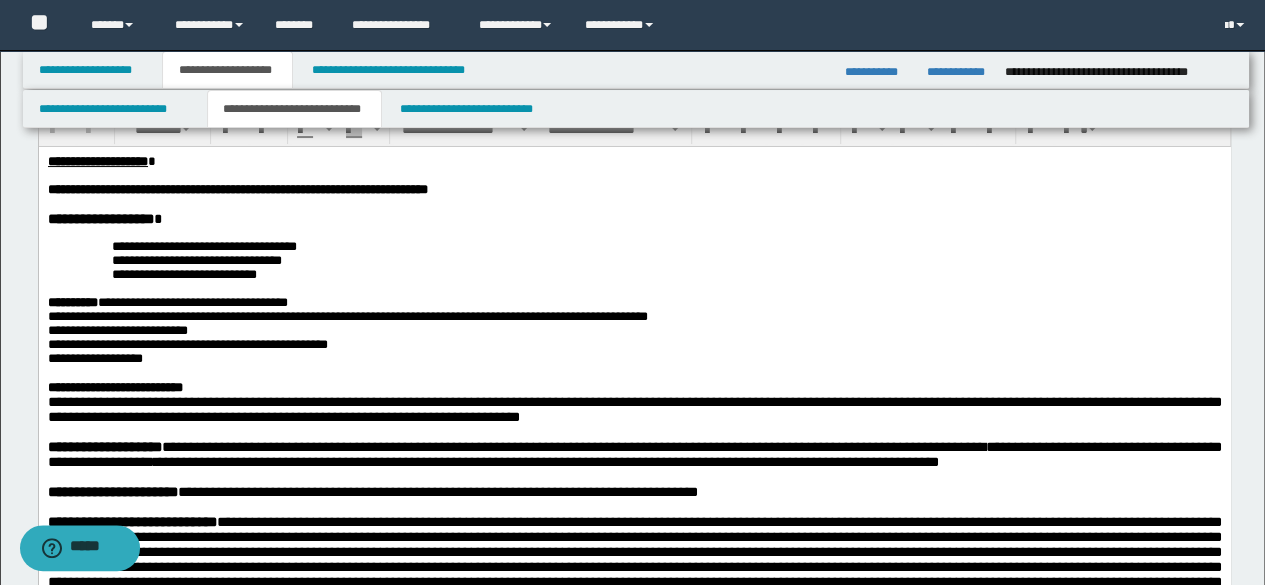 scroll, scrollTop: 100, scrollLeft: 0, axis: vertical 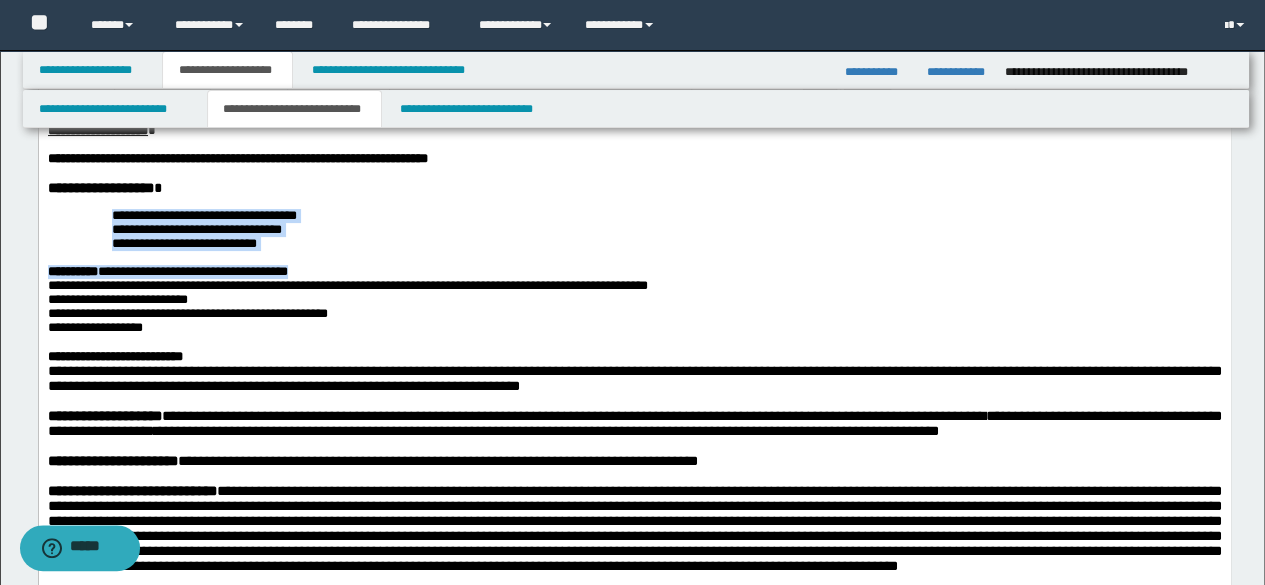 drag, startPoint x: 328, startPoint y: 259, endPoint x: 92, endPoint y: 251, distance: 236.13556 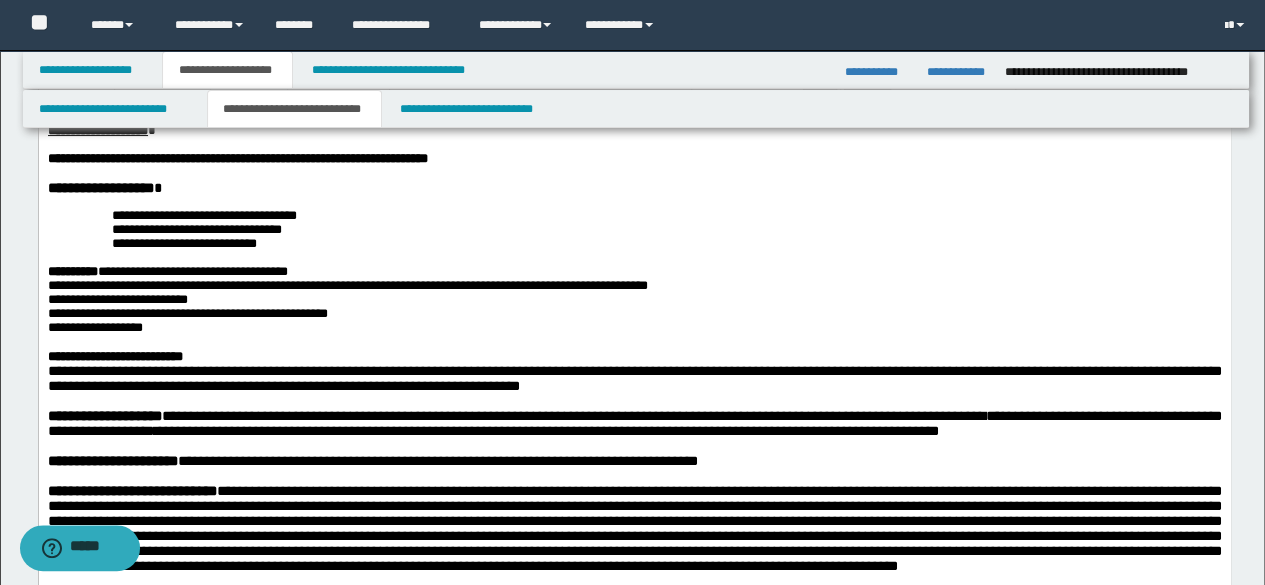 click on "**********" at bounding box center [634, 187] 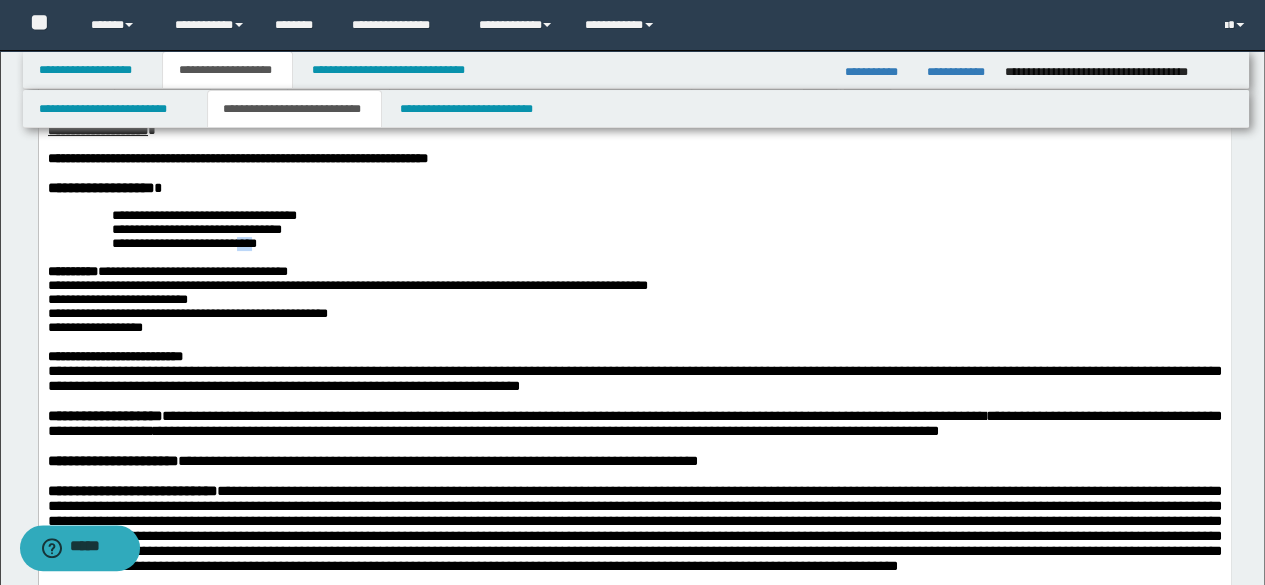 drag, startPoint x: 332, startPoint y: 251, endPoint x: 306, endPoint y: 257, distance: 26.683329 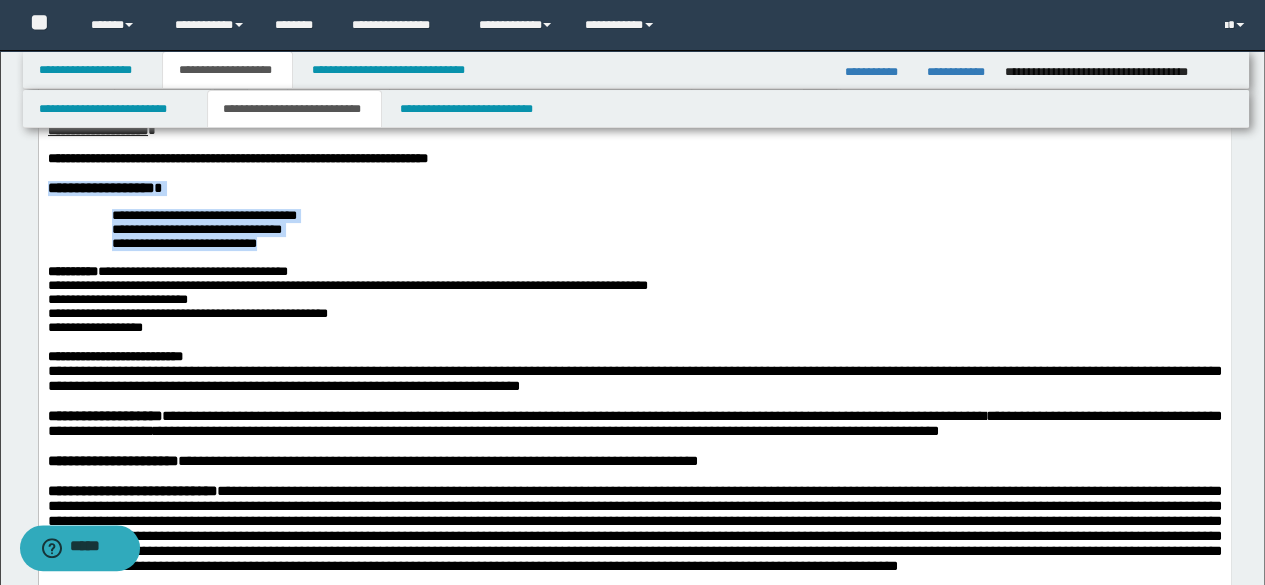 drag, startPoint x: 336, startPoint y: 260, endPoint x: 34, endPoint y: 199, distance: 308.099 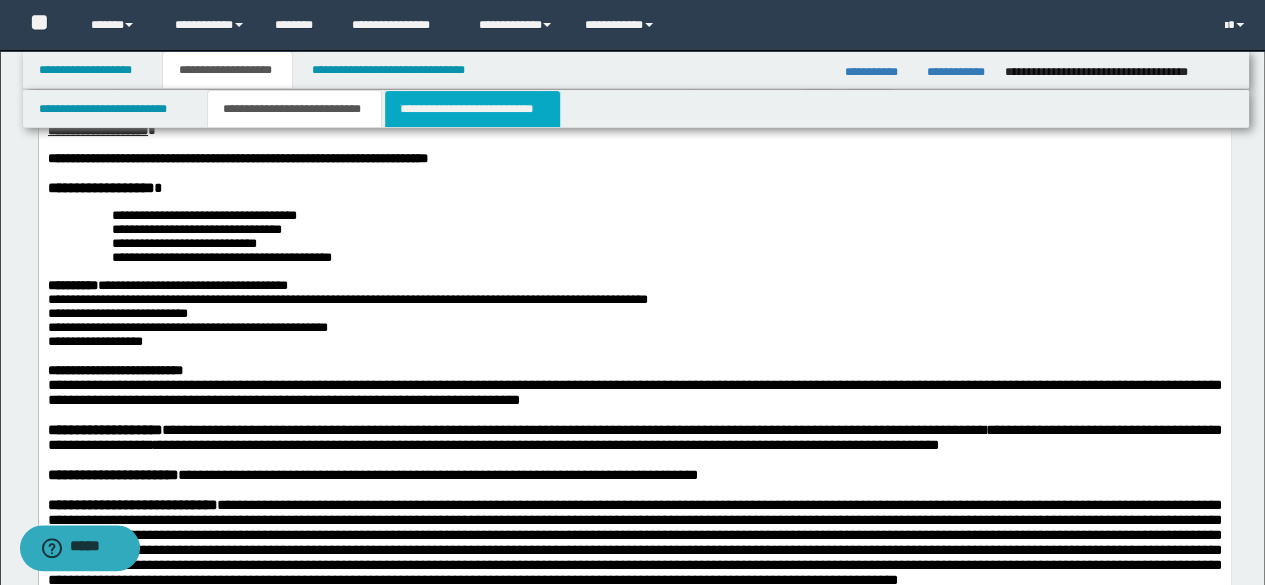 click on "**********" at bounding box center [472, 109] 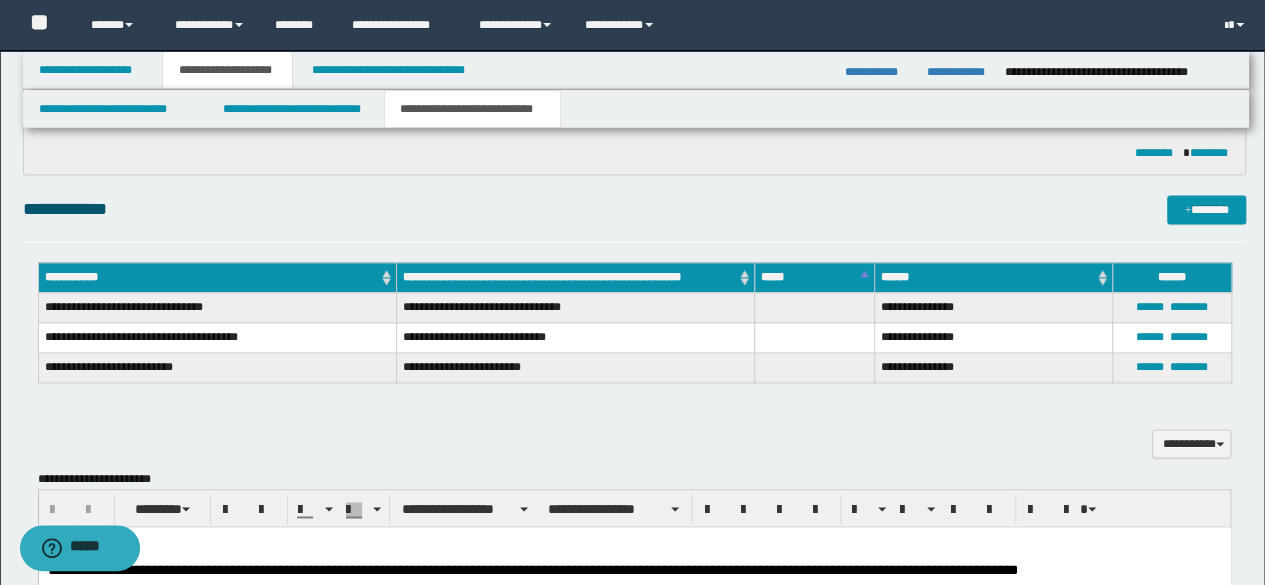 scroll, scrollTop: 1300, scrollLeft: 0, axis: vertical 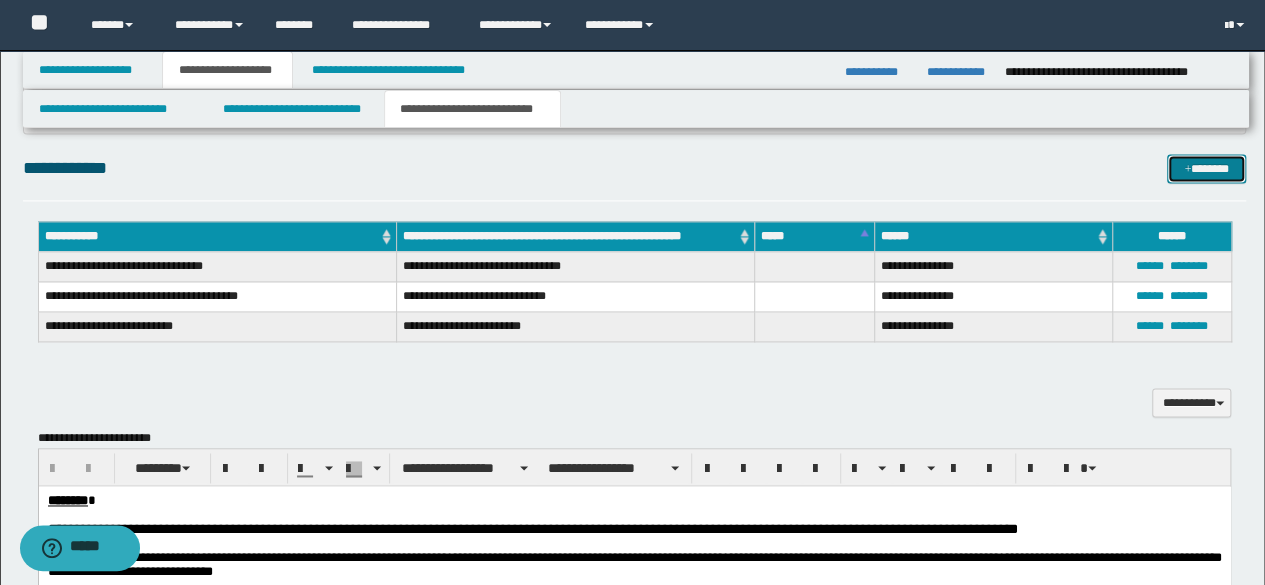 click on "*******" at bounding box center (1206, 168) 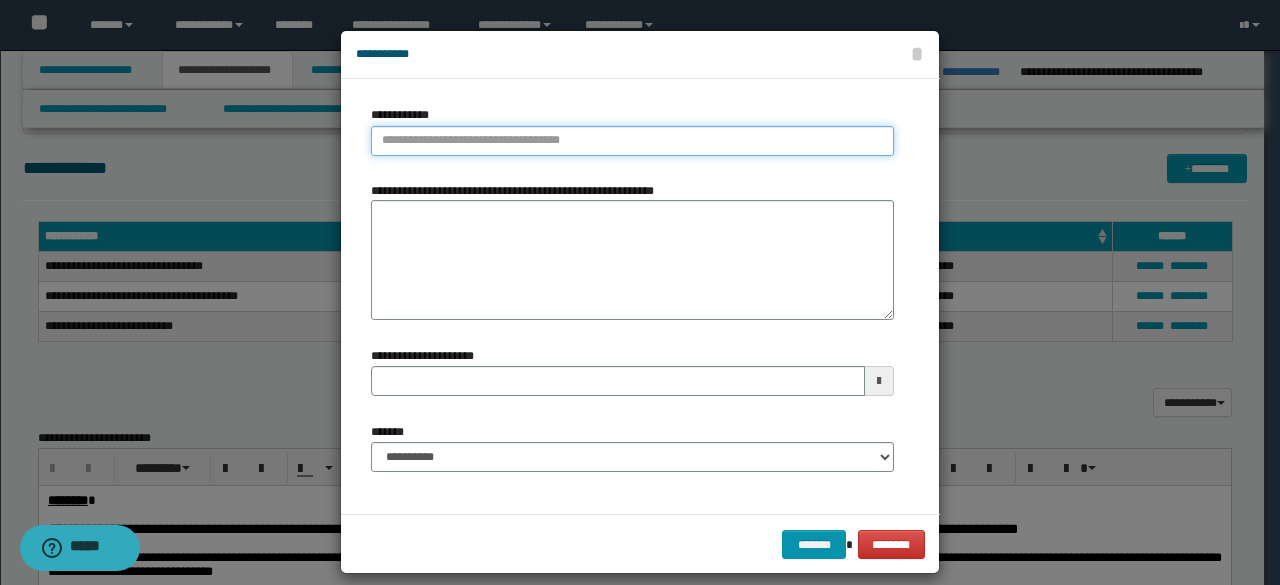 click on "**********" at bounding box center (632, 141) 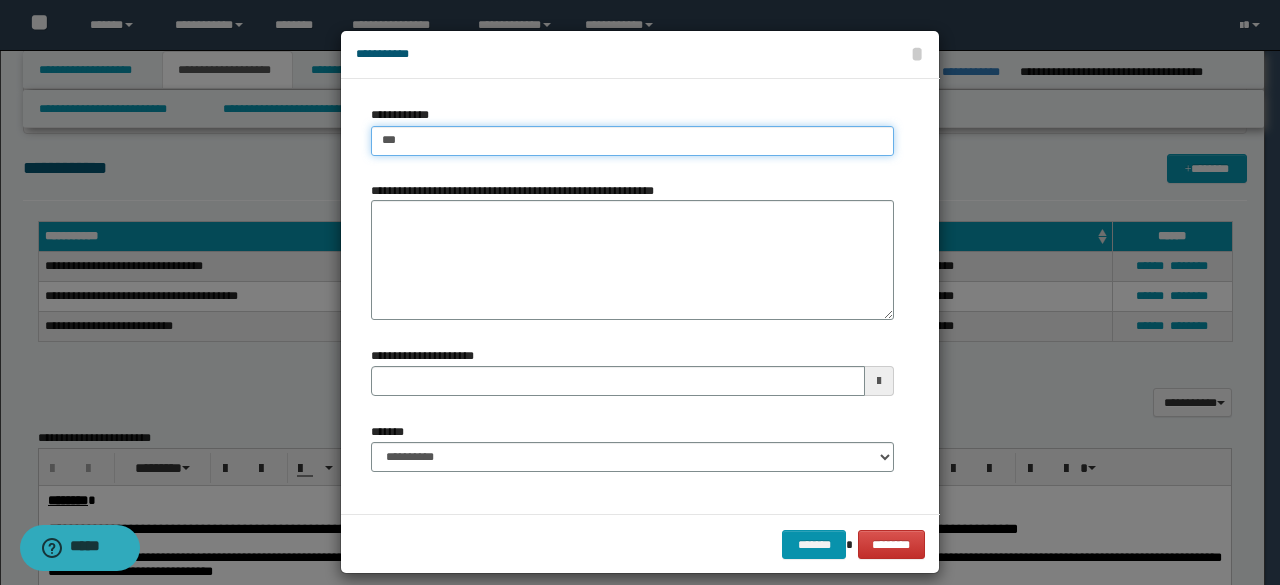 type on "****" 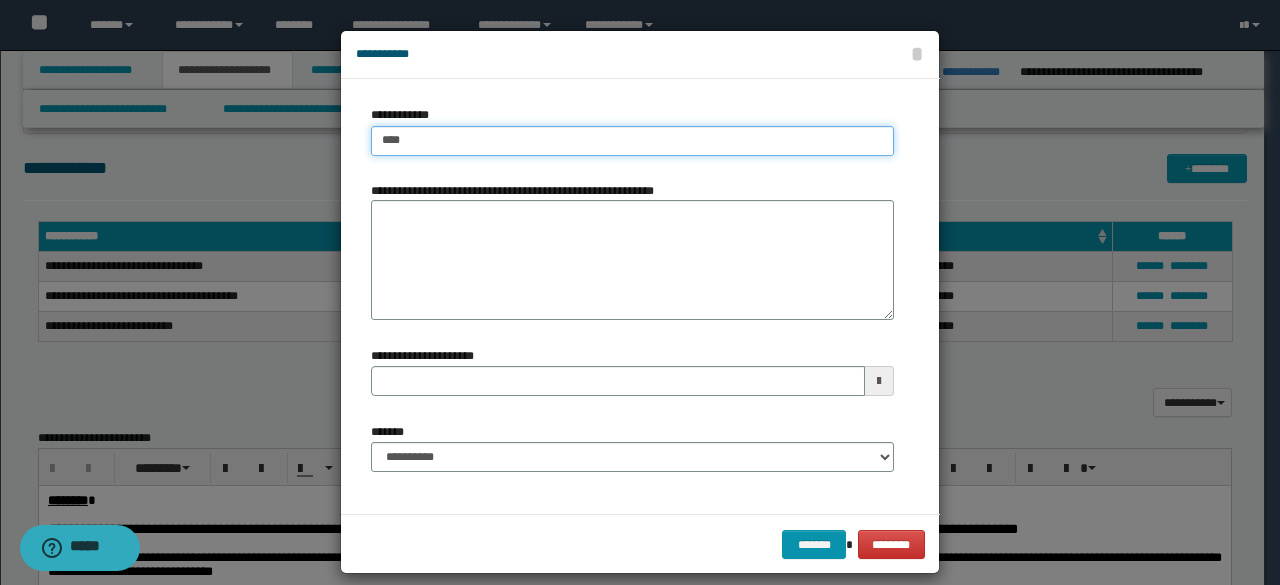 type on "****" 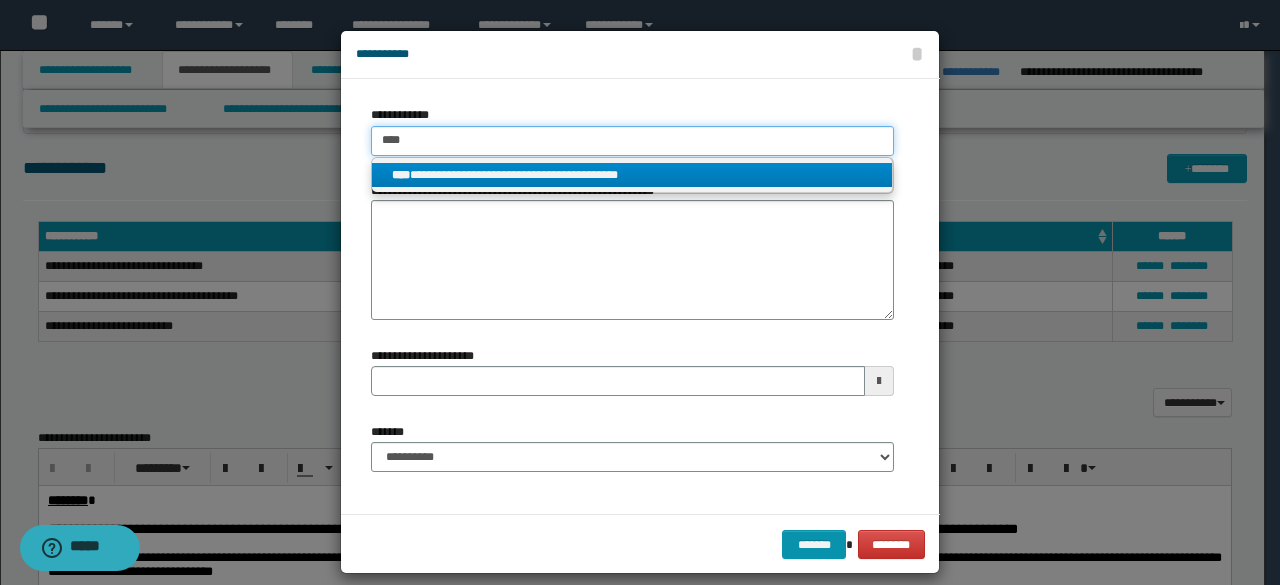 type on "****" 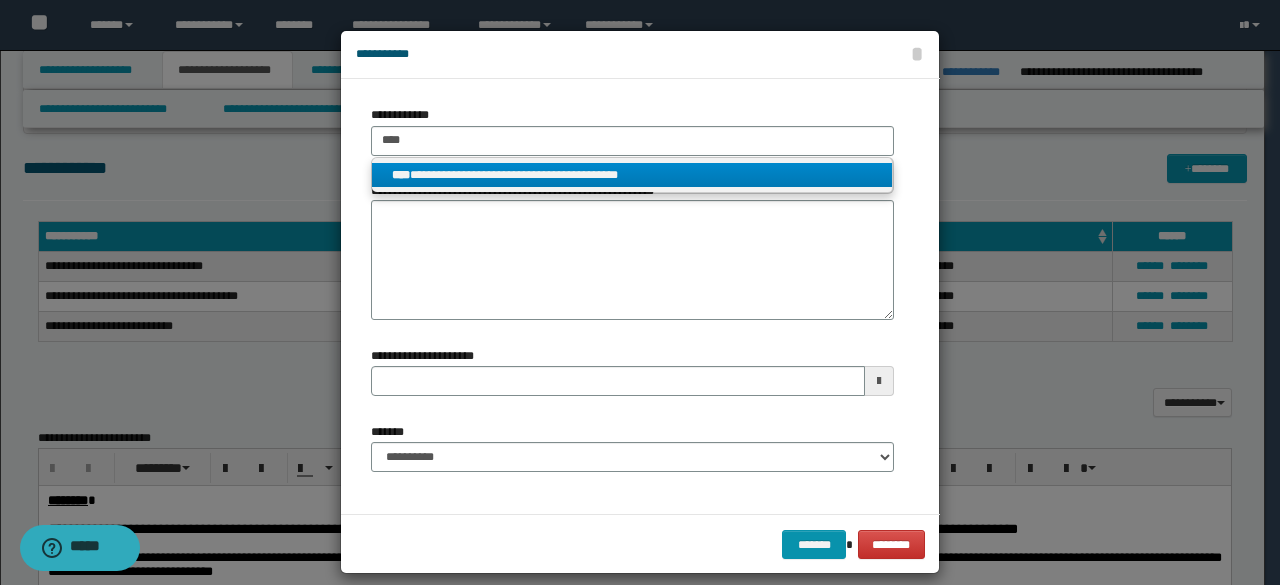 click on "**********" at bounding box center (632, 175) 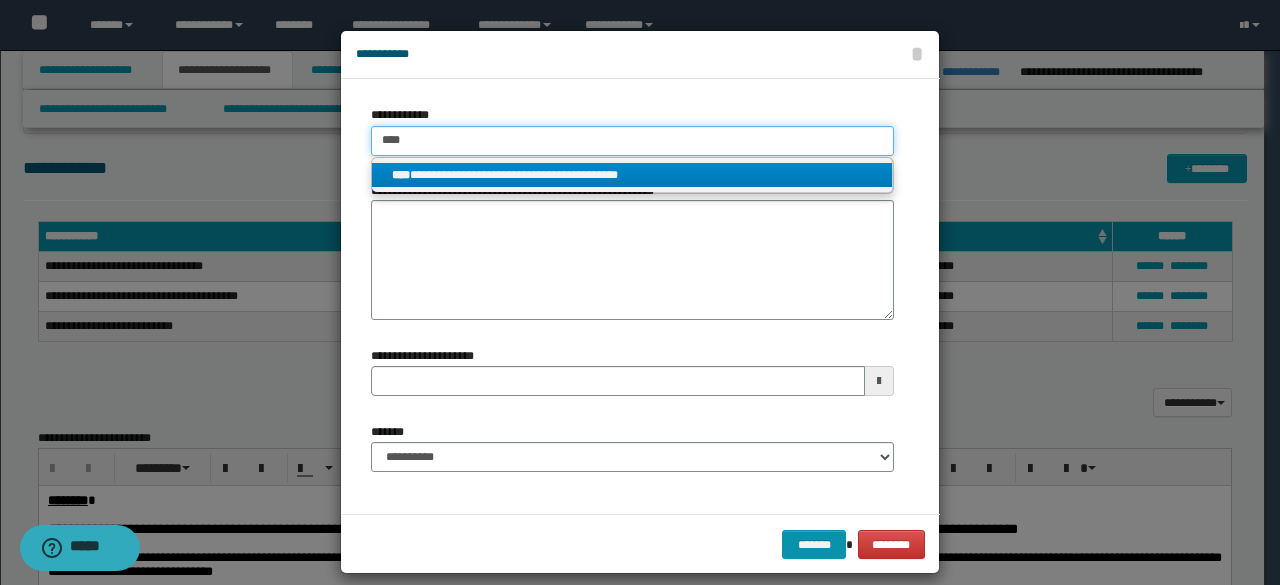 type 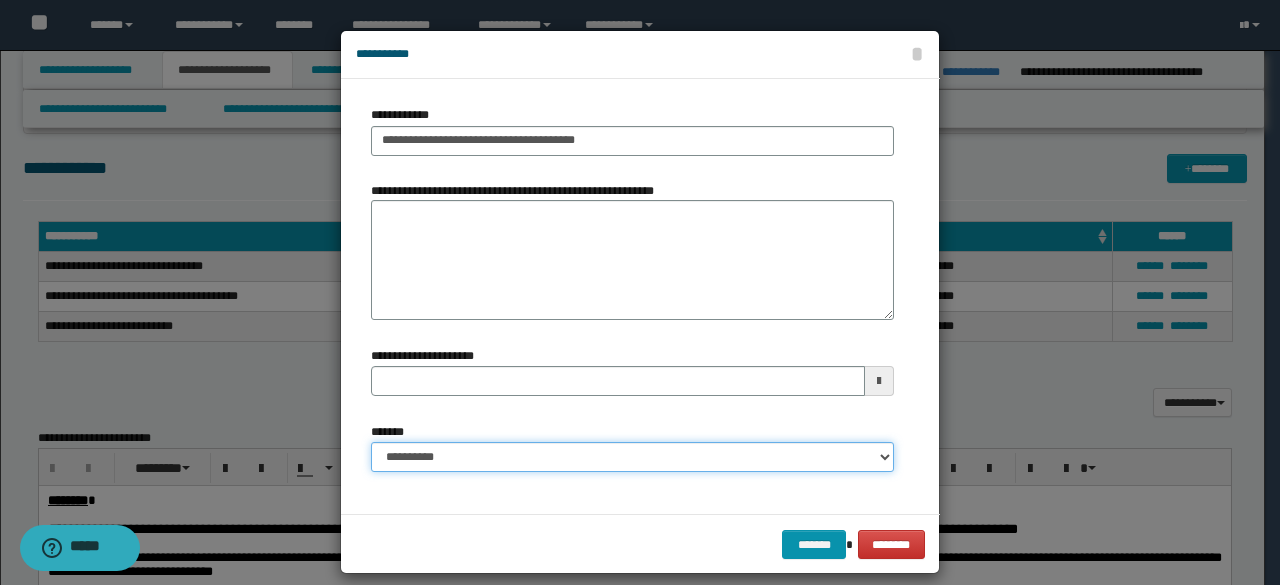 click on "**********" at bounding box center [632, 457] 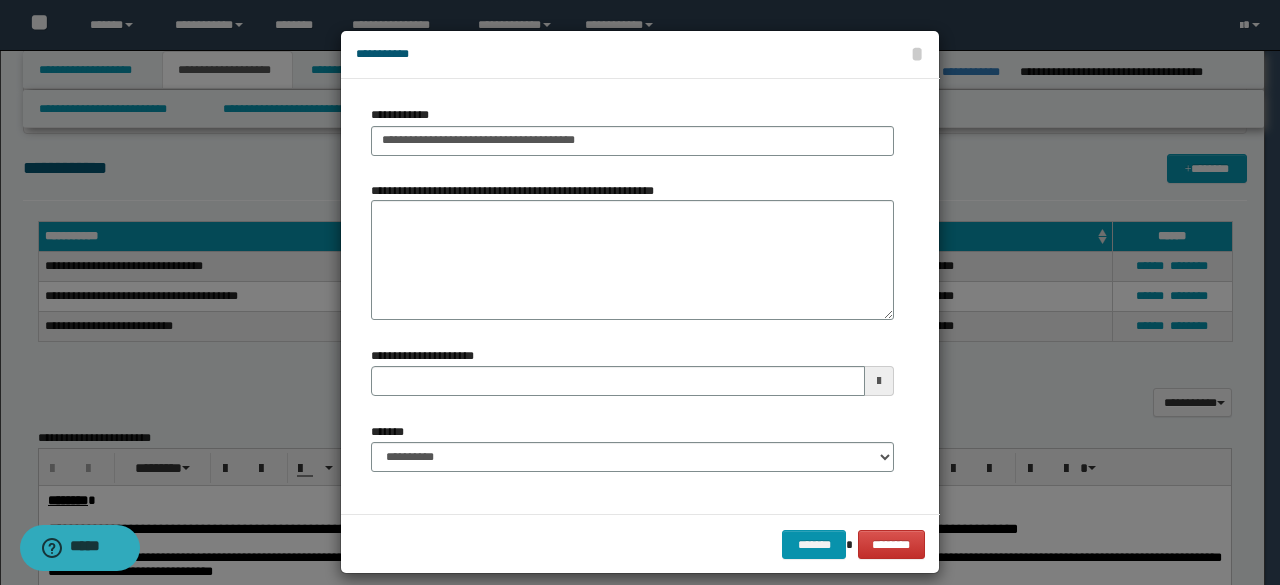 drag, startPoint x: 727, startPoint y: 44, endPoint x: 635, endPoint y: 55, distance: 92.65527 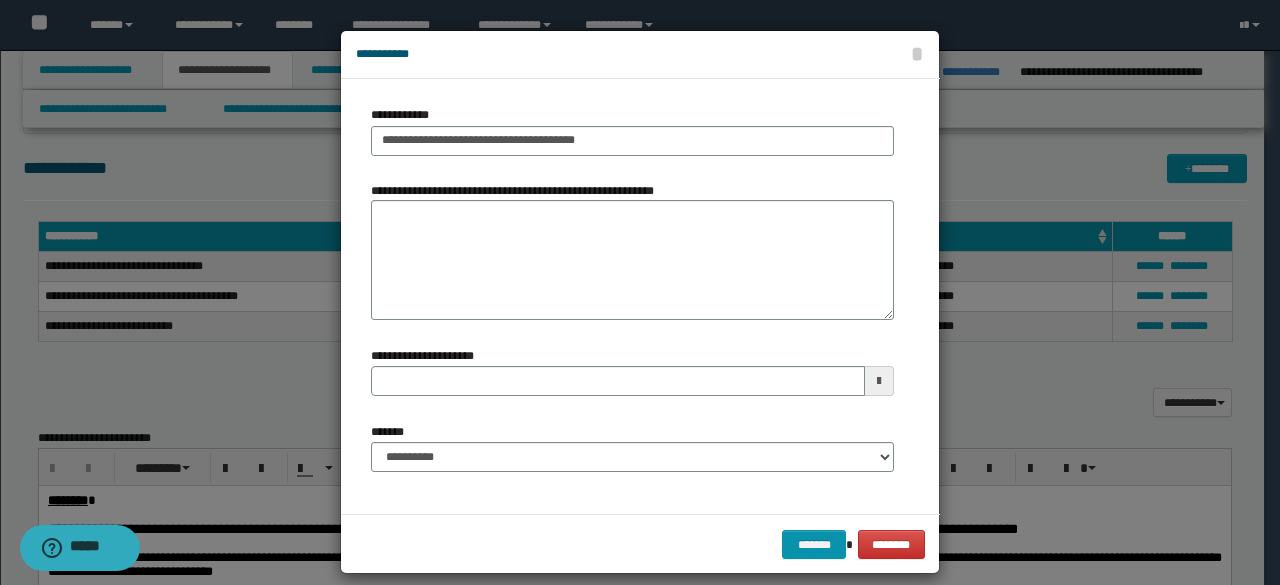 type 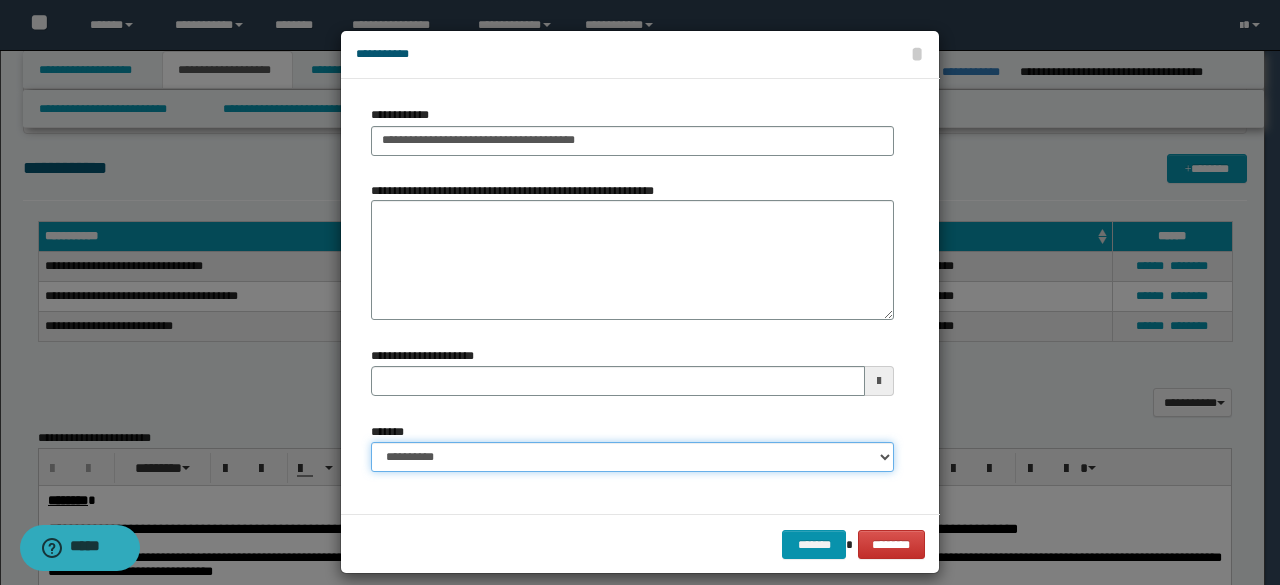 click on "**********" at bounding box center [632, 457] 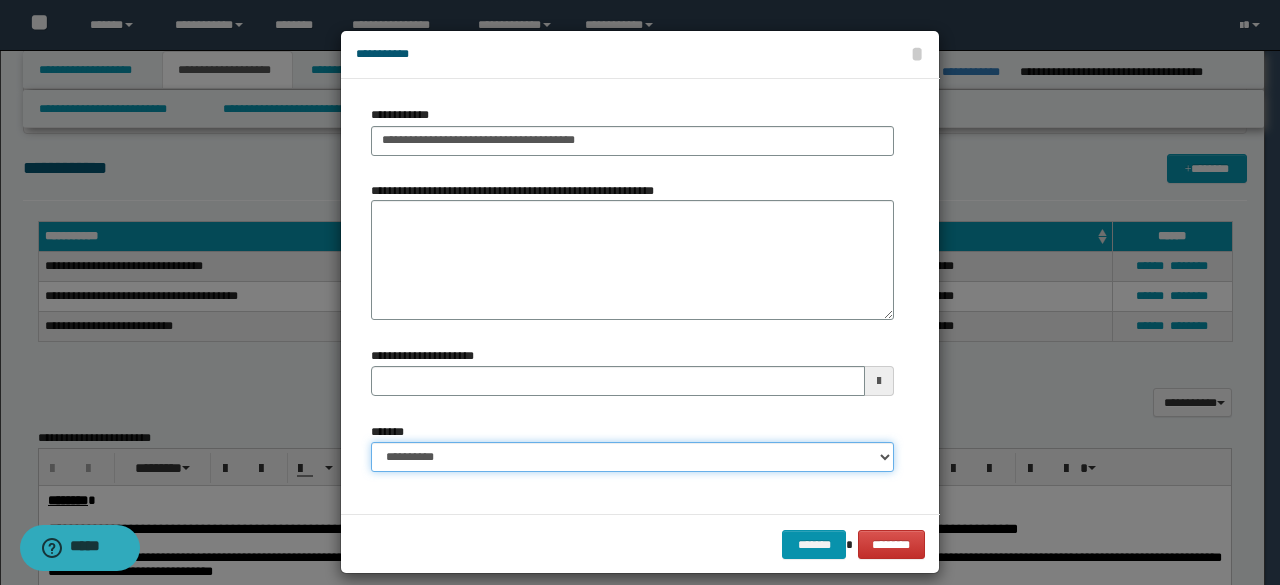 select on "*" 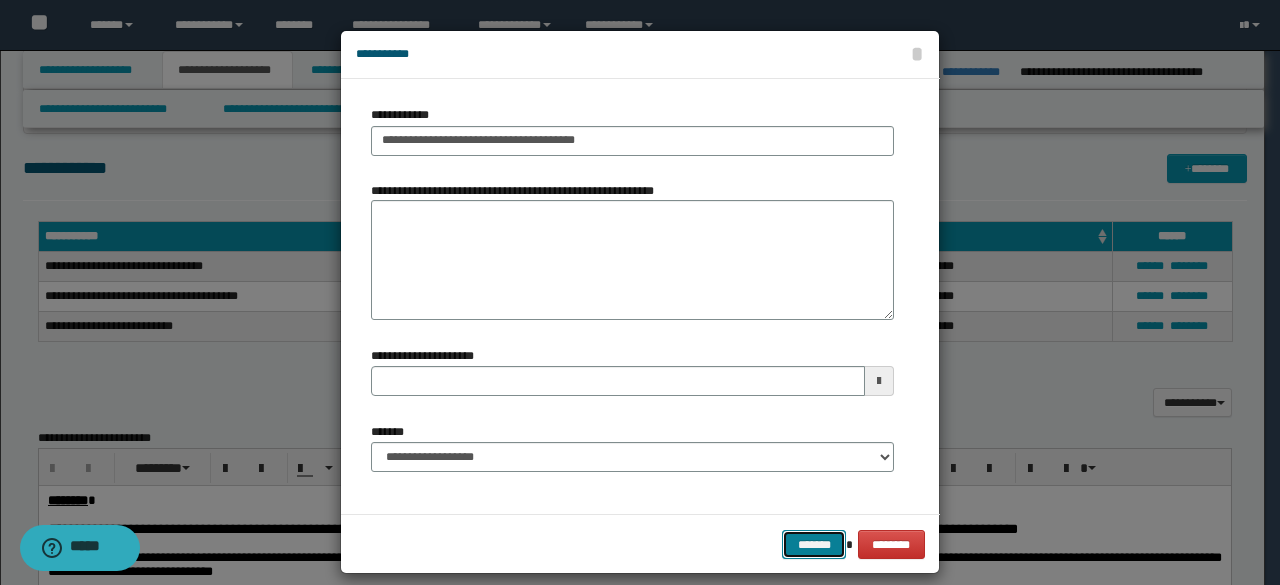 click on "*******" at bounding box center (814, 544) 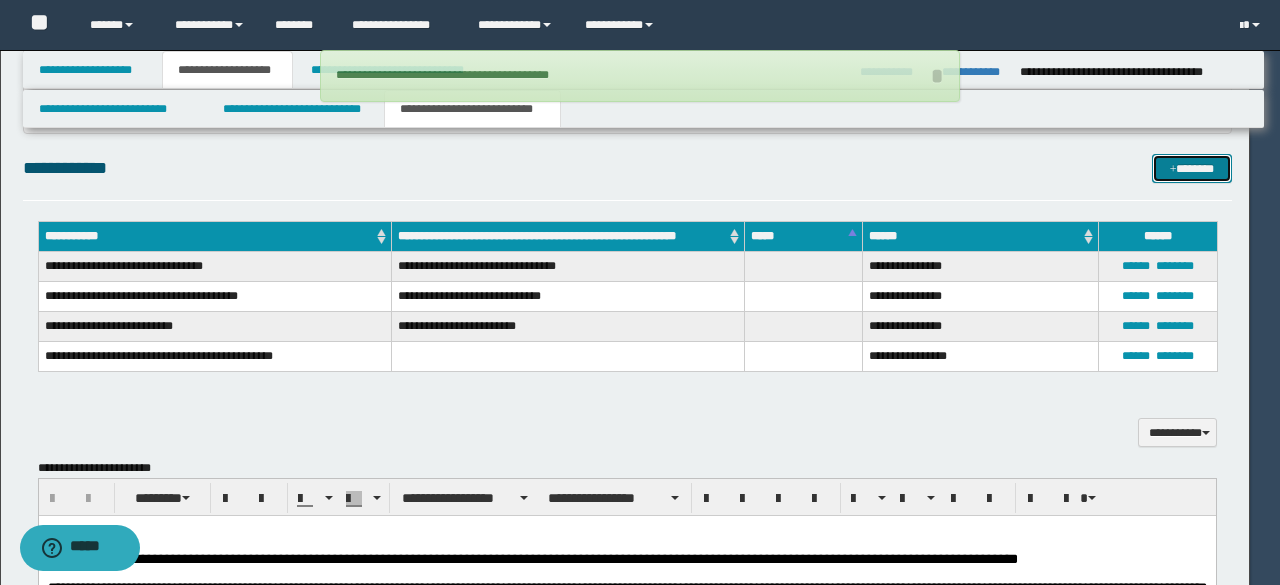 type 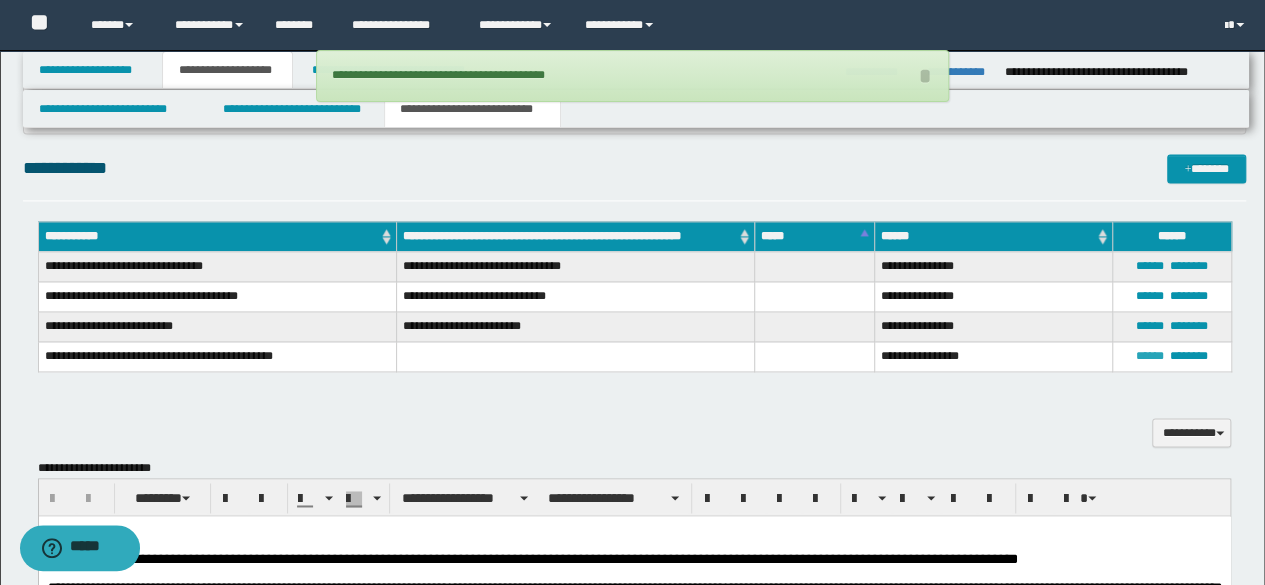 click on "******" at bounding box center [1150, 356] 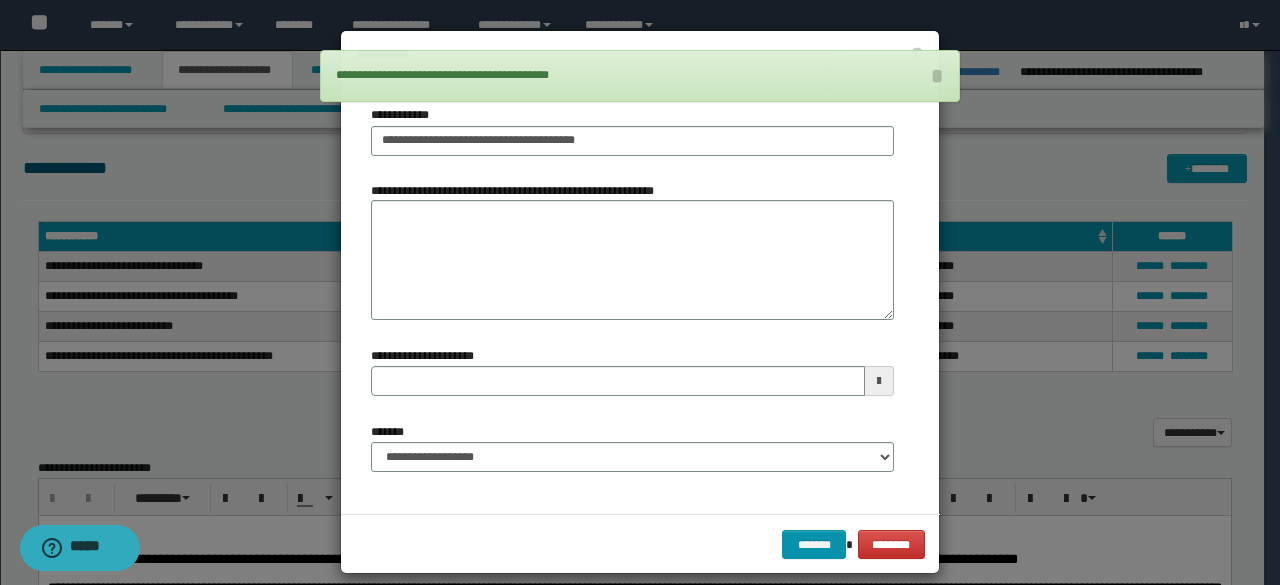 type 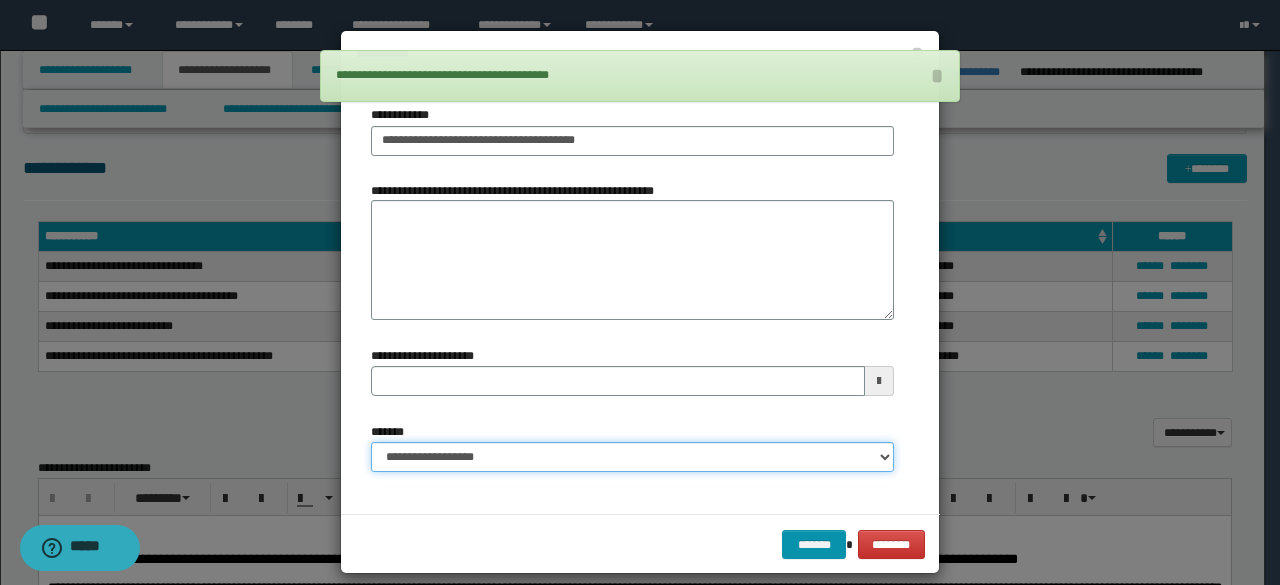 click on "**********" at bounding box center [632, 457] 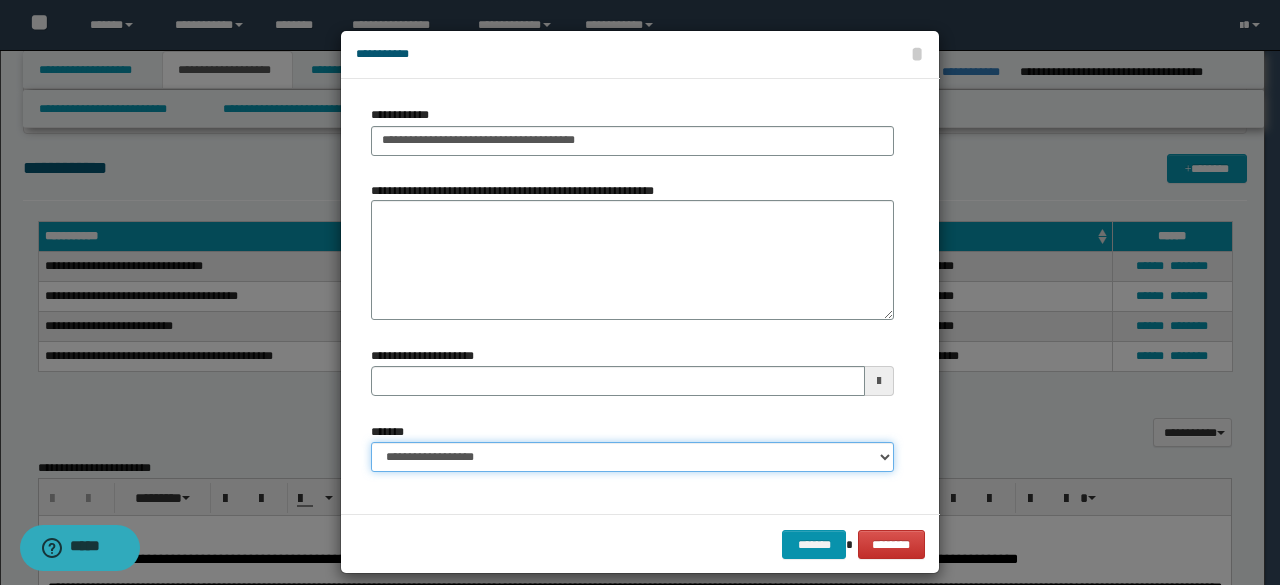 select on "*" 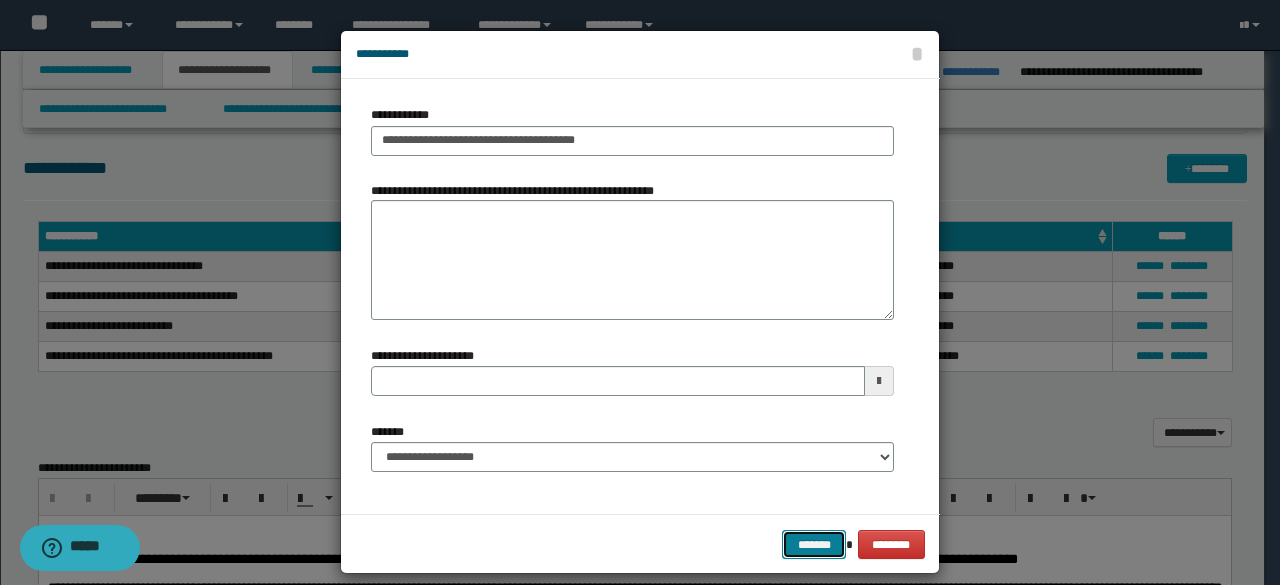 click on "*******" at bounding box center (814, 544) 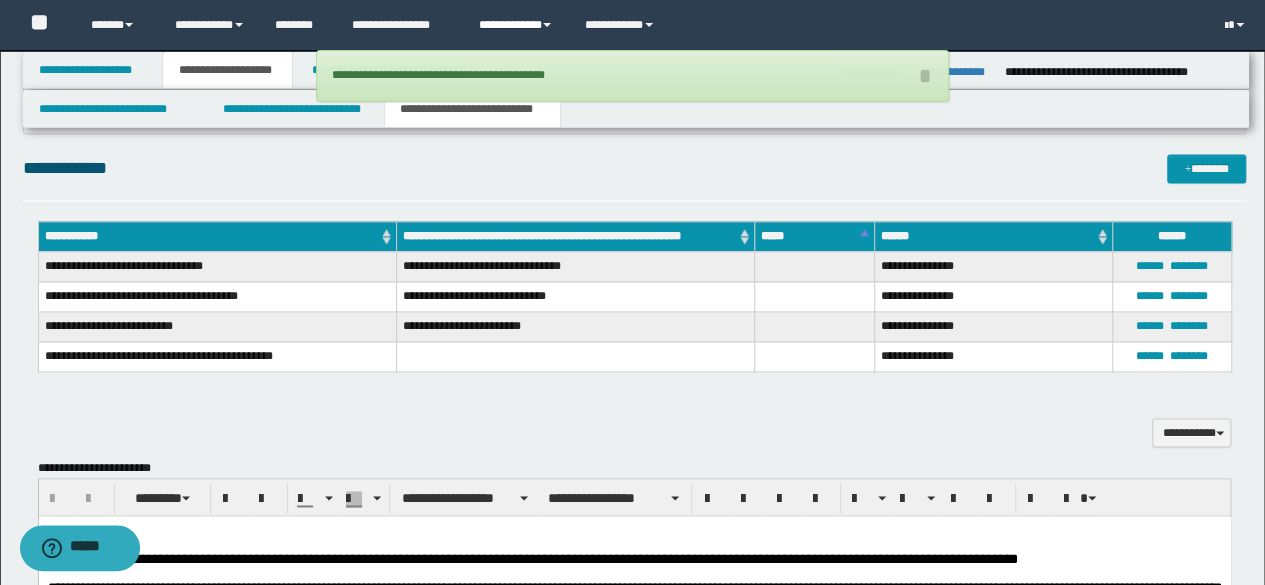 drag, startPoint x: 356, startPoint y: 173, endPoint x: 521, endPoint y: 45, distance: 208.82768 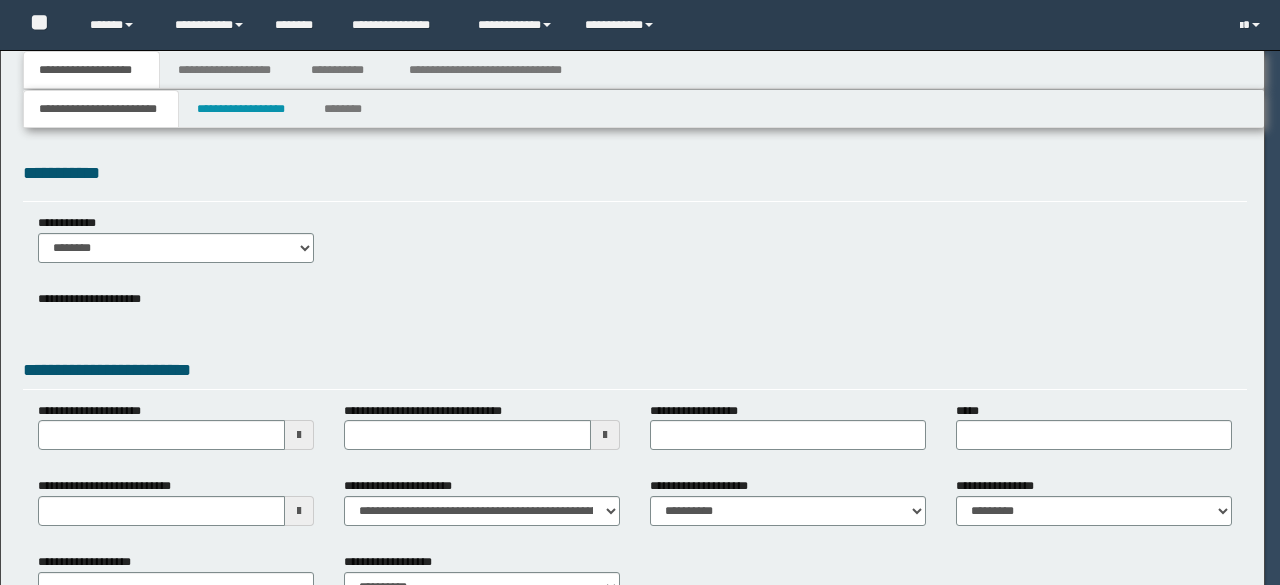 scroll, scrollTop: 0, scrollLeft: 0, axis: both 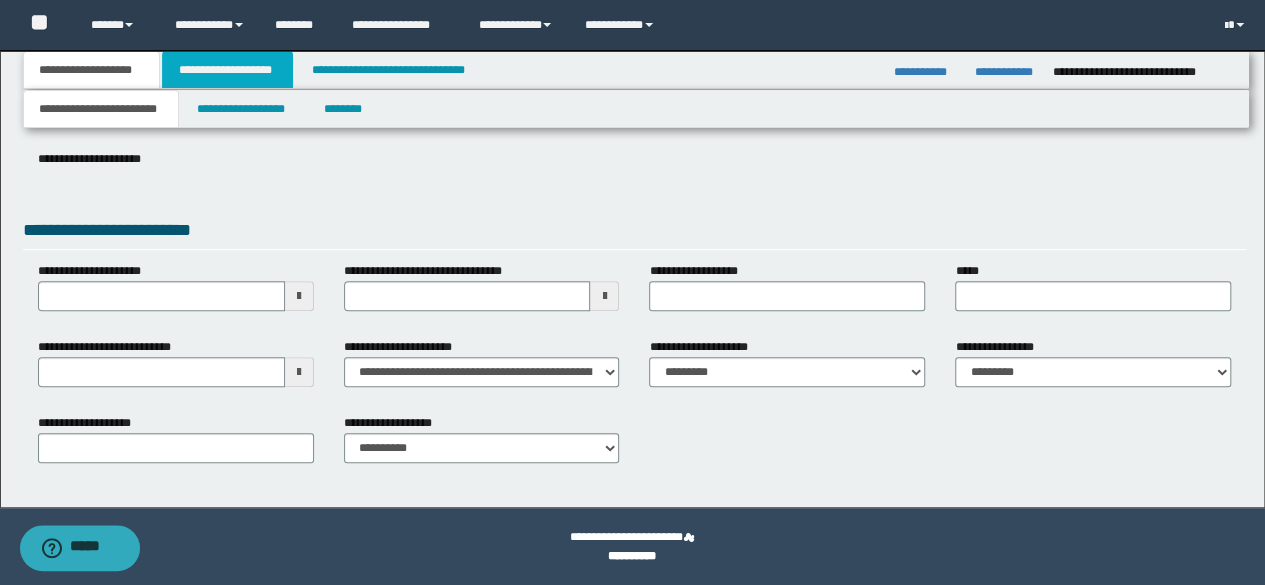 drag, startPoint x: 222, startPoint y: 73, endPoint x: 259, endPoint y: 99, distance: 45.221676 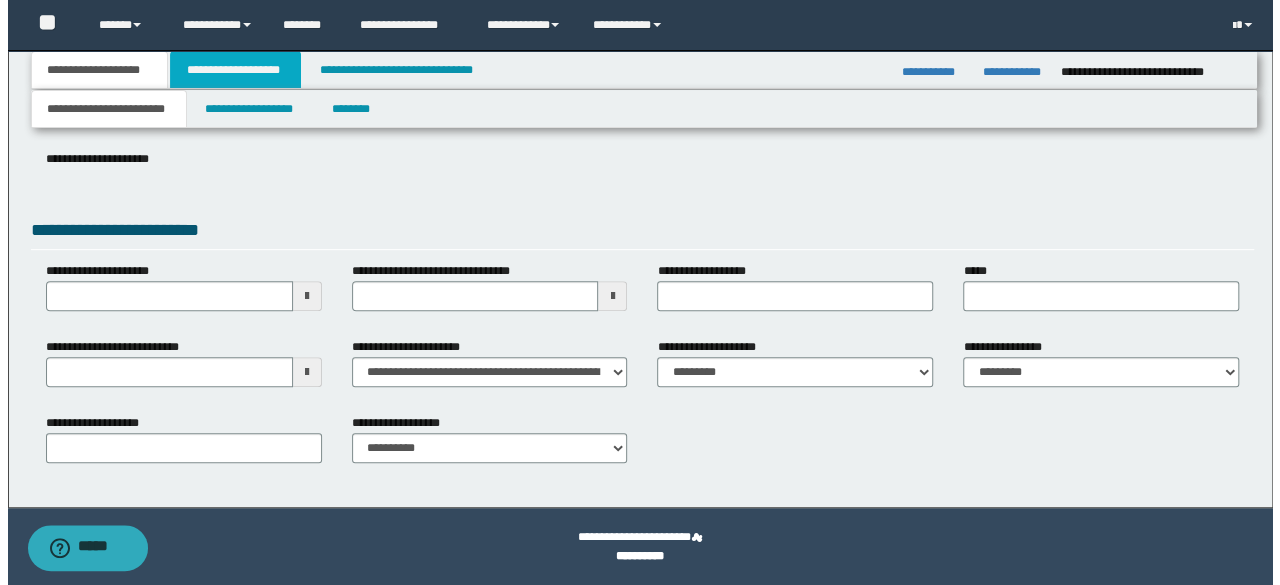 scroll, scrollTop: 0, scrollLeft: 0, axis: both 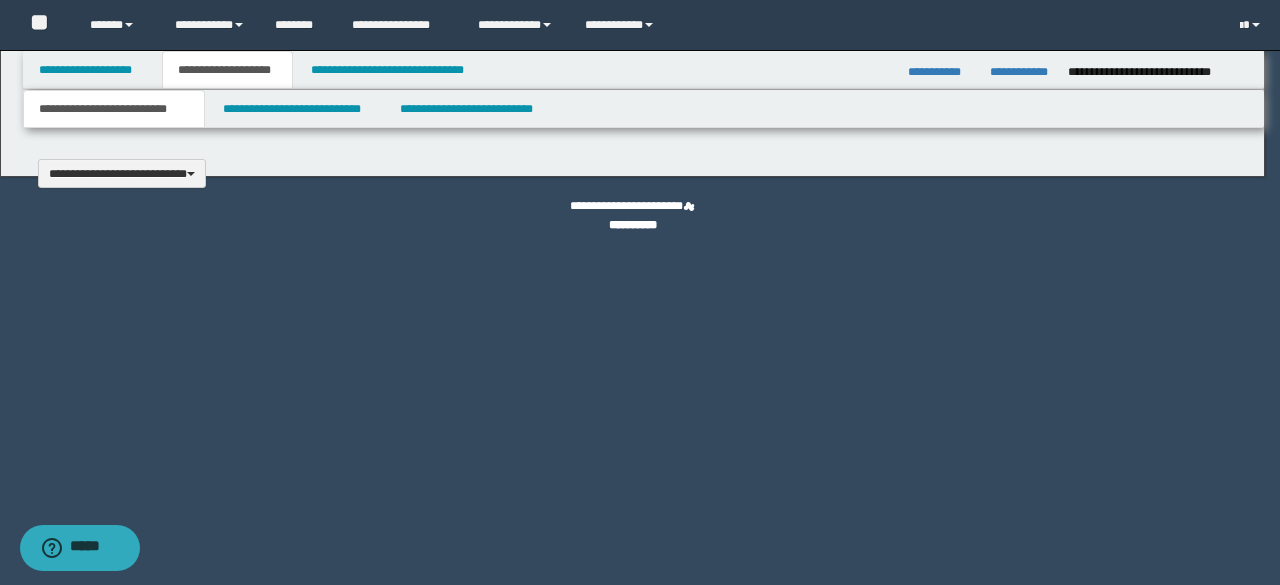 type 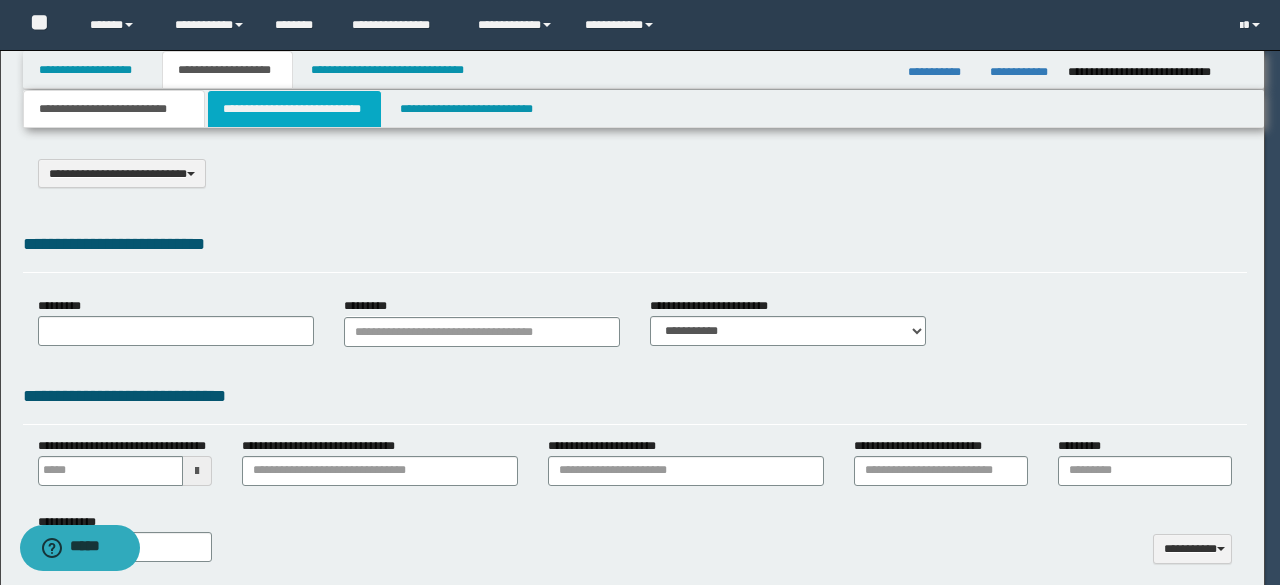 select on "*" 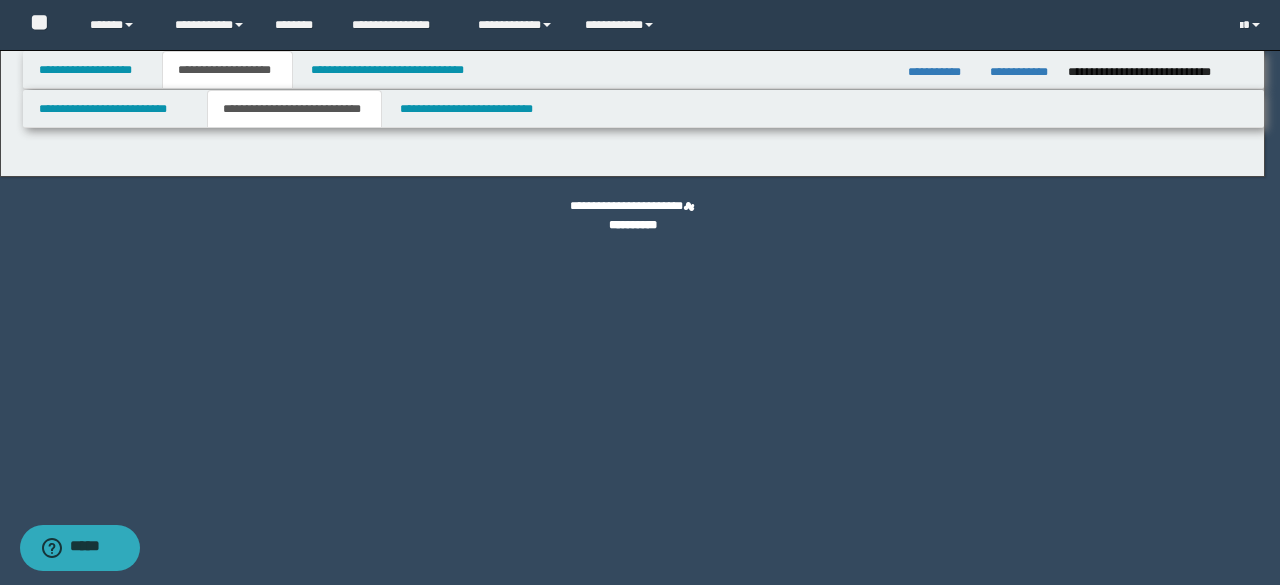 select on "*" 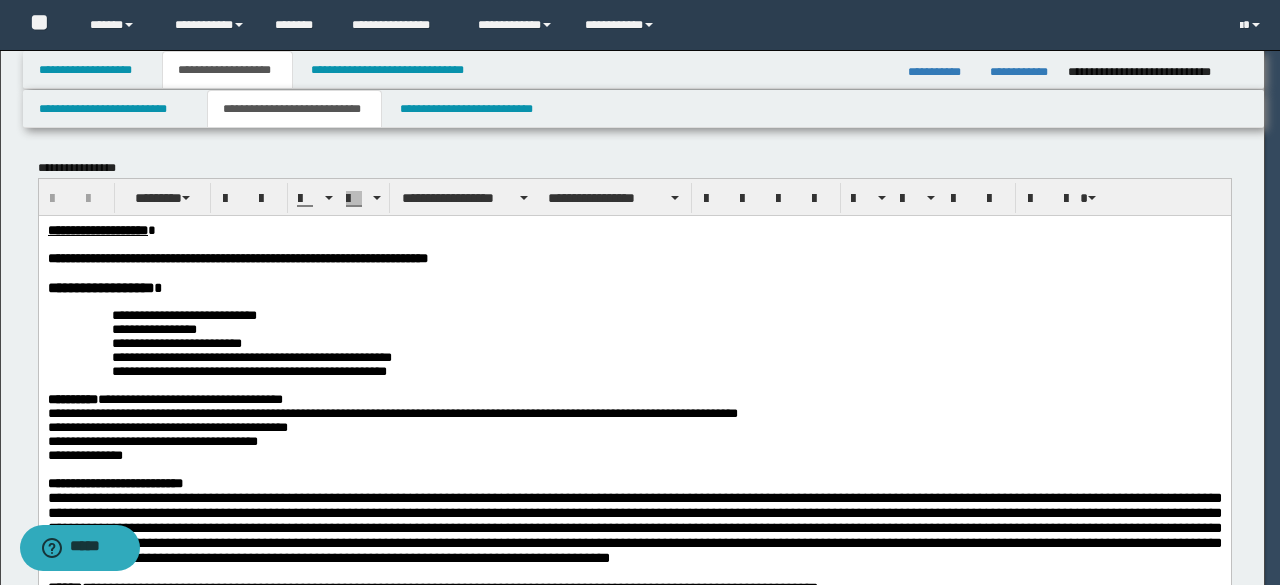 scroll, scrollTop: 0, scrollLeft: 0, axis: both 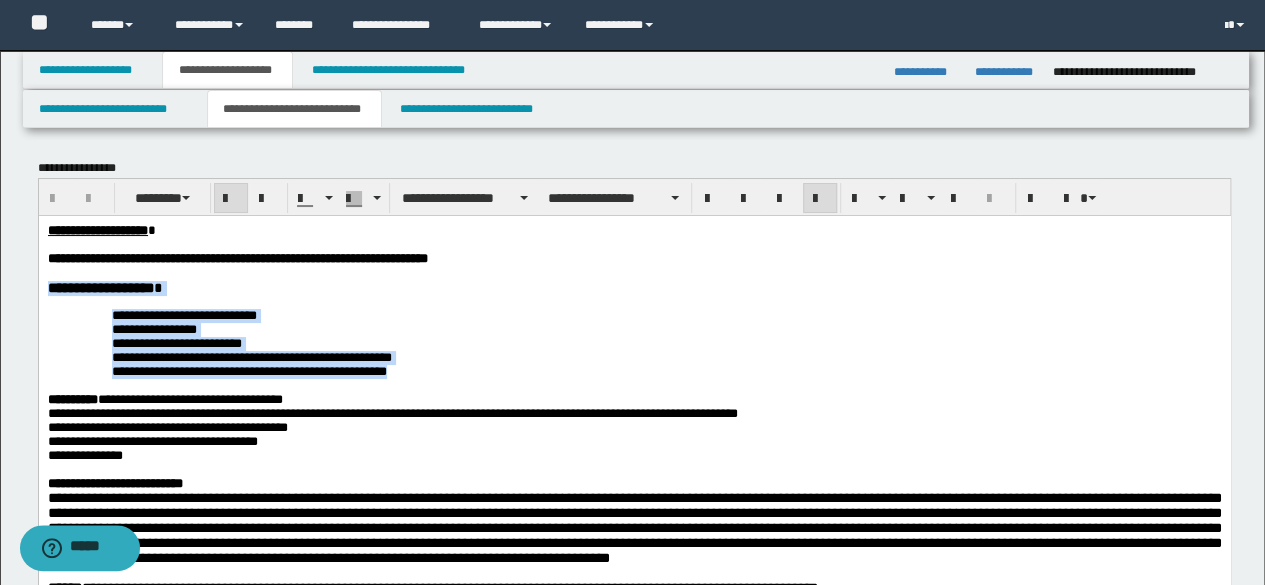 drag, startPoint x: 530, startPoint y: 388, endPoint x: 36, endPoint y: 294, distance: 502.8638 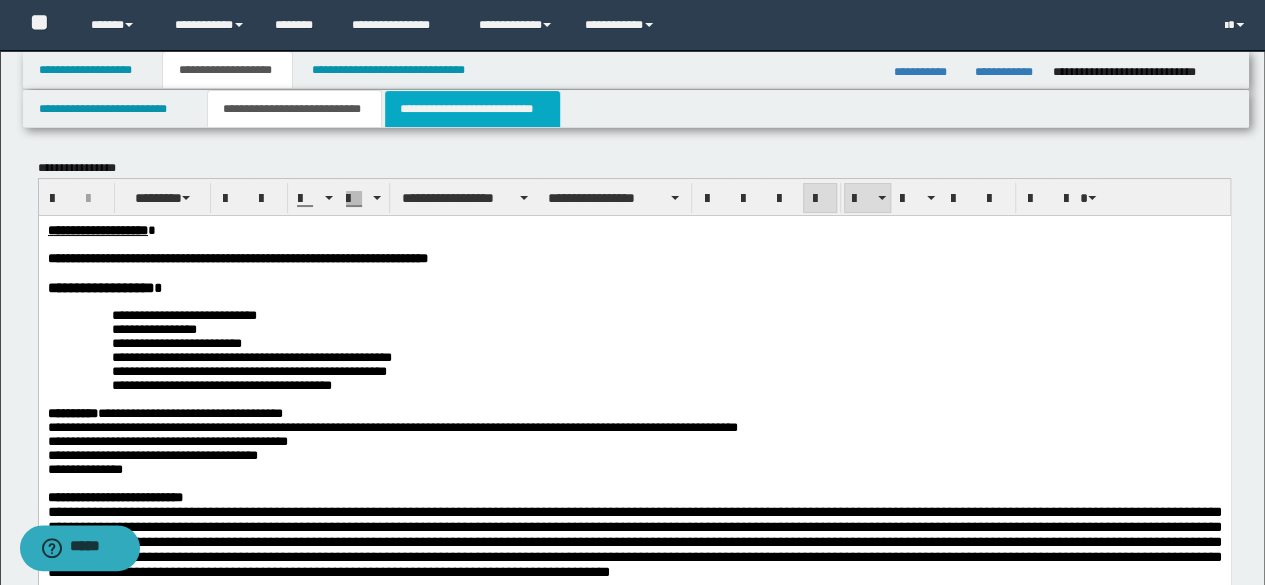 drag, startPoint x: 474, startPoint y: 103, endPoint x: 479, endPoint y: 126, distance: 23.537205 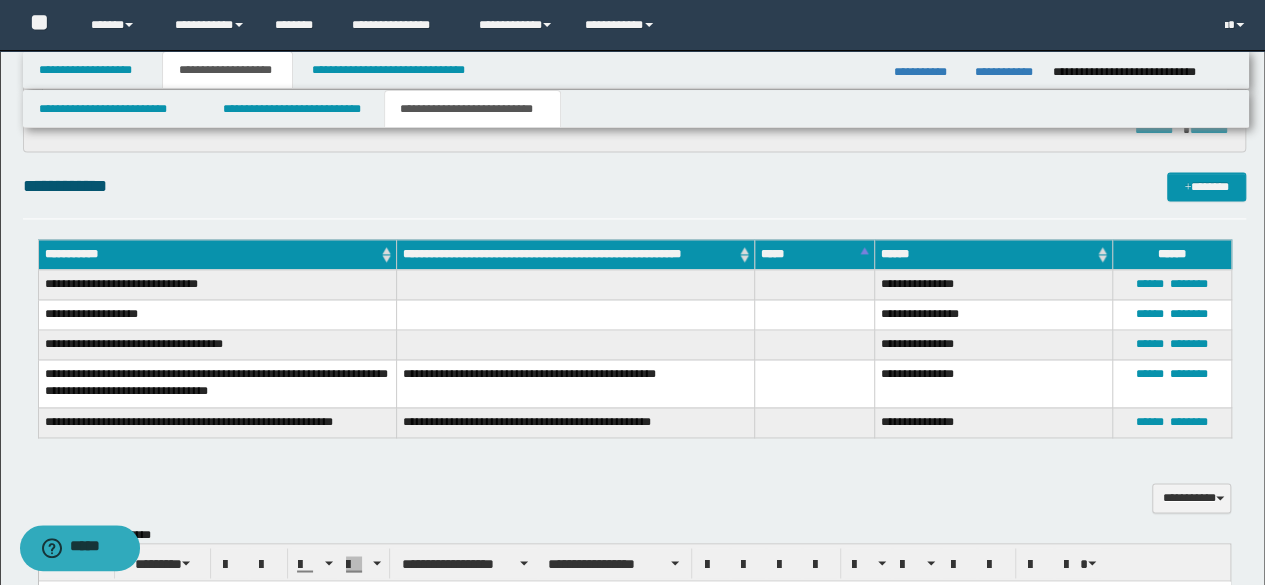 scroll, scrollTop: 1400, scrollLeft: 0, axis: vertical 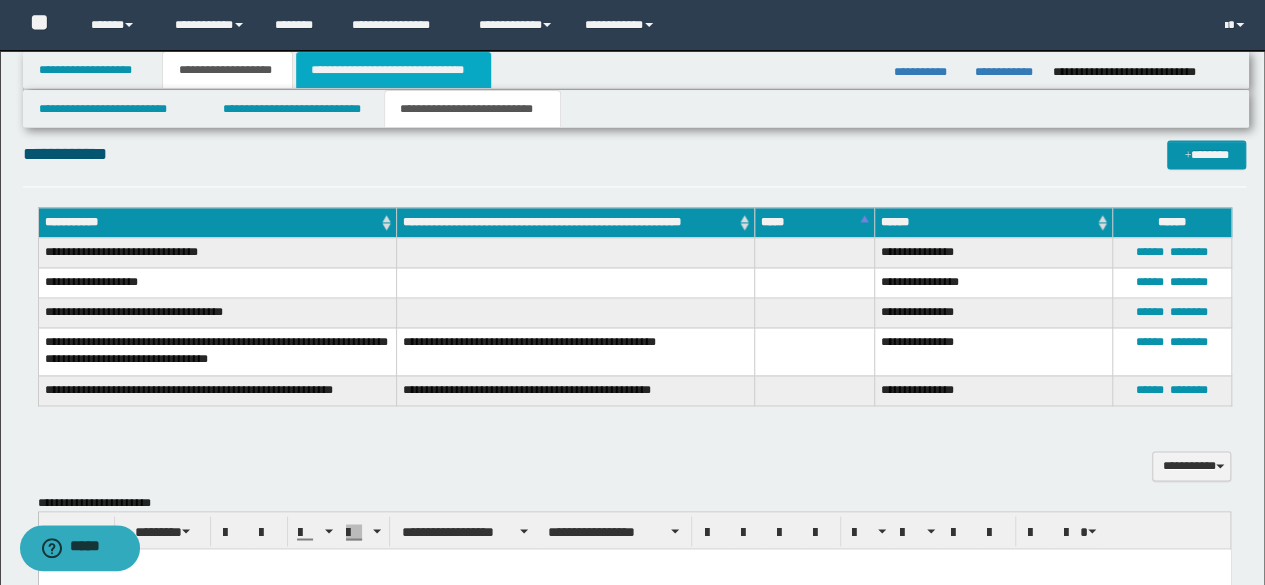 click on "**********" at bounding box center (393, 70) 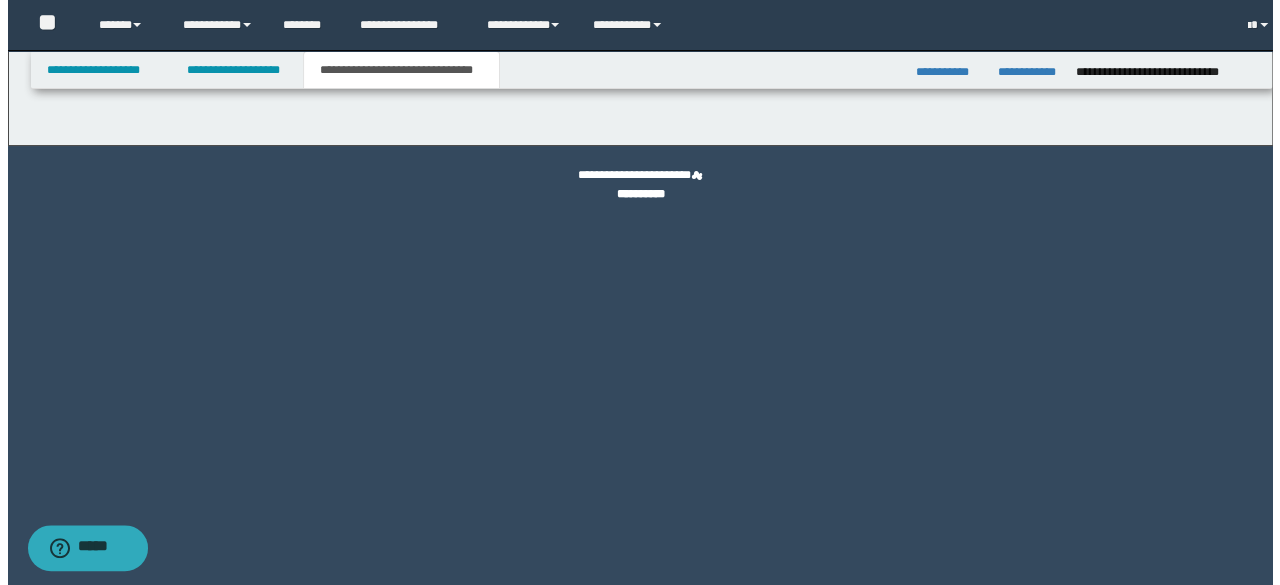 scroll, scrollTop: 0, scrollLeft: 0, axis: both 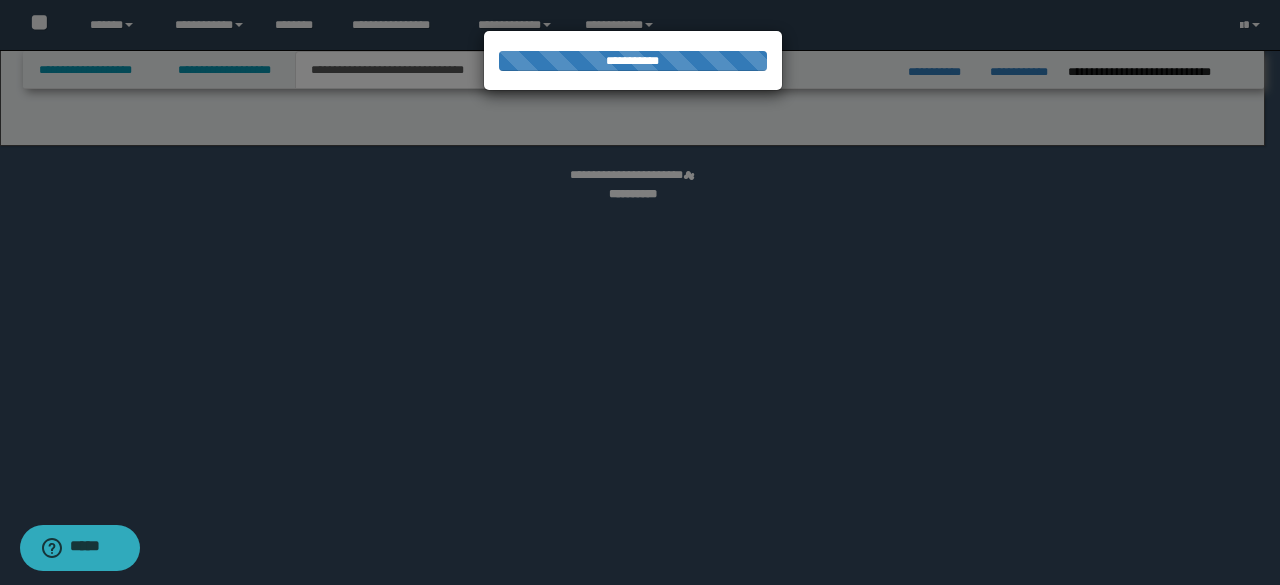 select on "*" 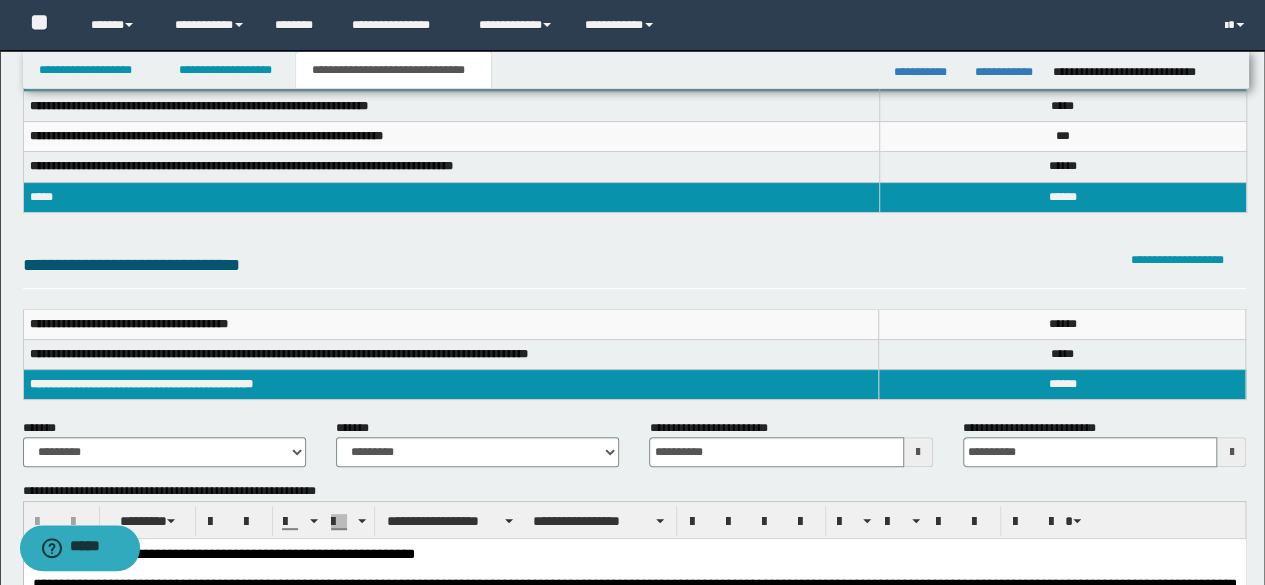 scroll, scrollTop: 200, scrollLeft: 0, axis: vertical 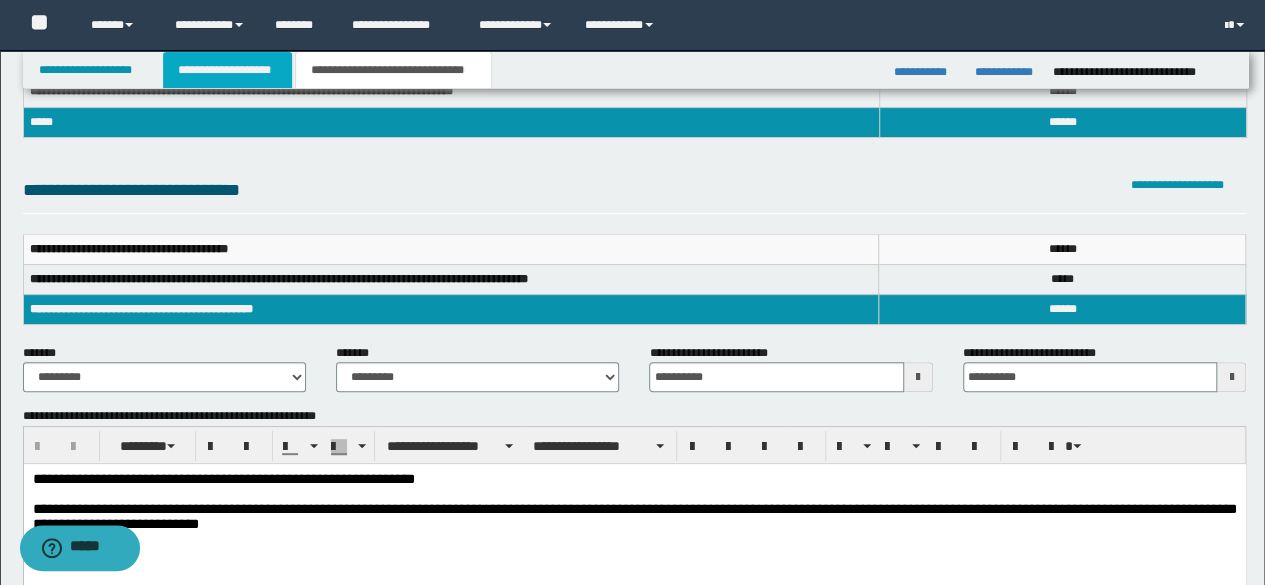 click on "**********" at bounding box center (227, 70) 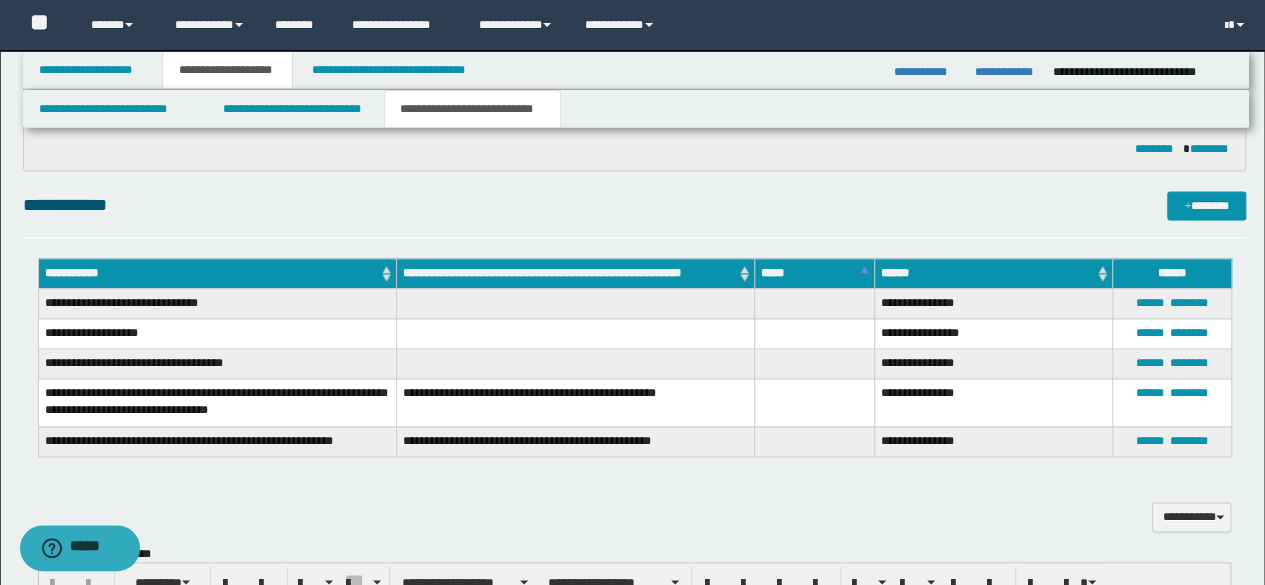 scroll, scrollTop: 1330, scrollLeft: 0, axis: vertical 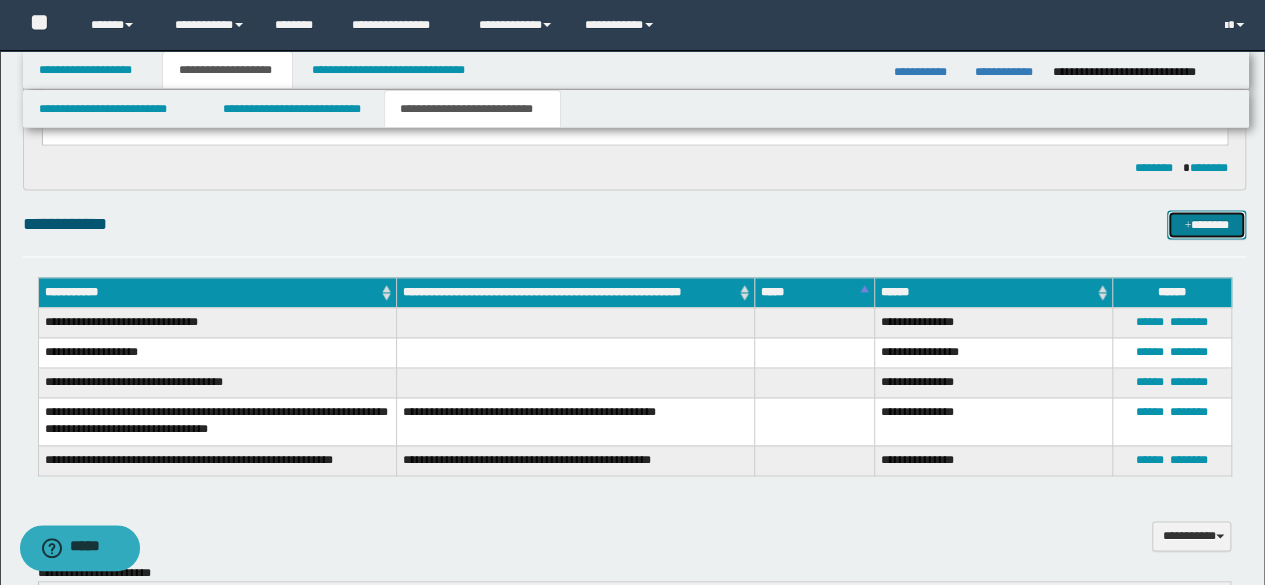 click on "*******" at bounding box center (1206, 224) 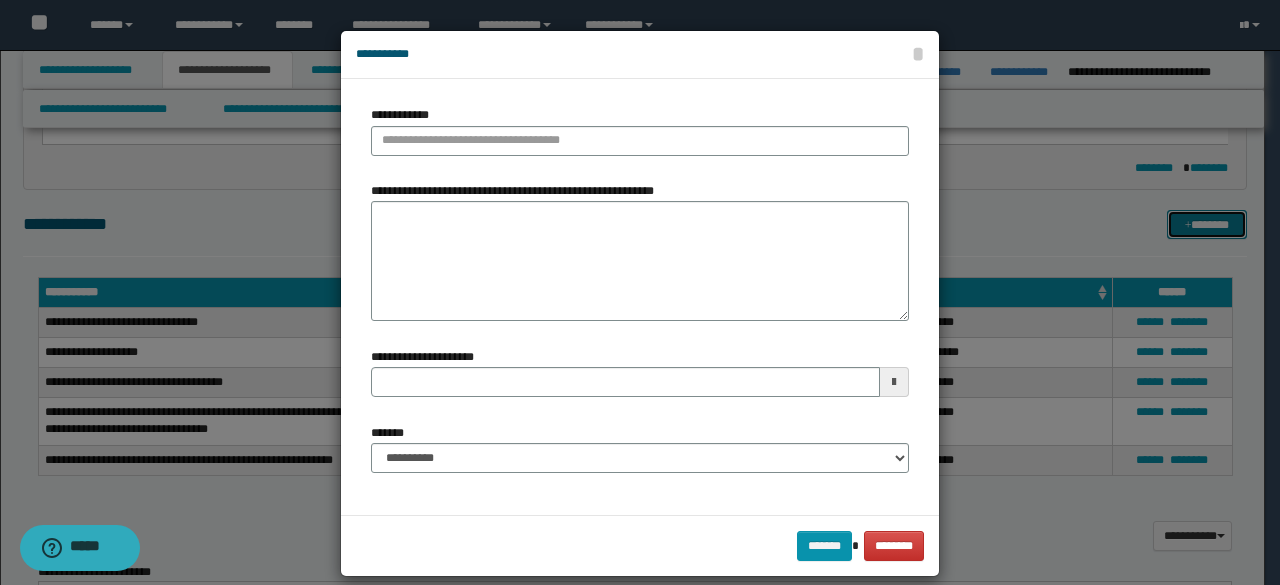 type 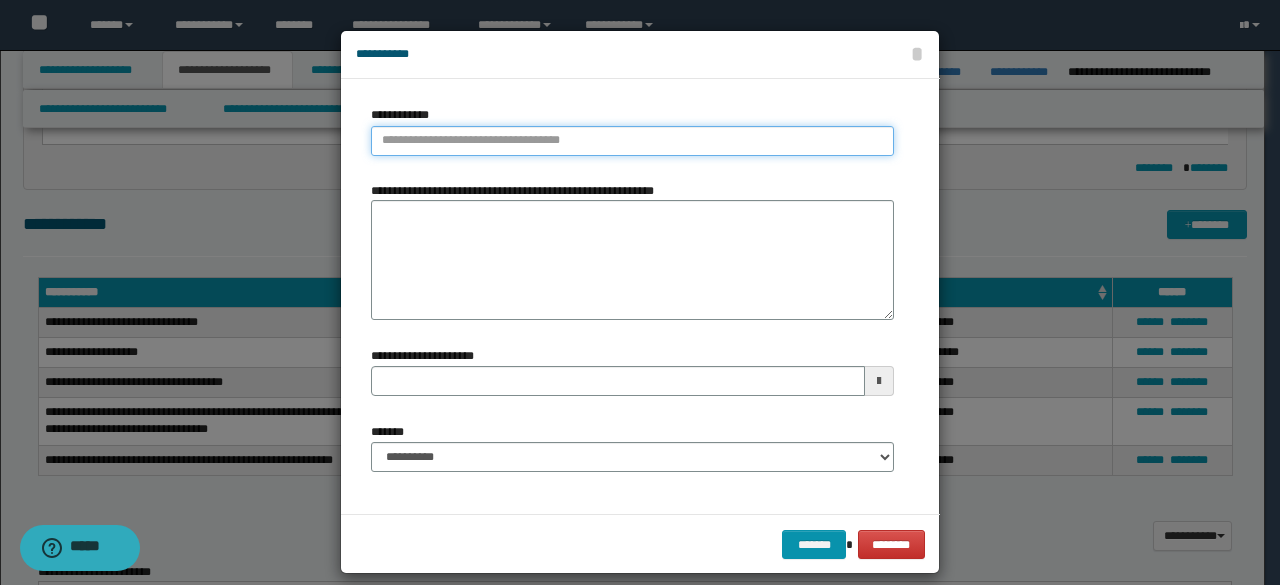 click on "**********" at bounding box center (632, 141) 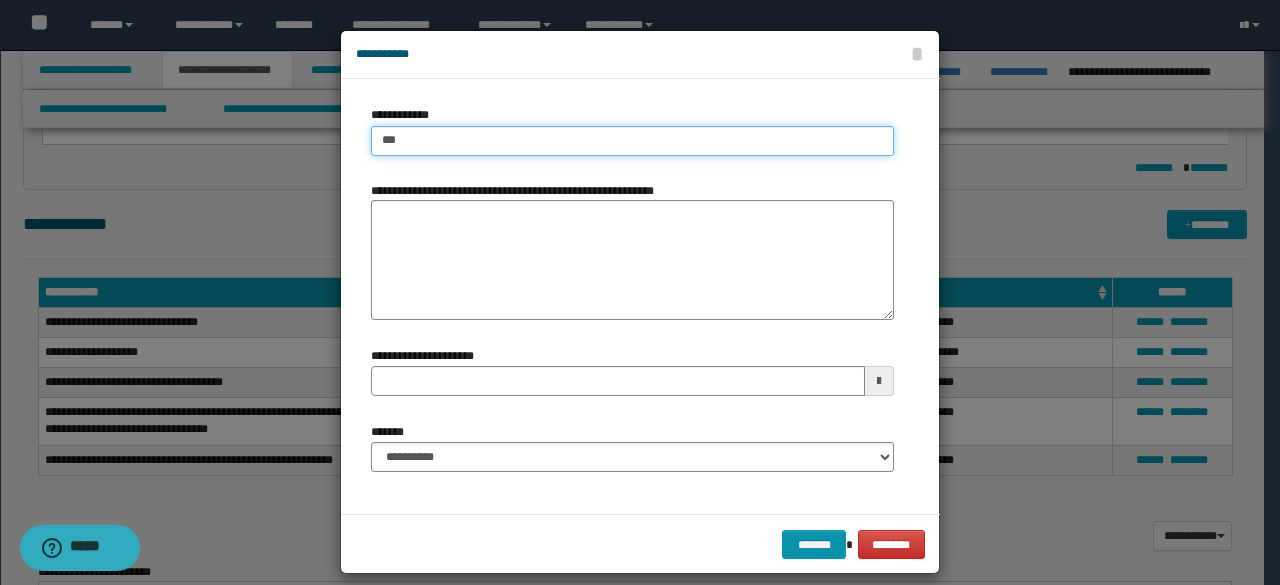 type on "****" 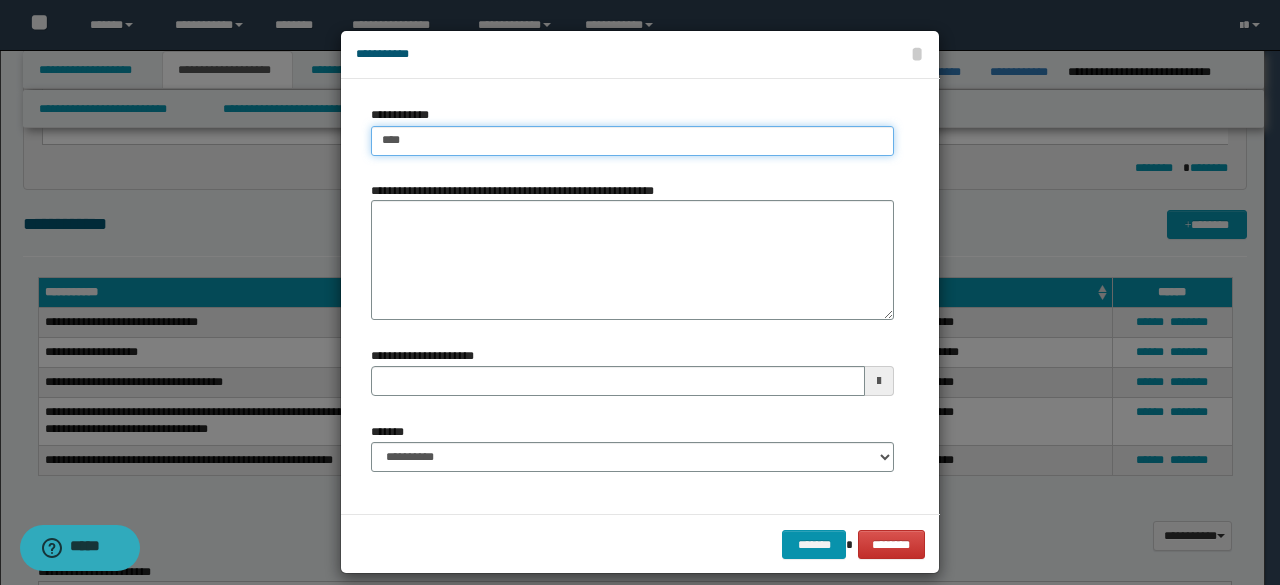 type on "****" 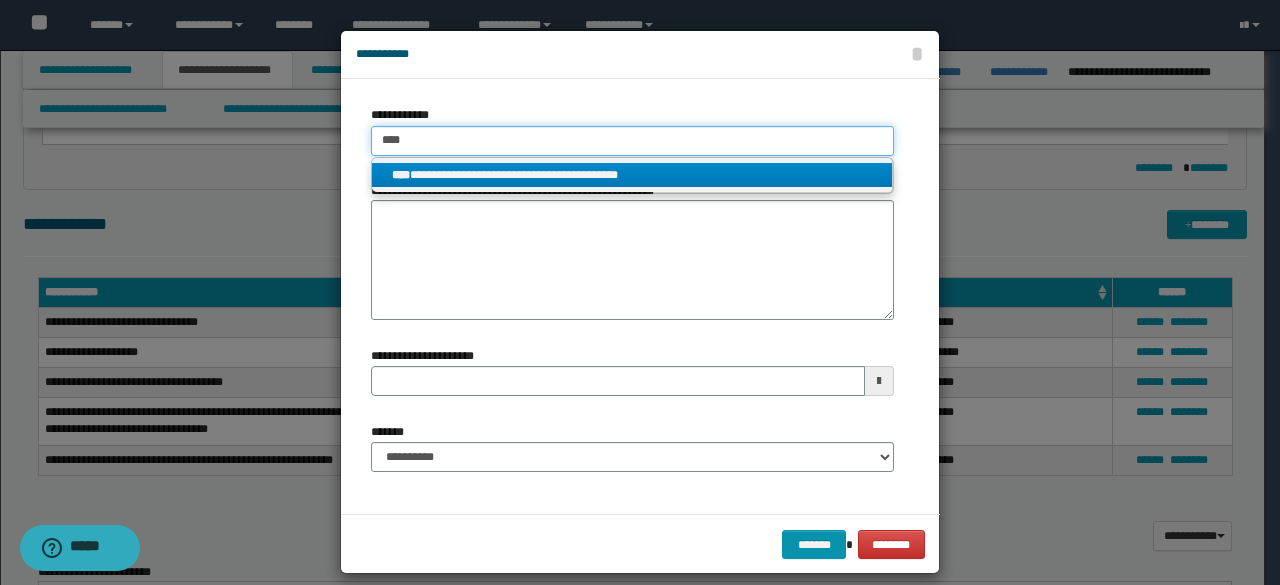 type on "****" 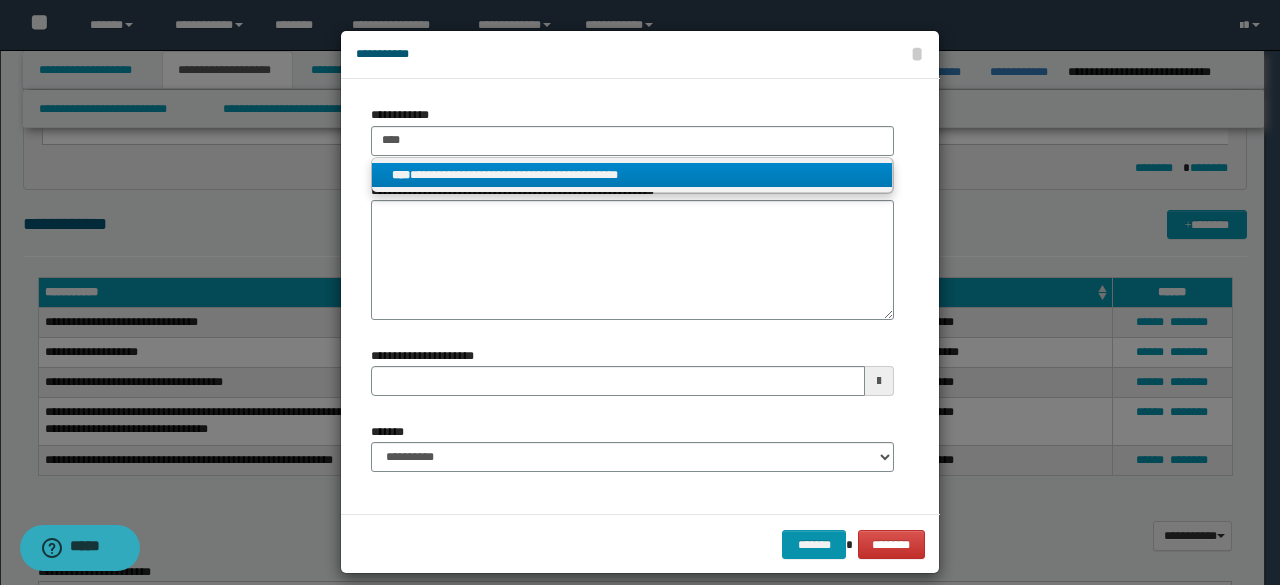 click on "**********" at bounding box center [632, 175] 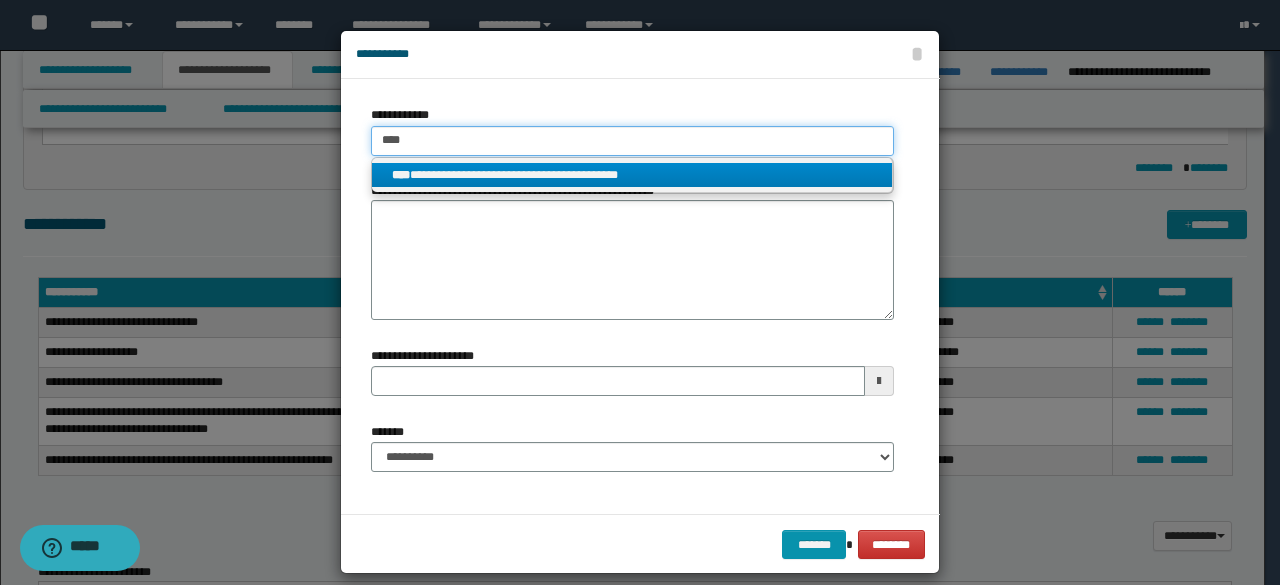 type 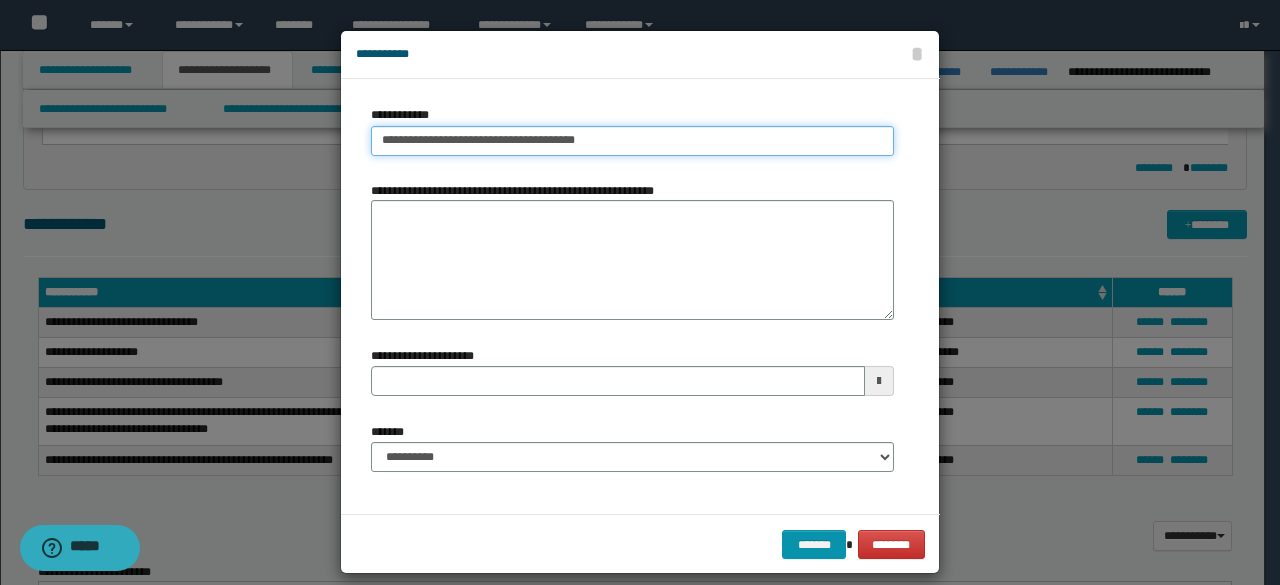 type 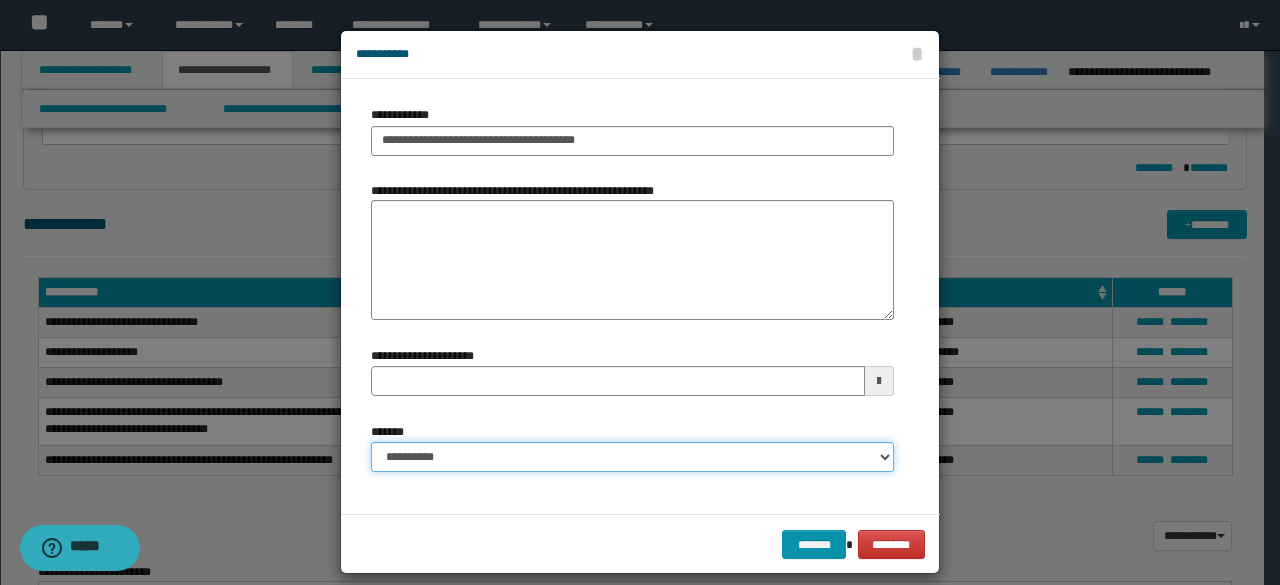 drag, startPoint x: 505, startPoint y: 449, endPoint x: 516, endPoint y: 443, distance: 12.529964 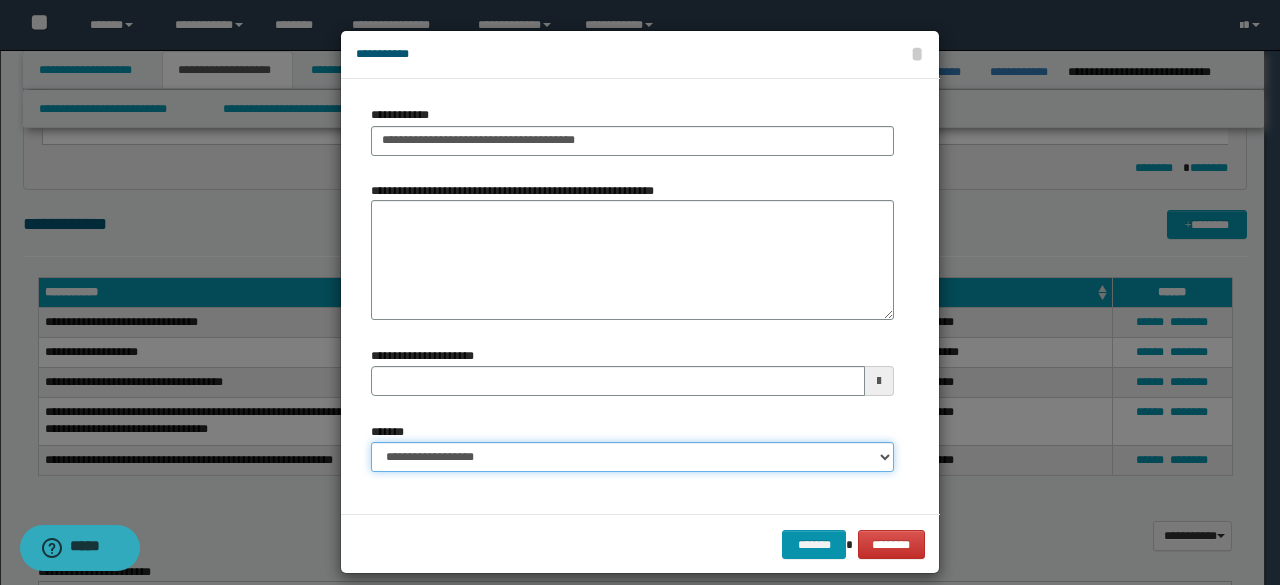 click on "**********" at bounding box center (632, 457) 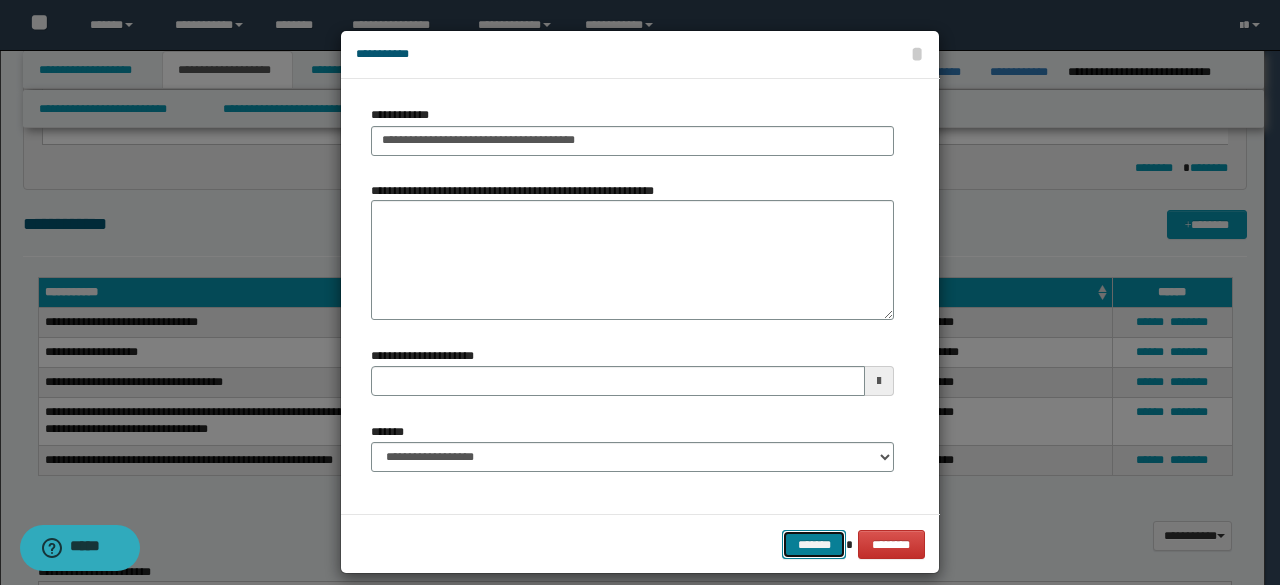 click on "*******" at bounding box center [814, 544] 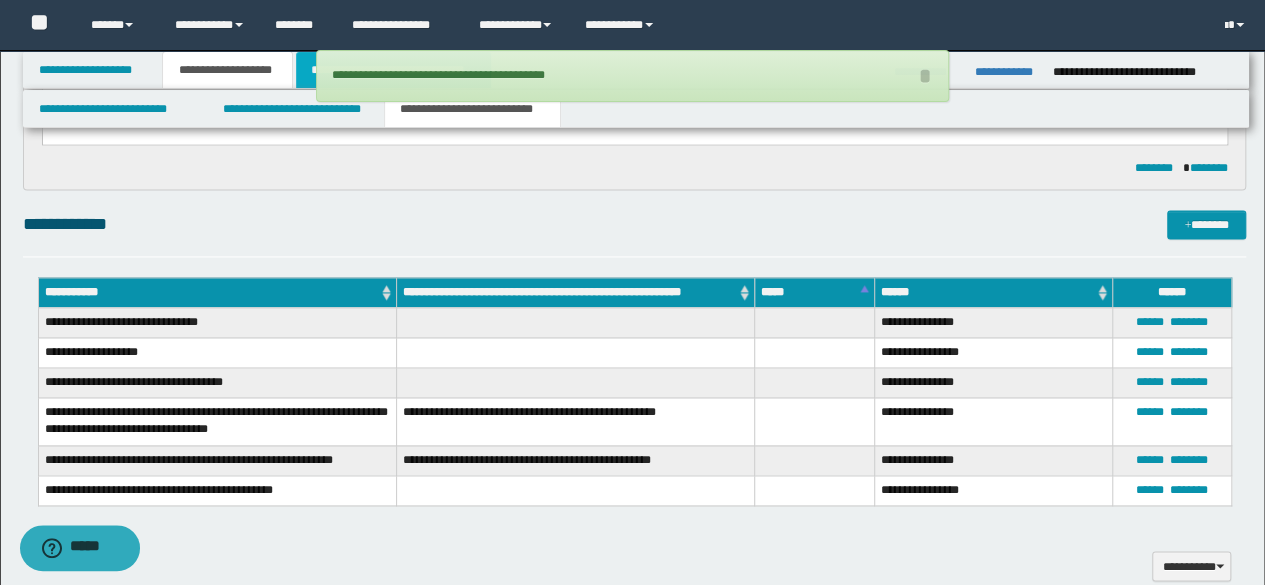 click on "**********" at bounding box center (393, 70) 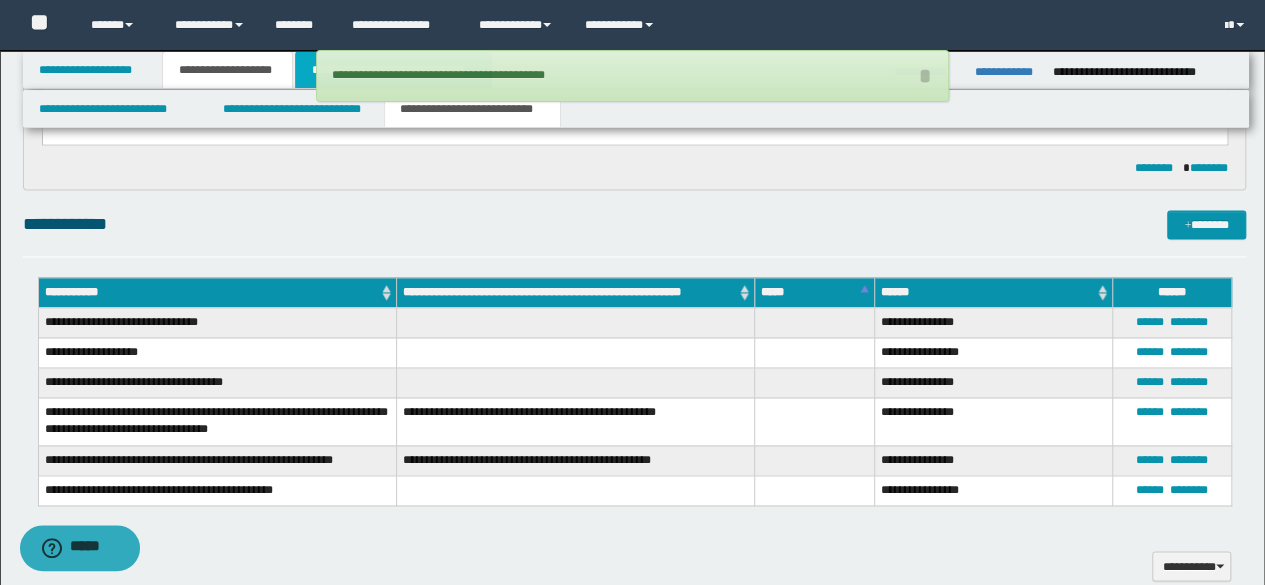 scroll, scrollTop: 972, scrollLeft: 0, axis: vertical 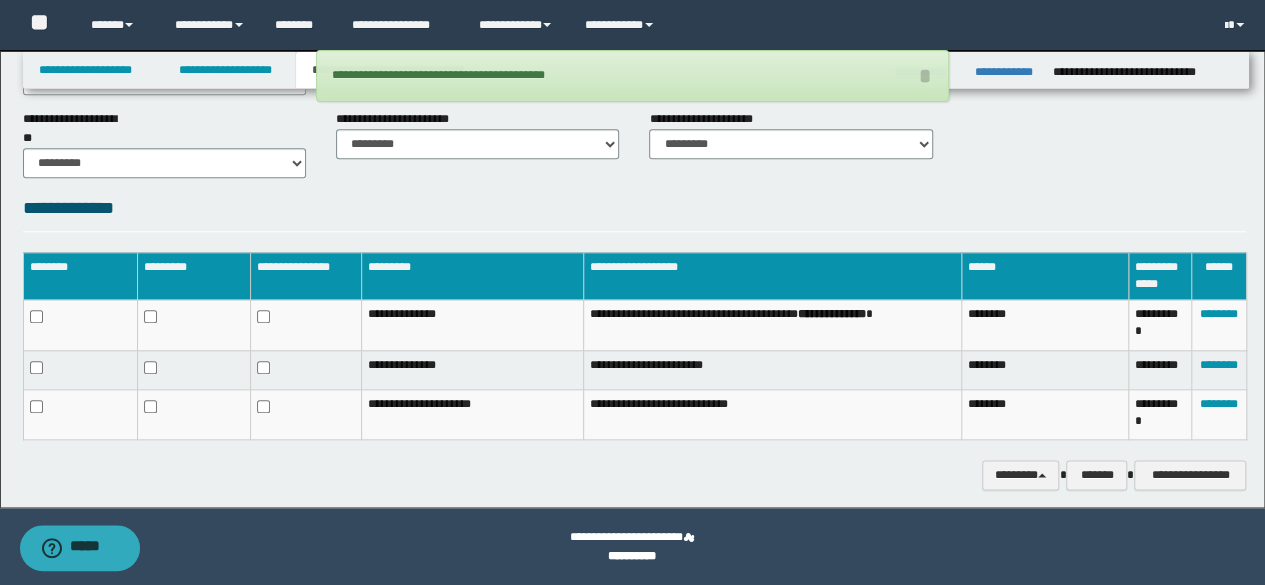 click on "**********" at bounding box center (635, 213) 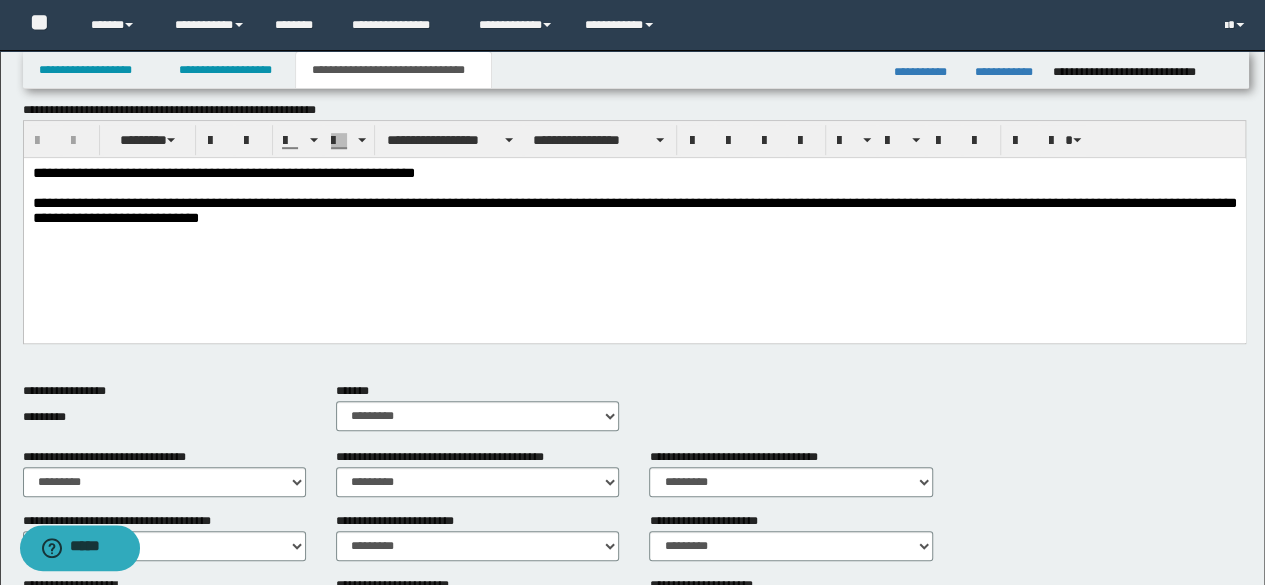 scroll, scrollTop: 372, scrollLeft: 0, axis: vertical 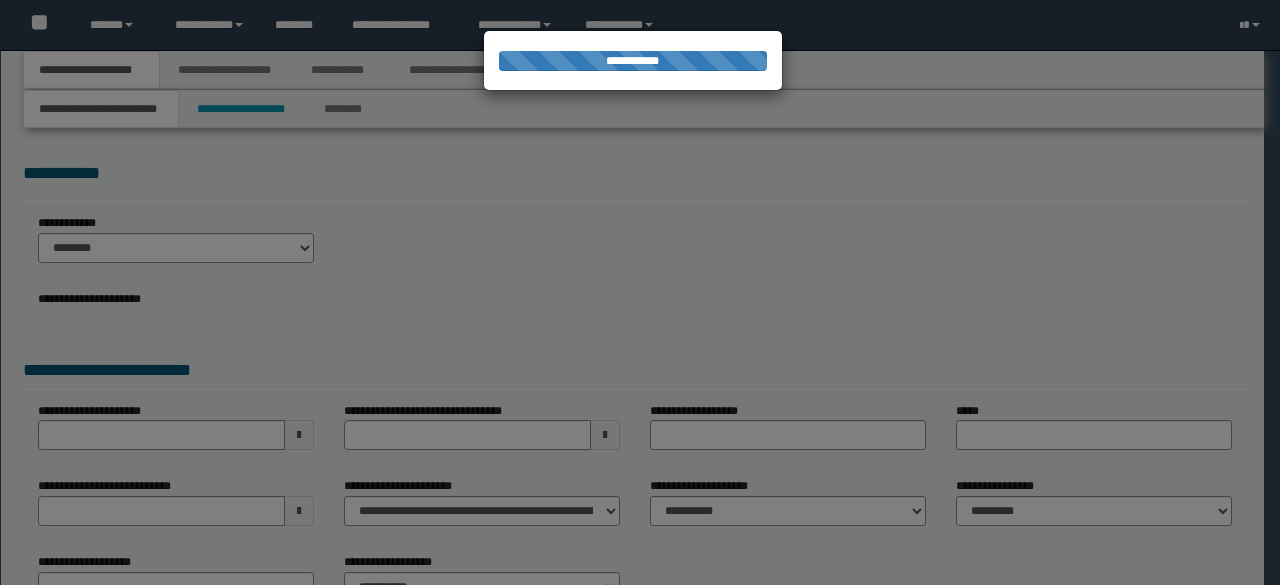 select on "*" 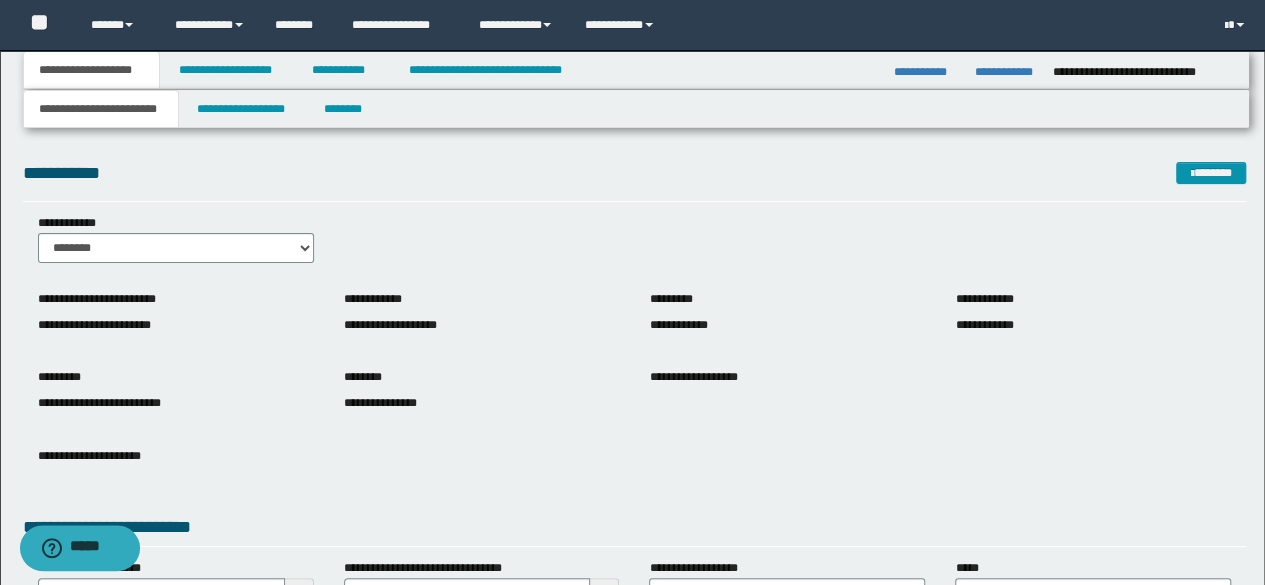 scroll, scrollTop: 297, scrollLeft: 0, axis: vertical 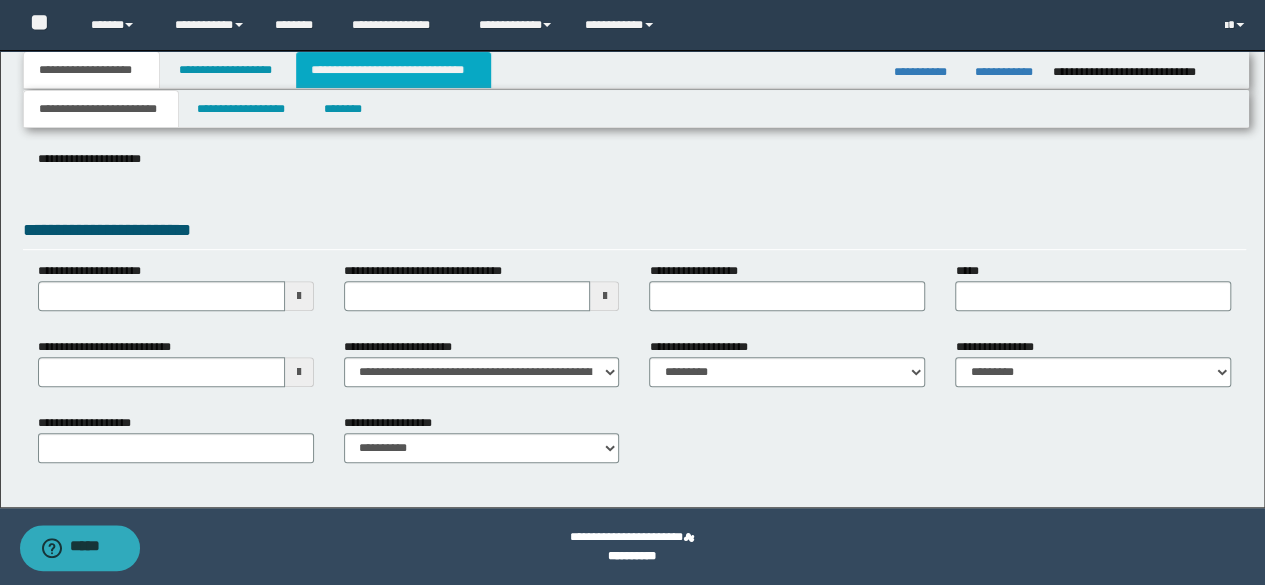 click on "**********" at bounding box center [393, 70] 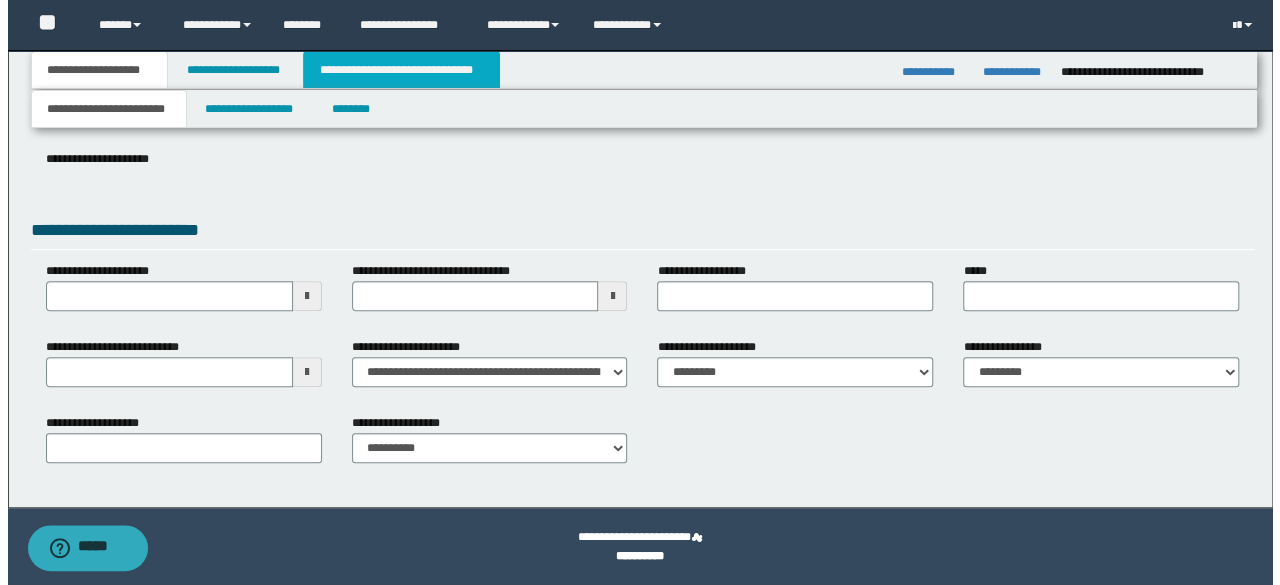 scroll, scrollTop: 0, scrollLeft: 0, axis: both 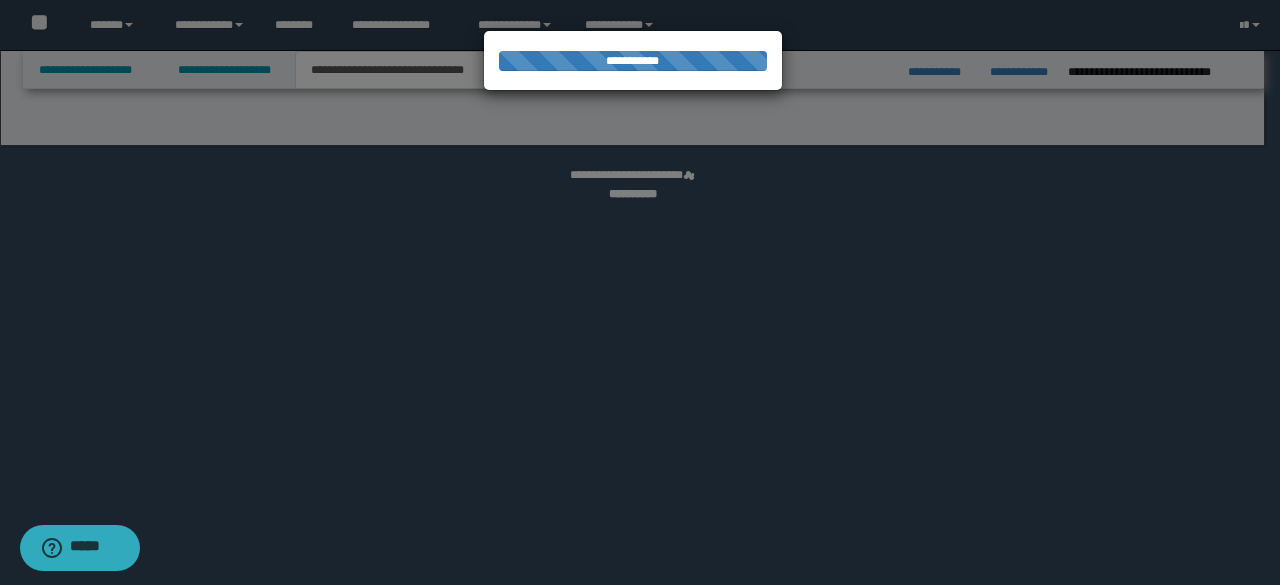 select on "*" 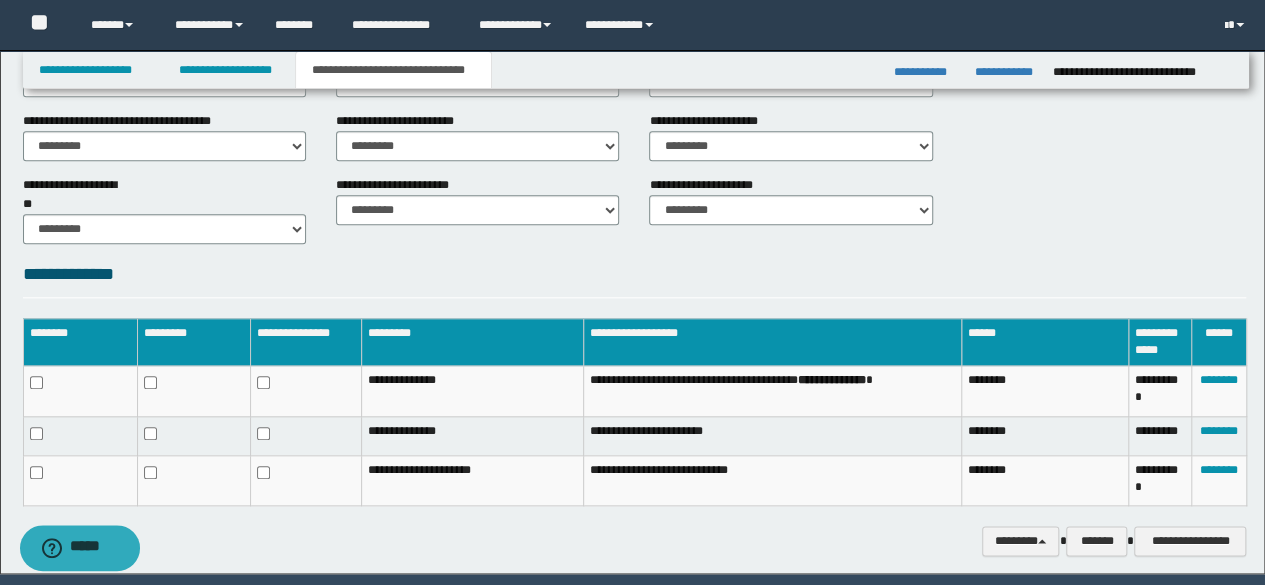 scroll, scrollTop: 972, scrollLeft: 0, axis: vertical 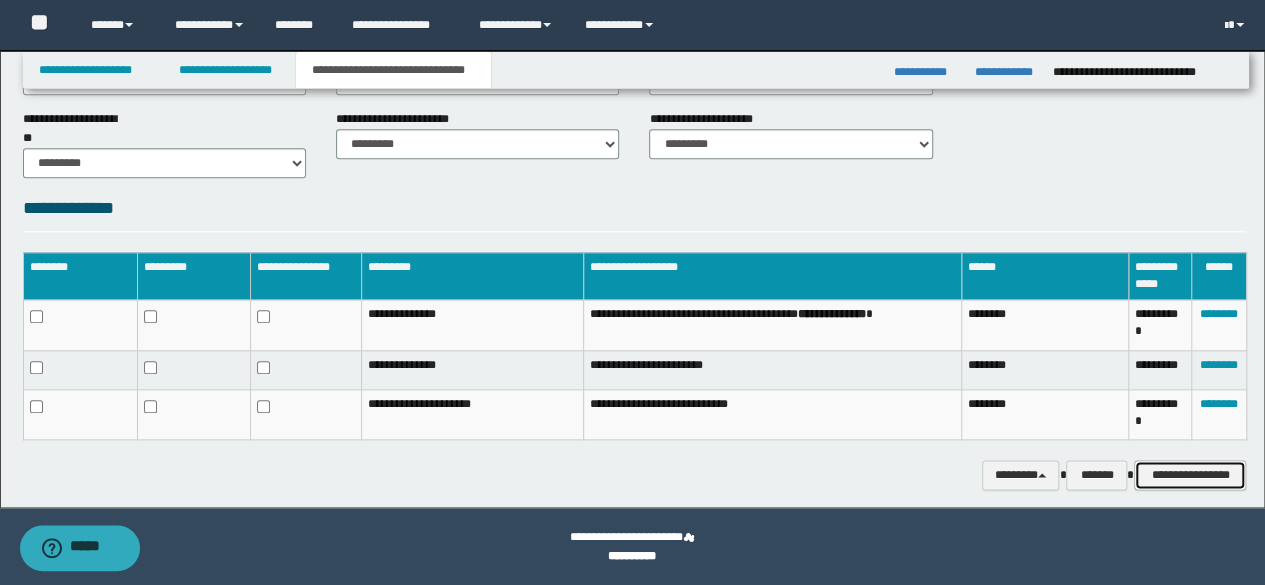 click on "**********" at bounding box center [1190, 474] 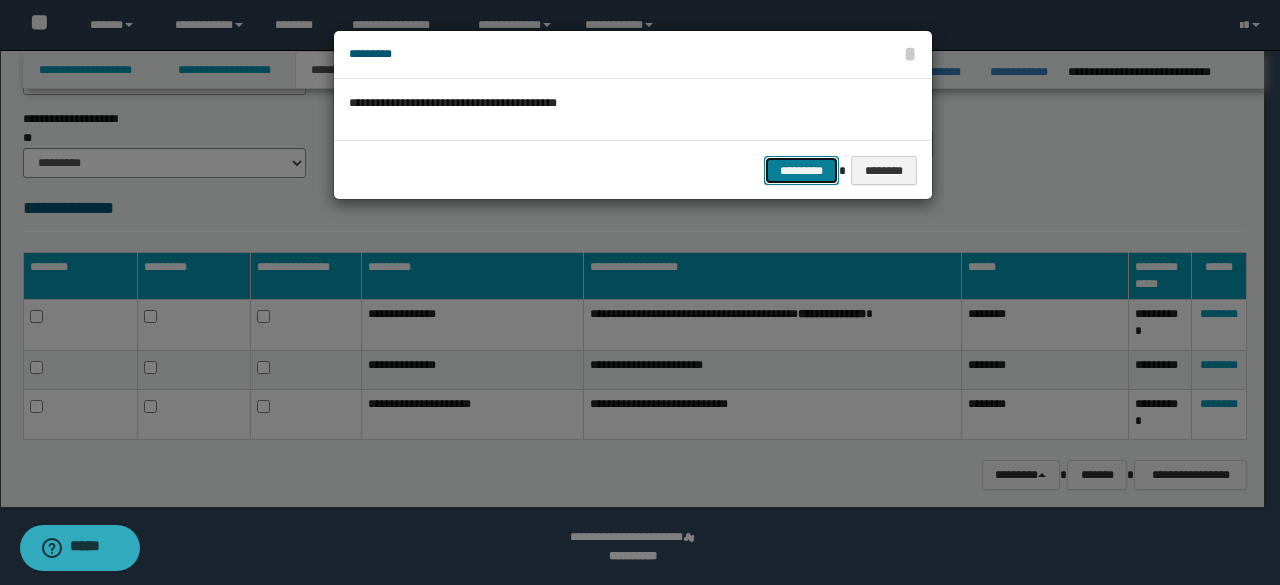click on "*********" at bounding box center [801, 170] 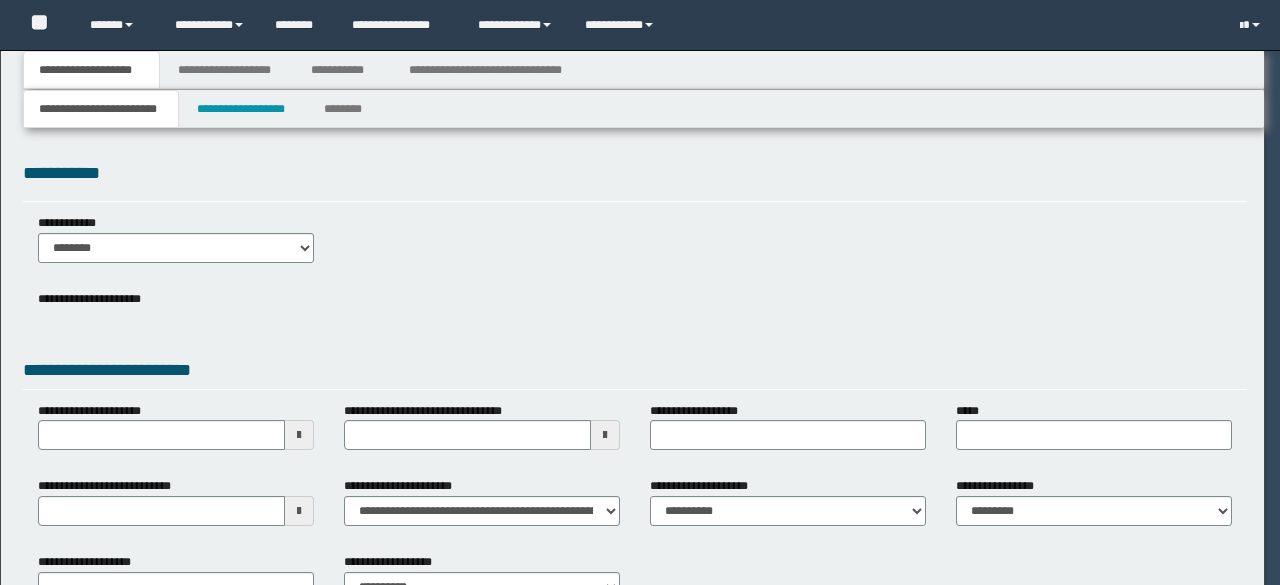 scroll, scrollTop: 0, scrollLeft: 0, axis: both 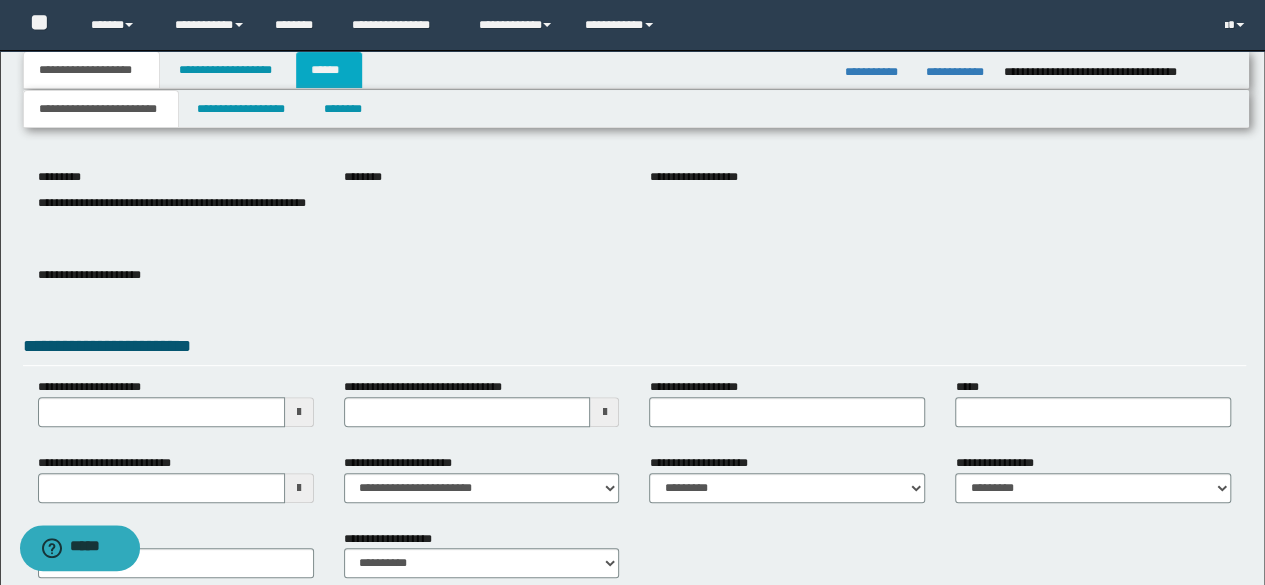 click on "******" at bounding box center (329, 70) 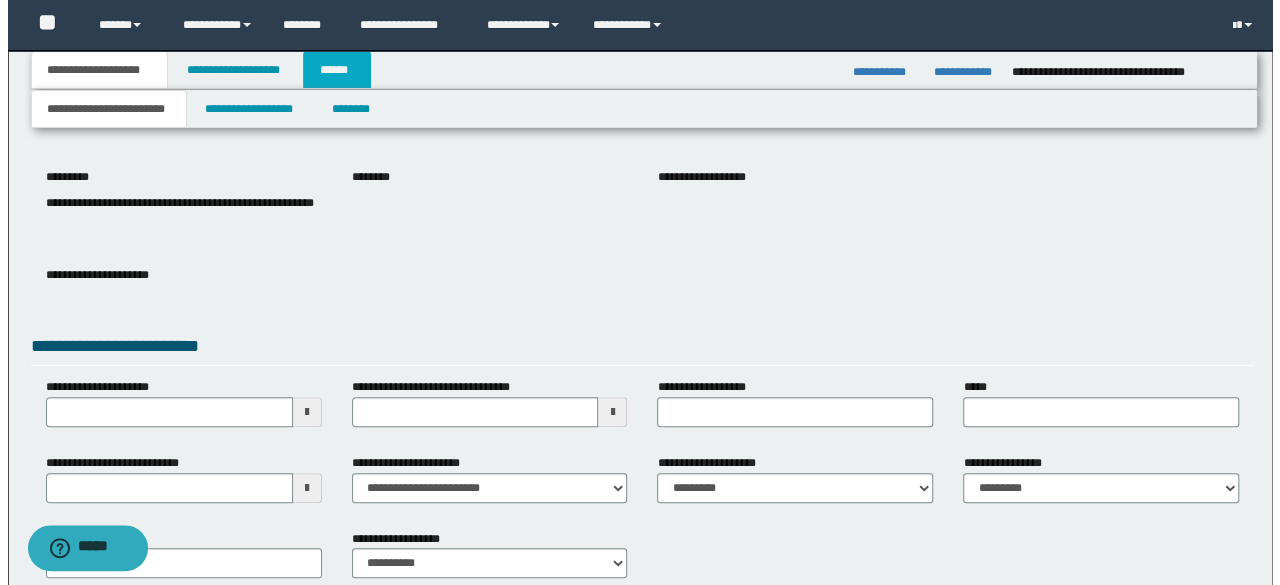 scroll, scrollTop: 0, scrollLeft: 0, axis: both 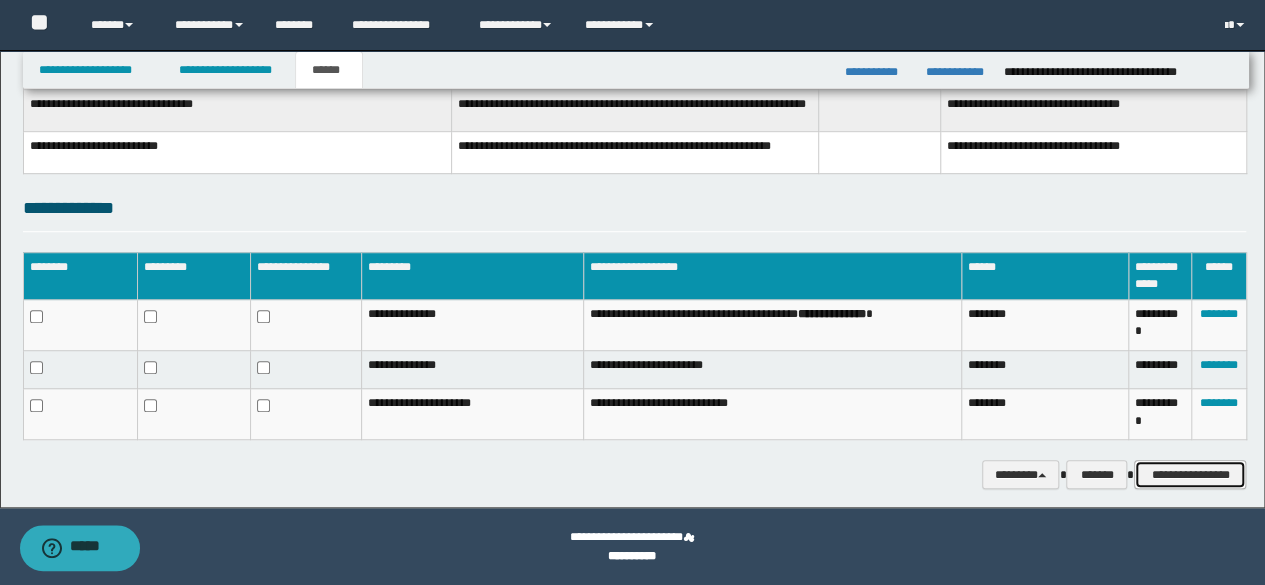 click on "**********" at bounding box center (1190, 474) 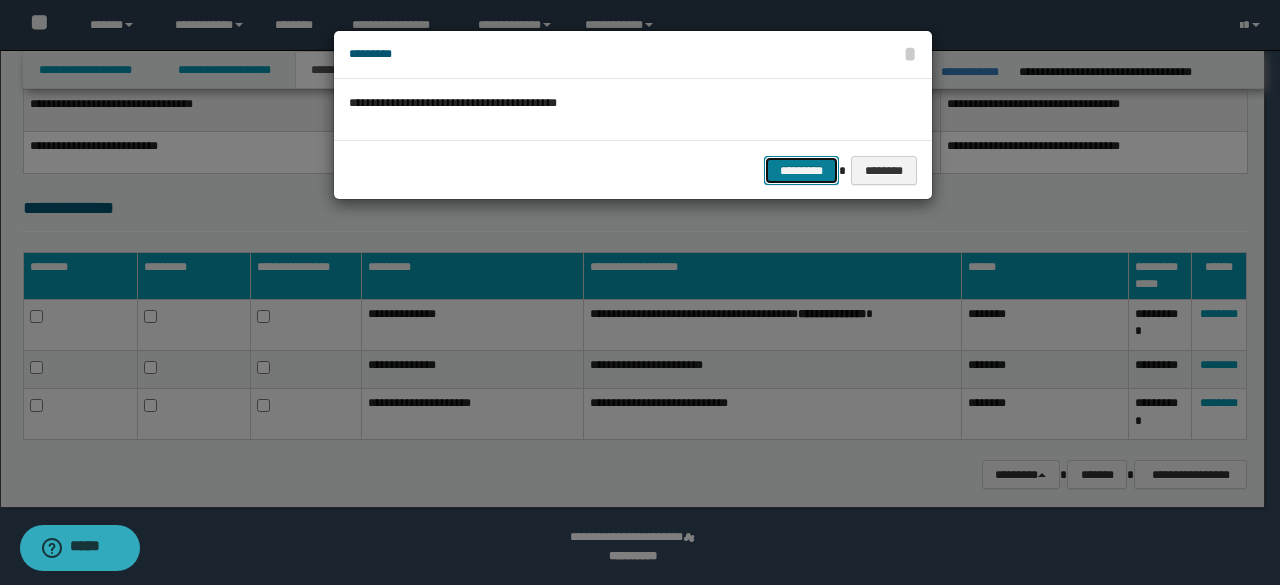 click on "*********" at bounding box center (801, 170) 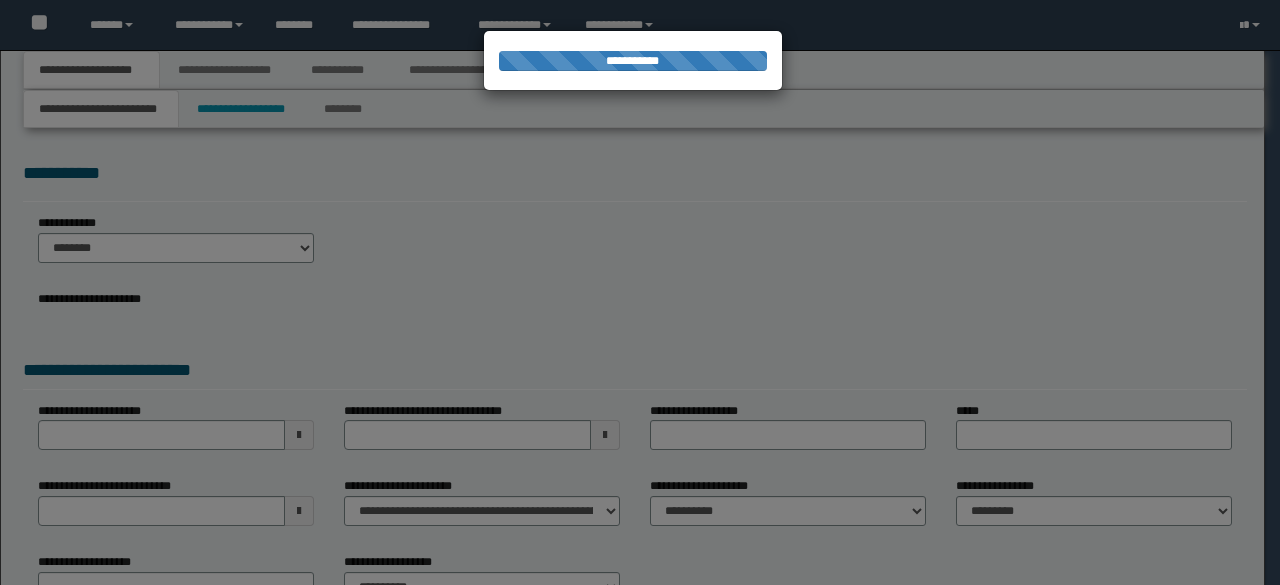 scroll, scrollTop: 0, scrollLeft: 0, axis: both 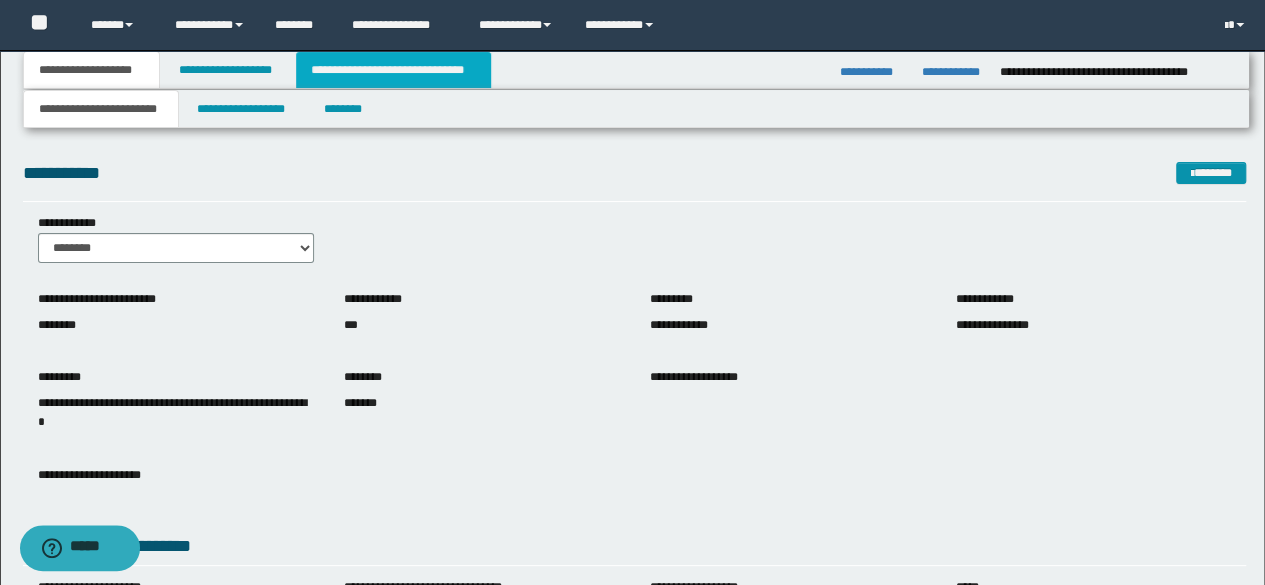 click on "**********" at bounding box center [393, 70] 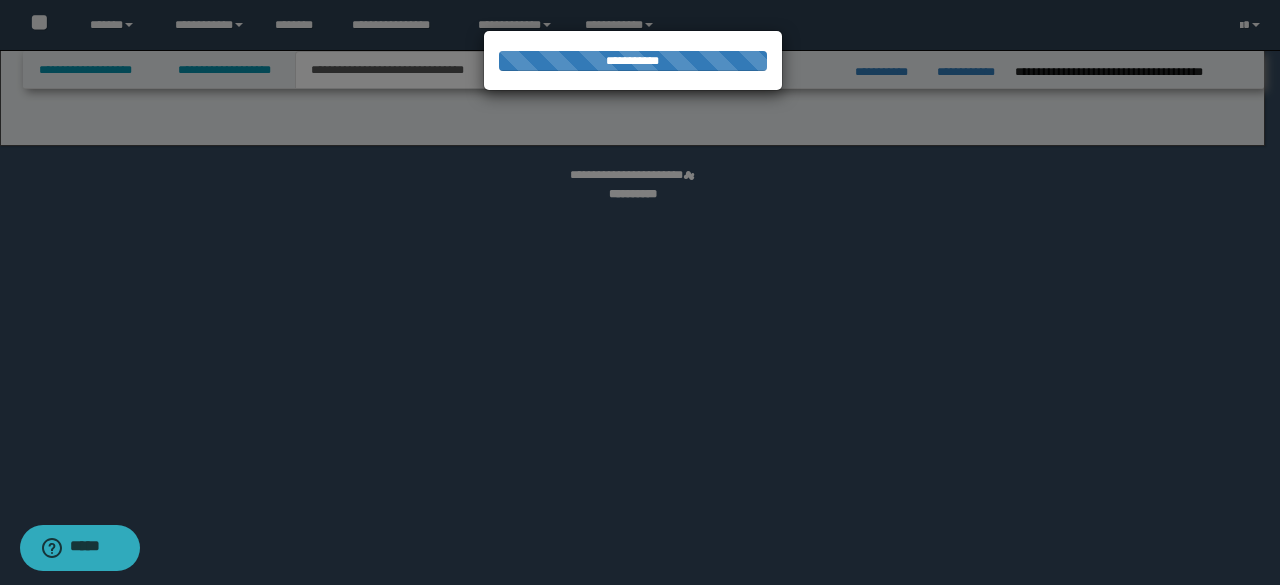 select on "*" 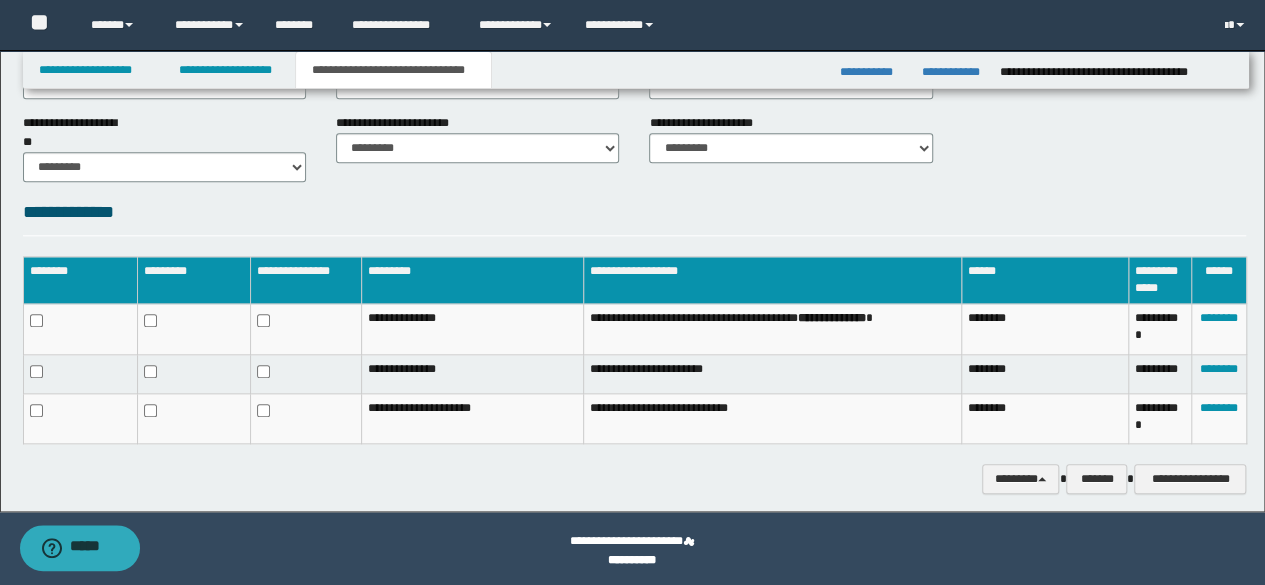 scroll, scrollTop: 908, scrollLeft: 0, axis: vertical 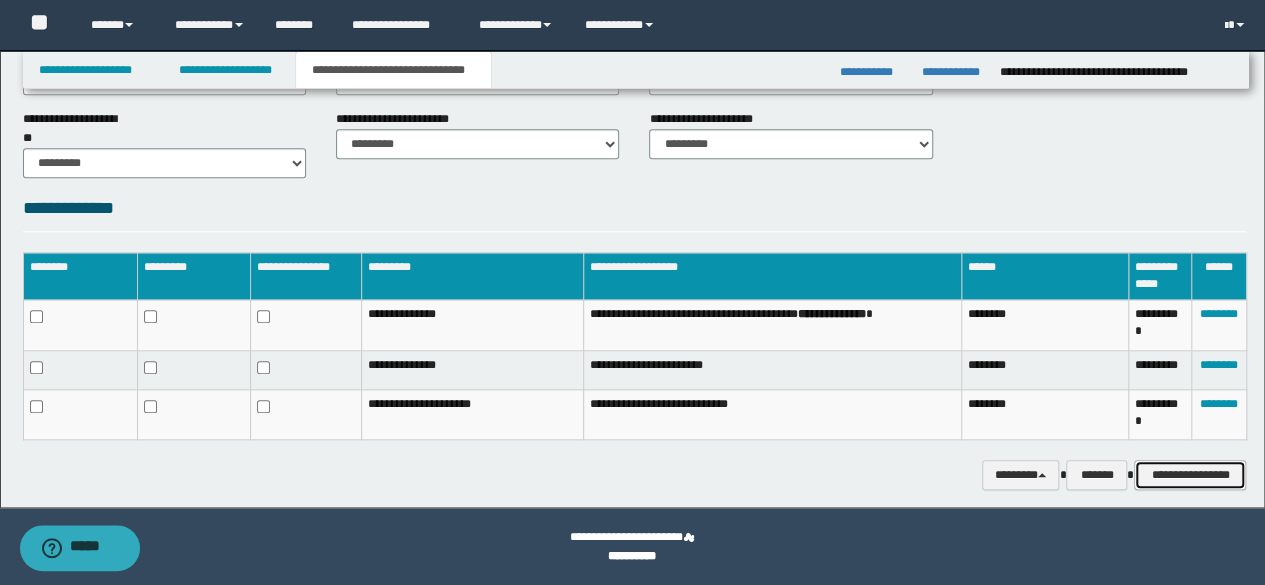 click on "**********" at bounding box center [1190, 474] 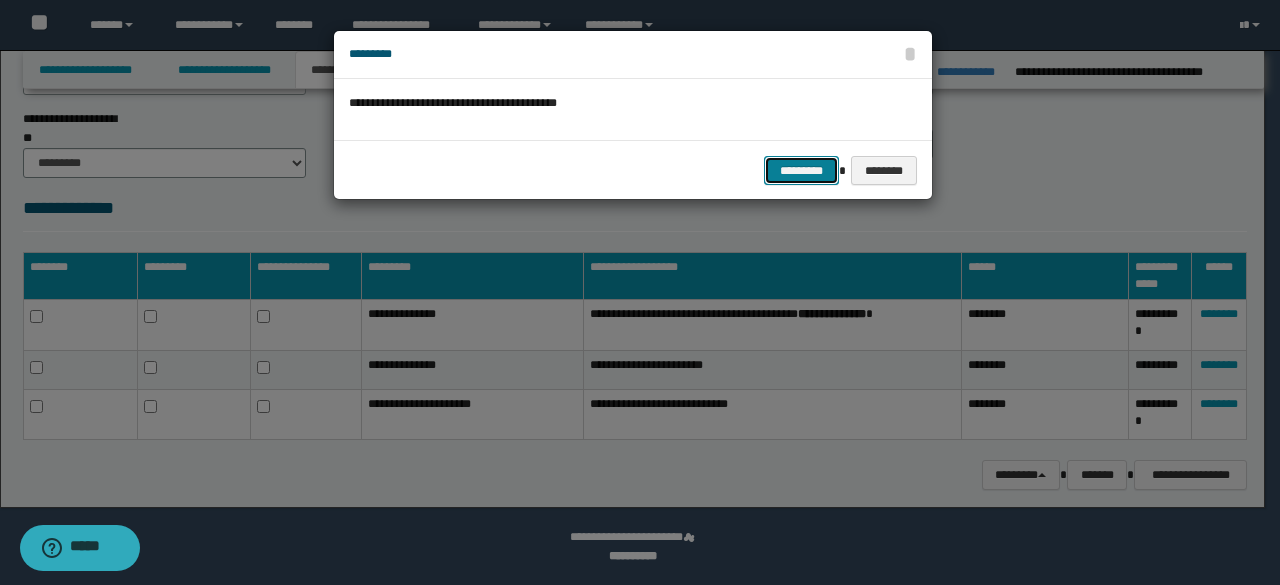 click on "*********" at bounding box center [801, 170] 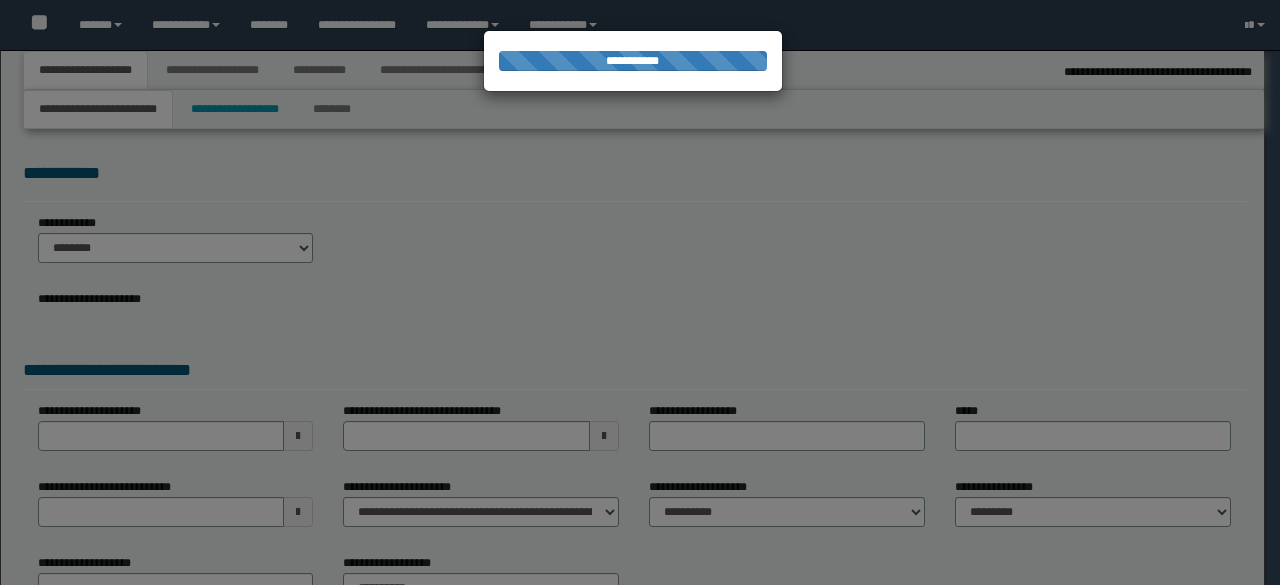 scroll, scrollTop: 0, scrollLeft: 0, axis: both 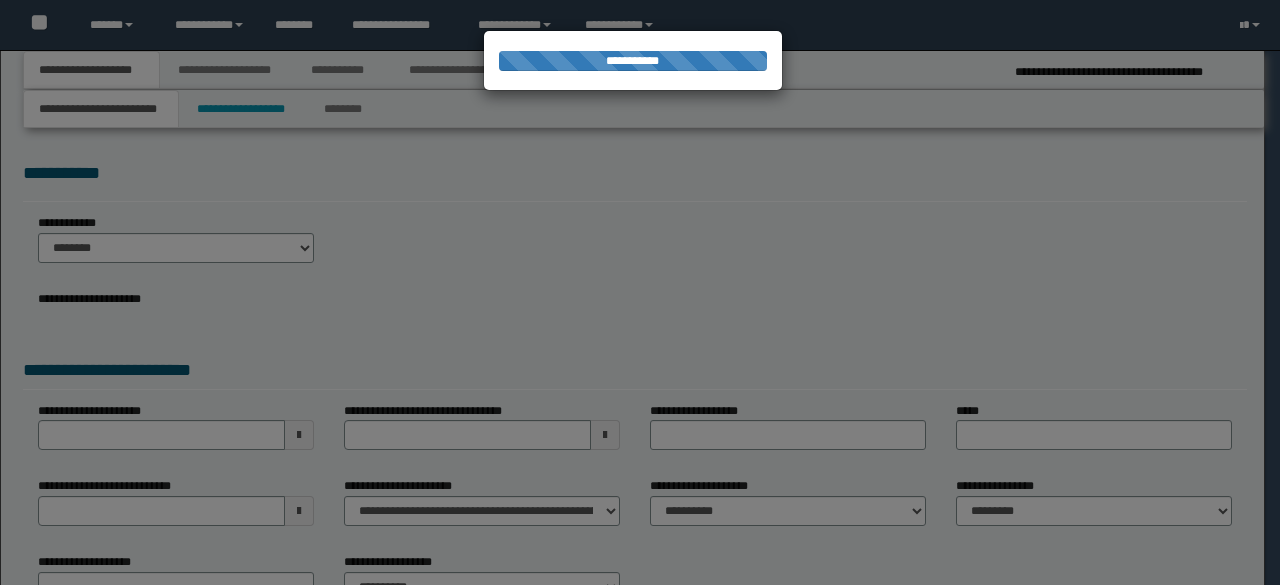select on "*" 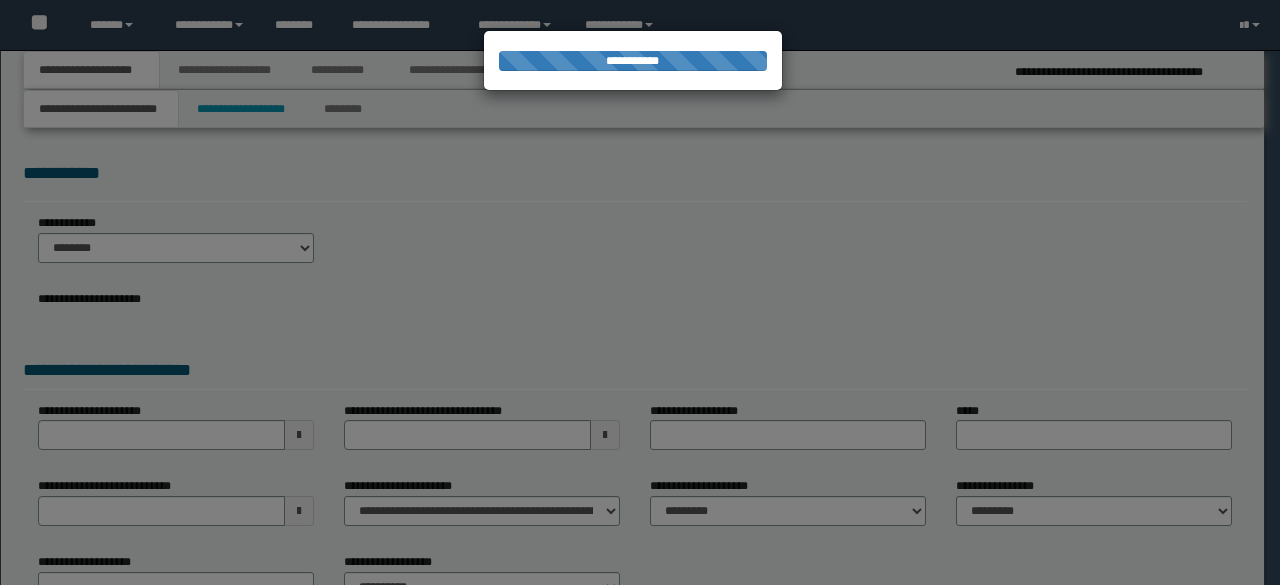 scroll, scrollTop: 0, scrollLeft: 0, axis: both 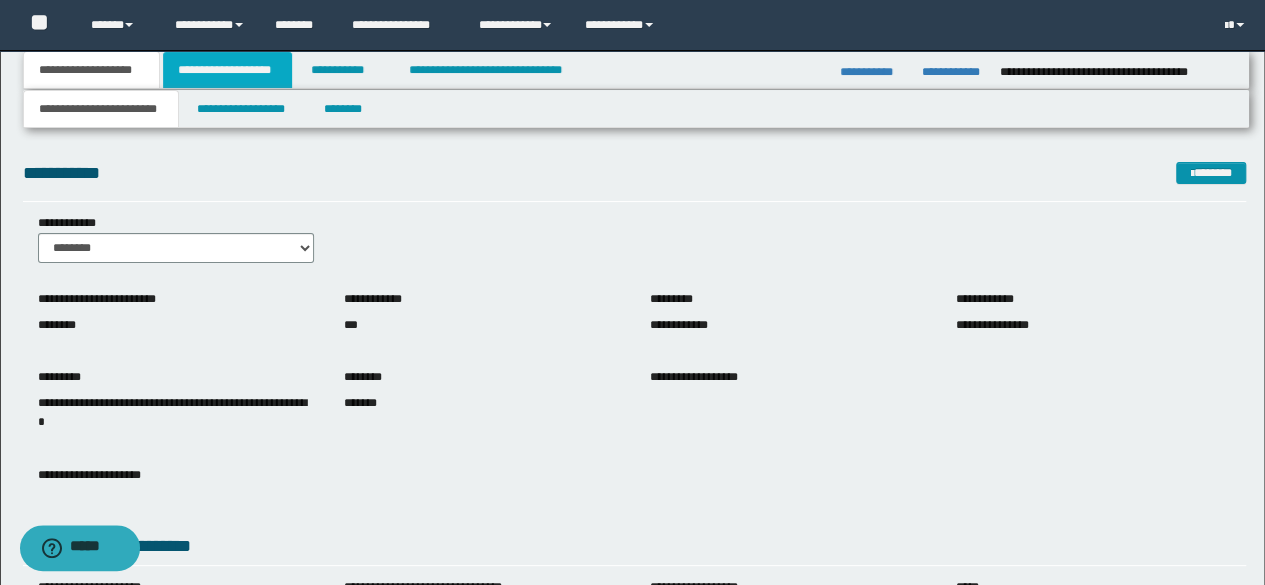 click on "**********" at bounding box center (227, 70) 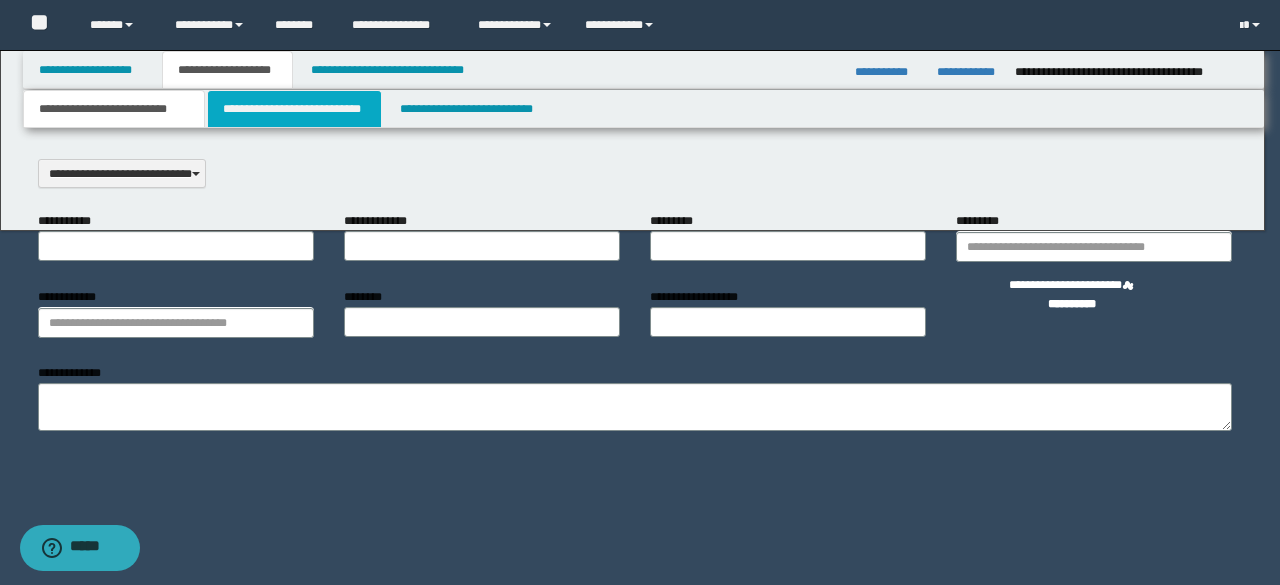 scroll, scrollTop: 0, scrollLeft: 0, axis: both 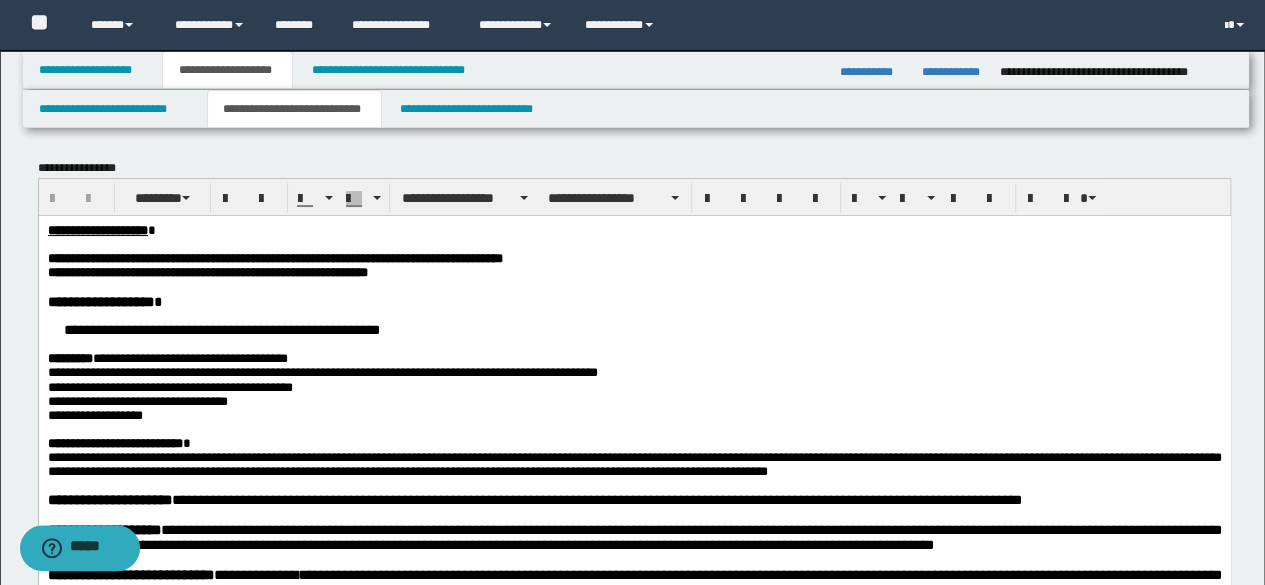 click on "**********" at bounding box center (634, 387) 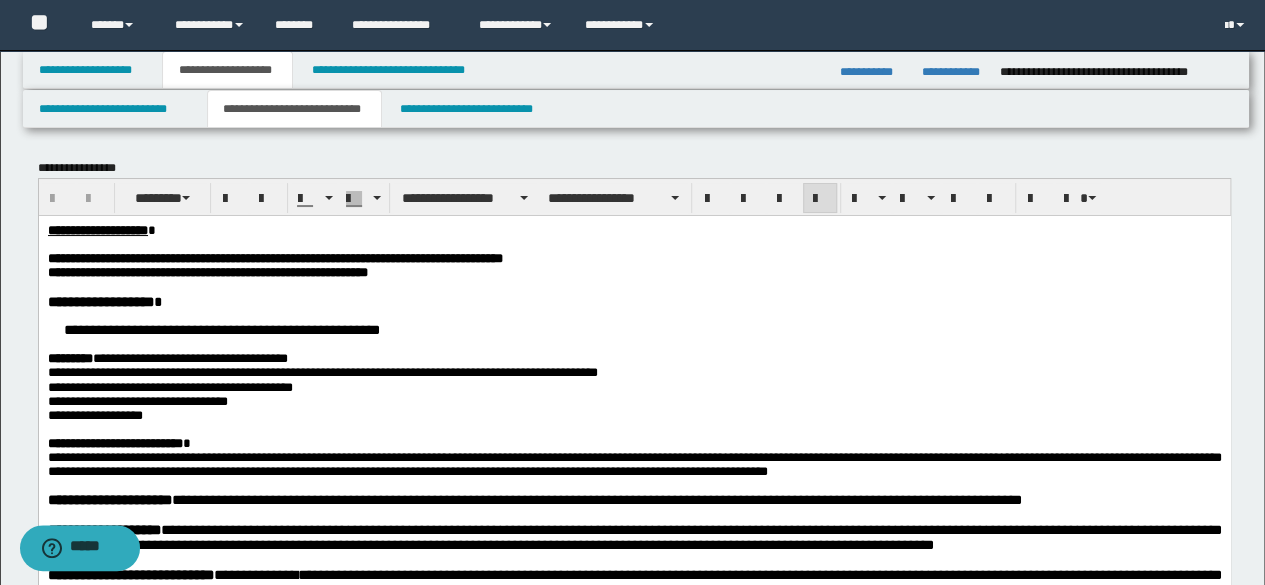 type 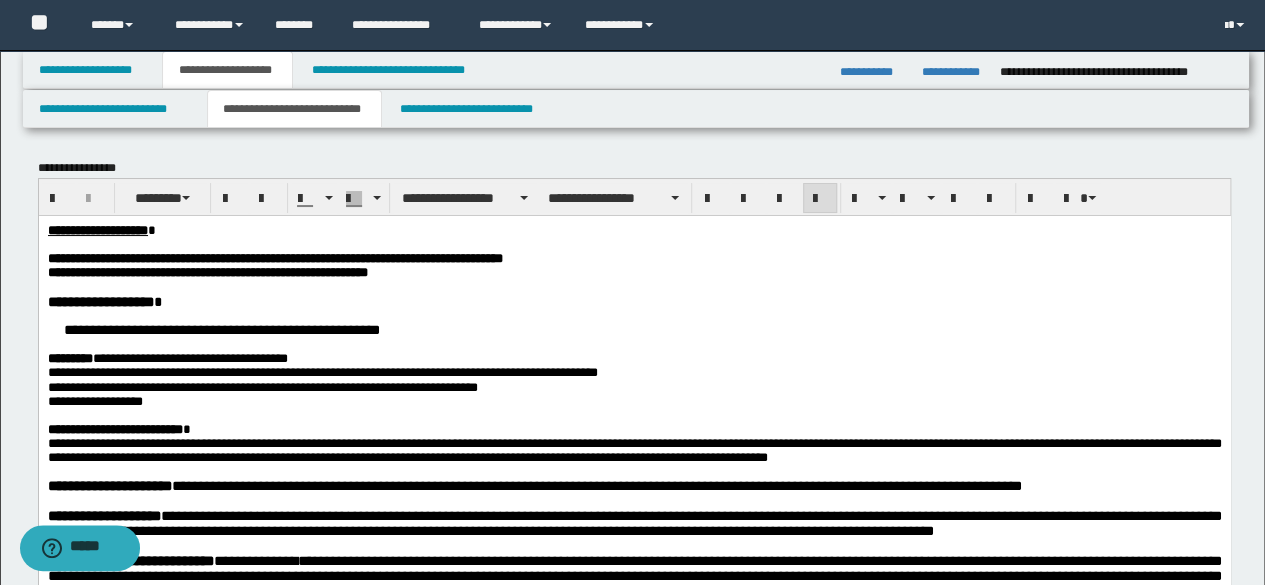 click on "**********" at bounding box center (634, 387) 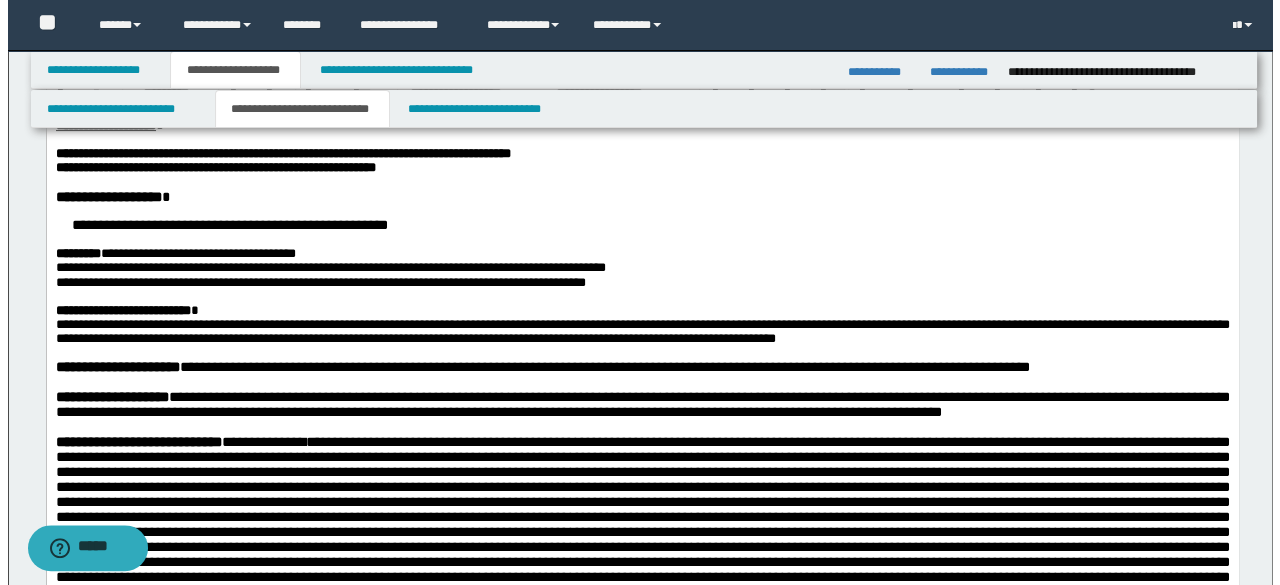 scroll, scrollTop: 0, scrollLeft: 0, axis: both 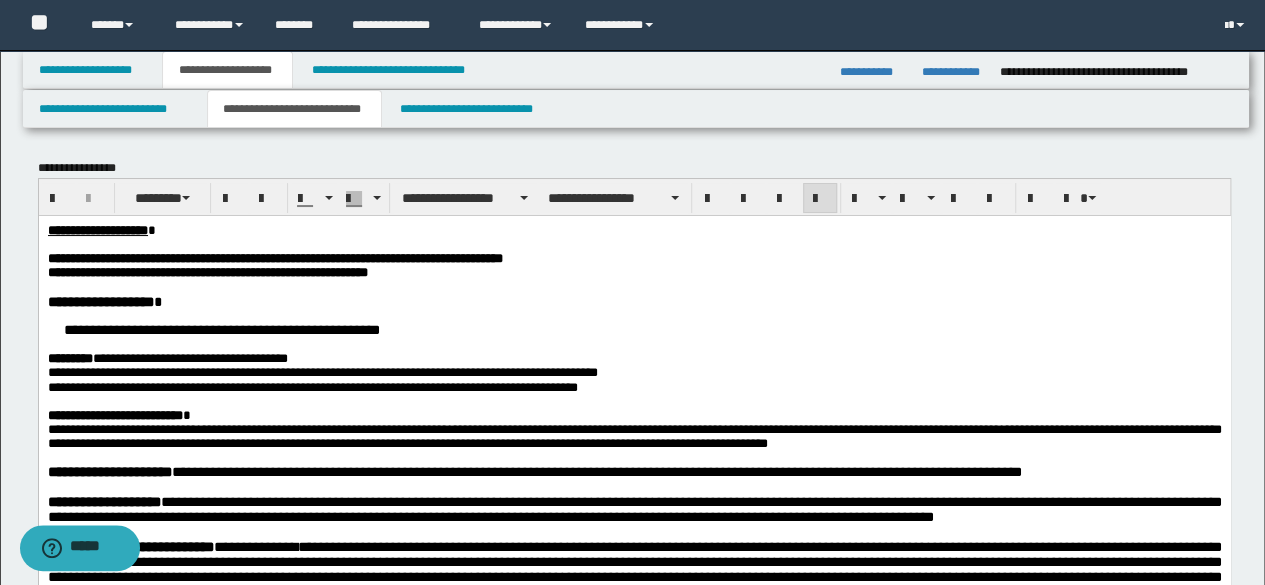 click at bounding box center [634, 244] 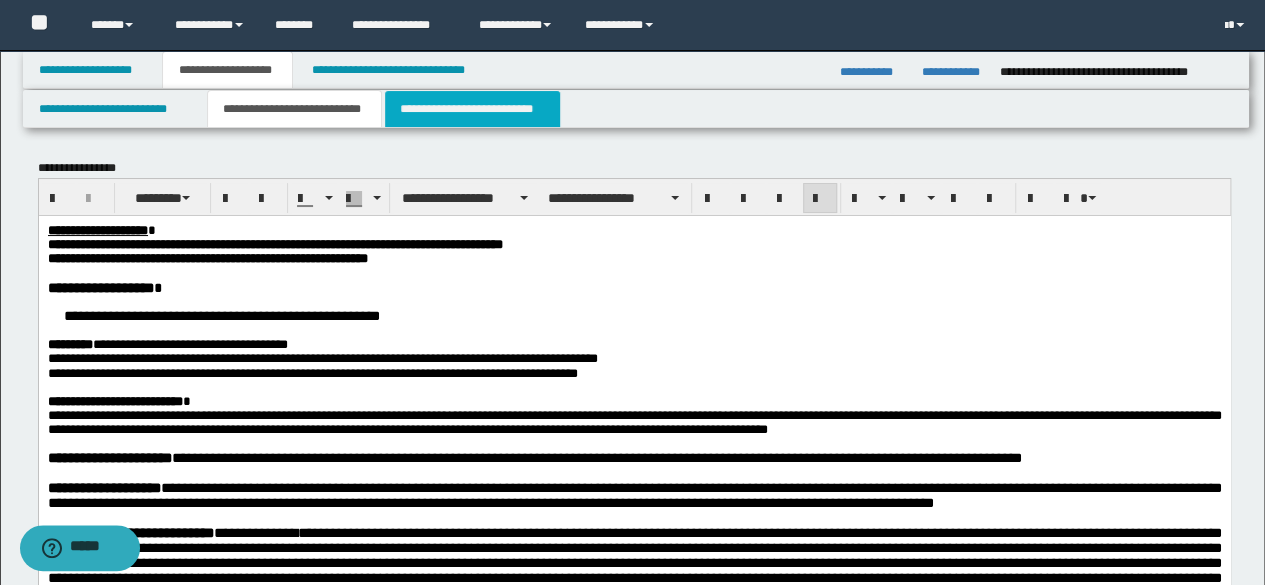 click on "**********" at bounding box center [472, 109] 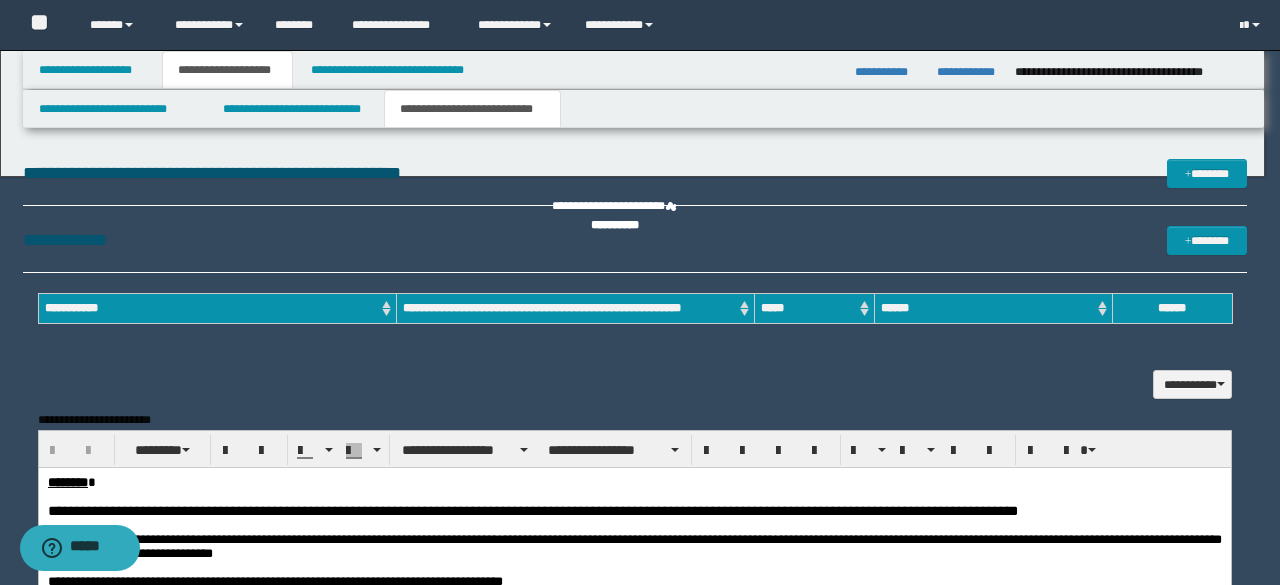 scroll, scrollTop: 0, scrollLeft: 0, axis: both 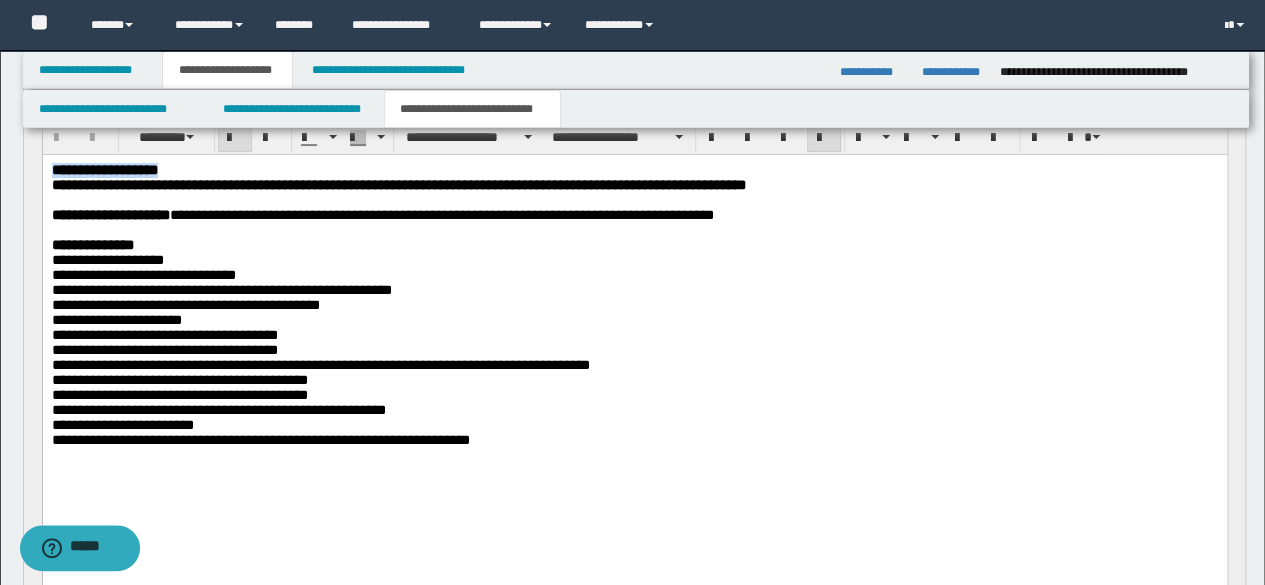 drag, startPoint x: 193, startPoint y: 172, endPoint x: 80, endPoint y: 326, distance: 191.01047 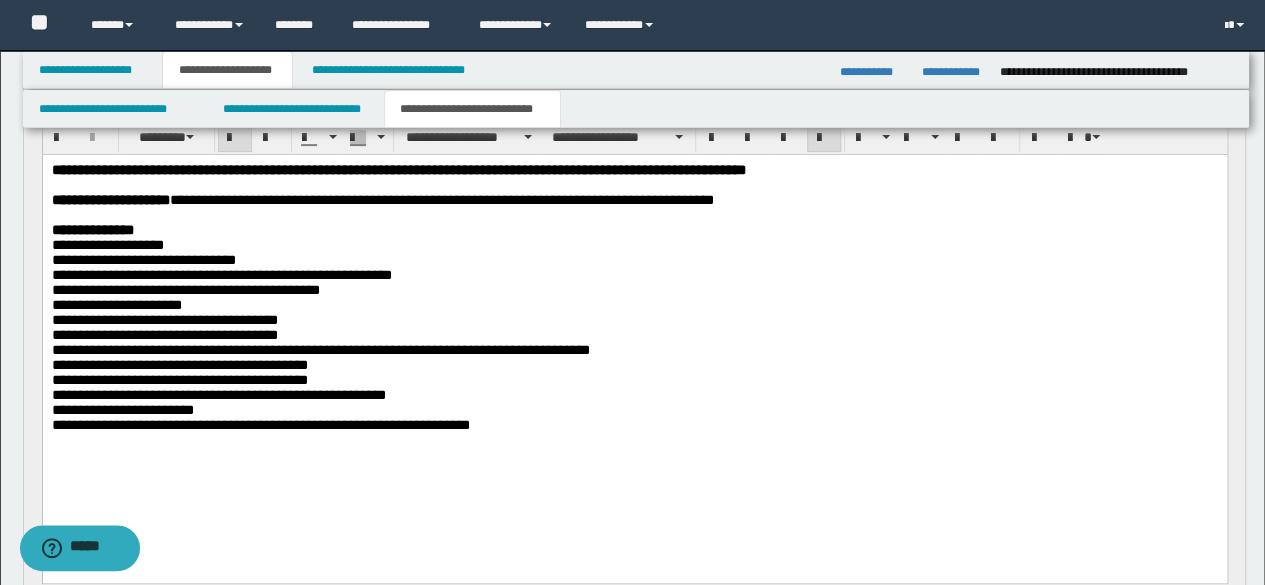 click on "**********" at bounding box center (634, 322) 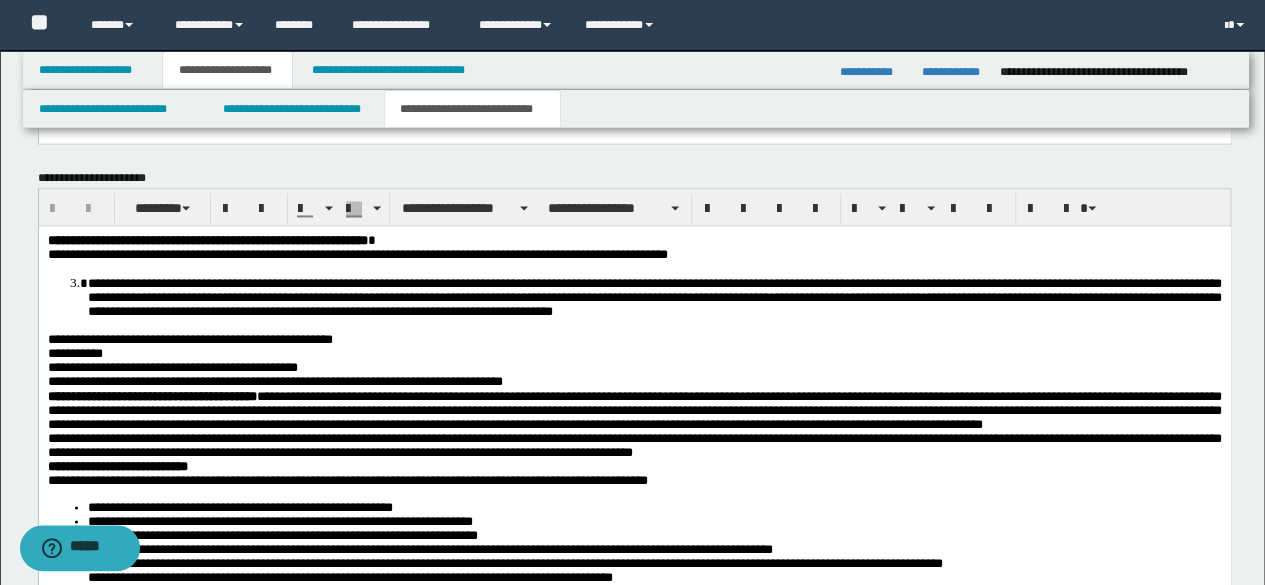 scroll, scrollTop: 1800, scrollLeft: 0, axis: vertical 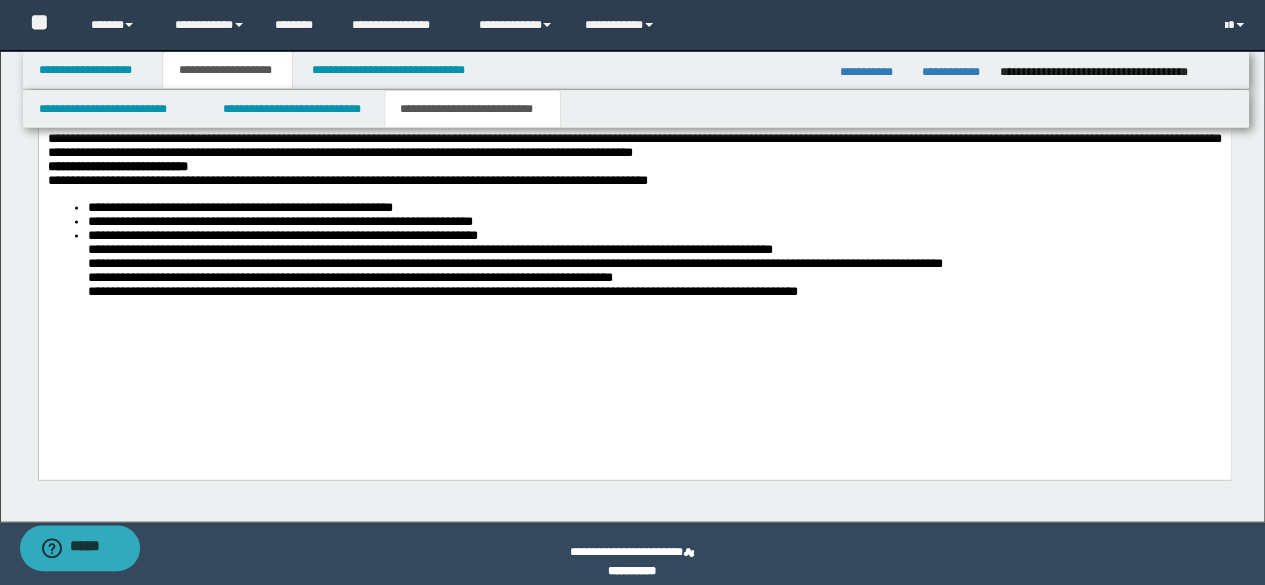 click on "**********" at bounding box center [634, 162] 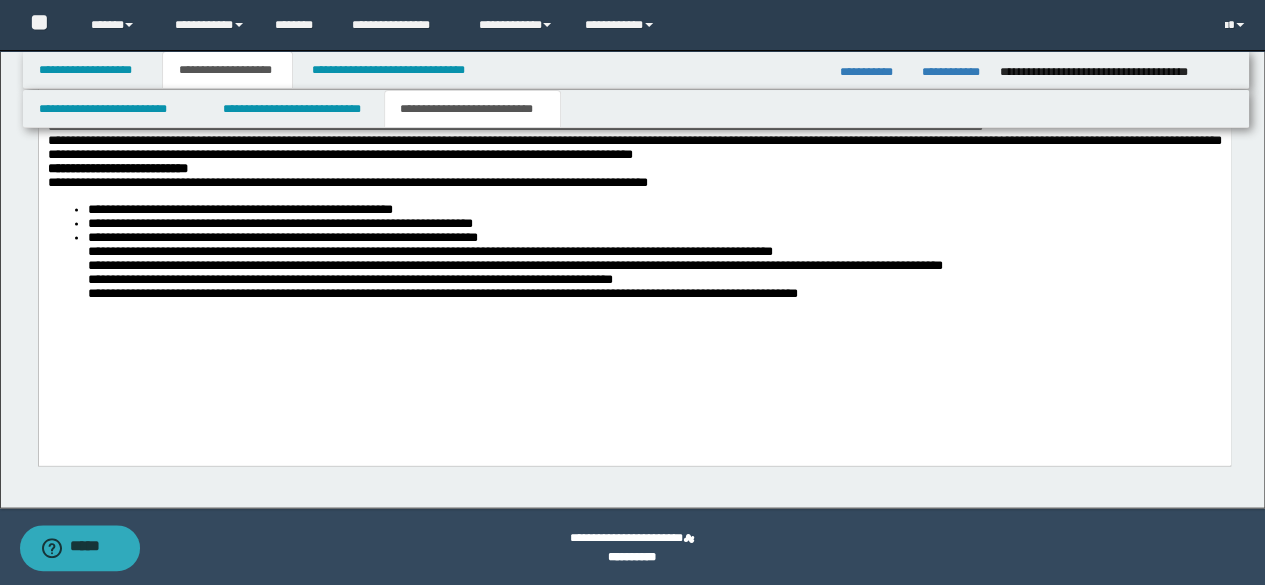 scroll, scrollTop: 1784, scrollLeft: 0, axis: vertical 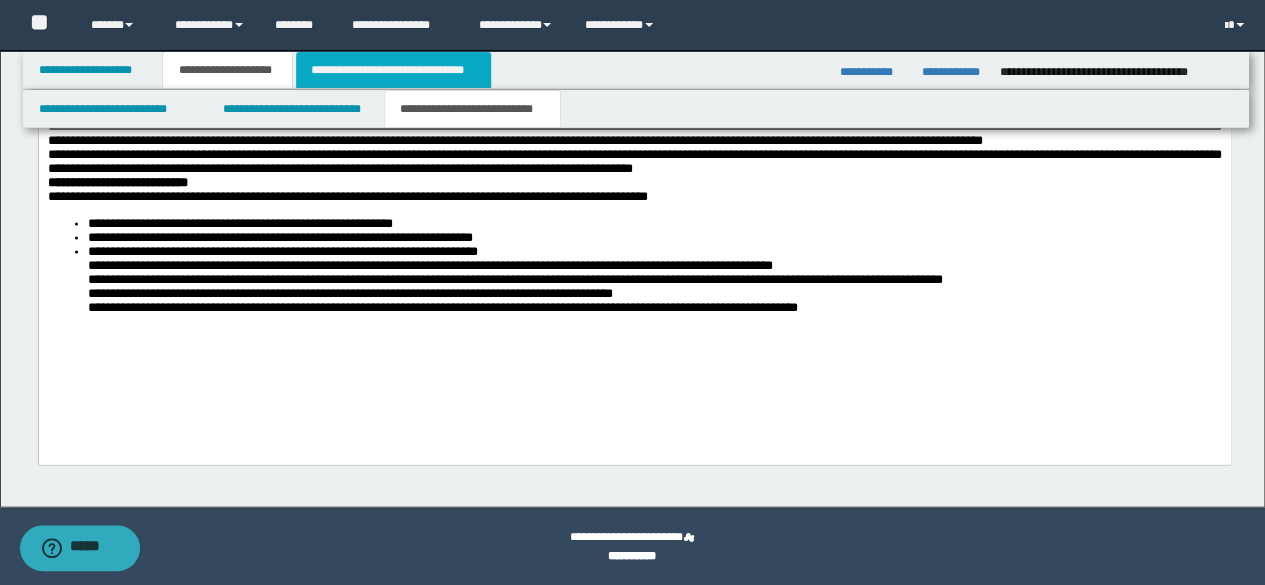 click on "**********" at bounding box center [393, 70] 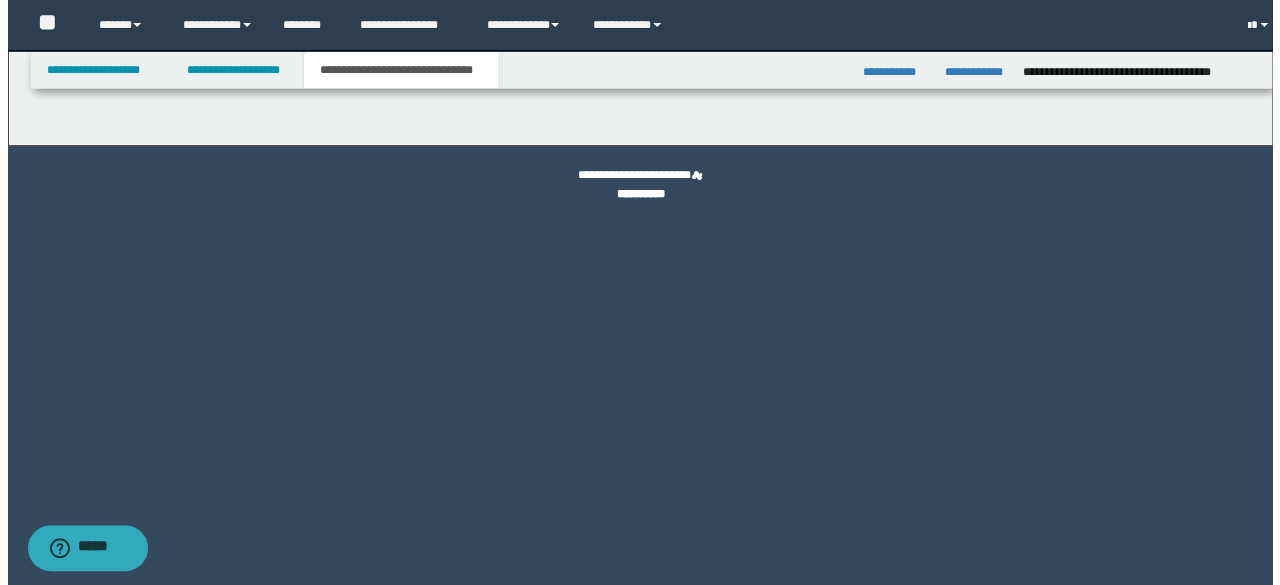 scroll, scrollTop: 0, scrollLeft: 0, axis: both 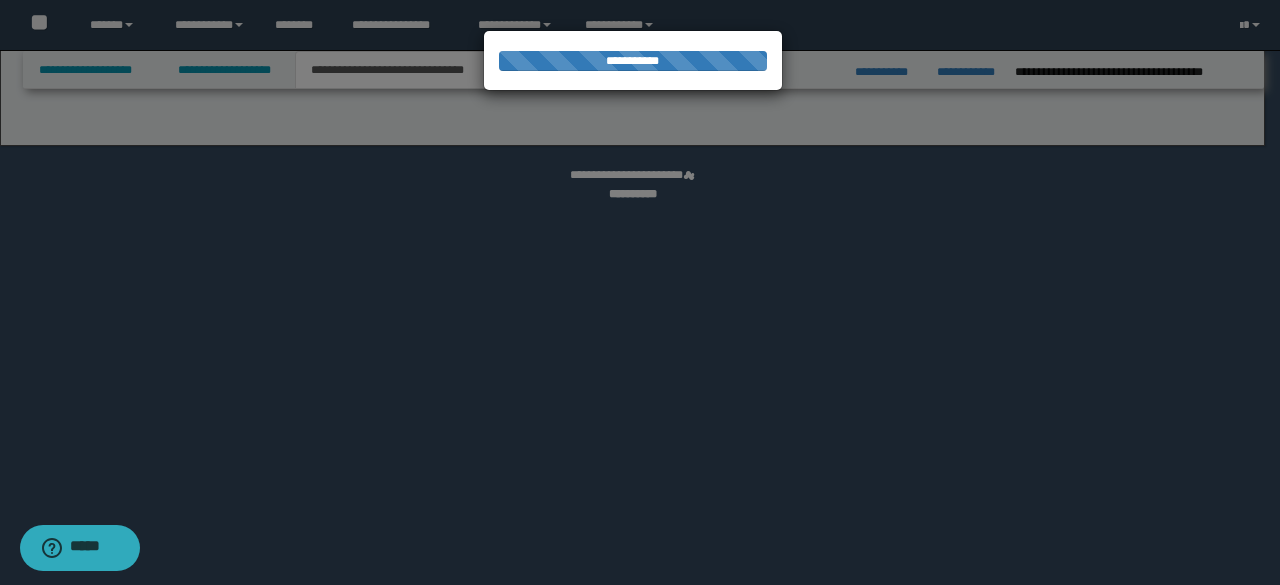 select on "*" 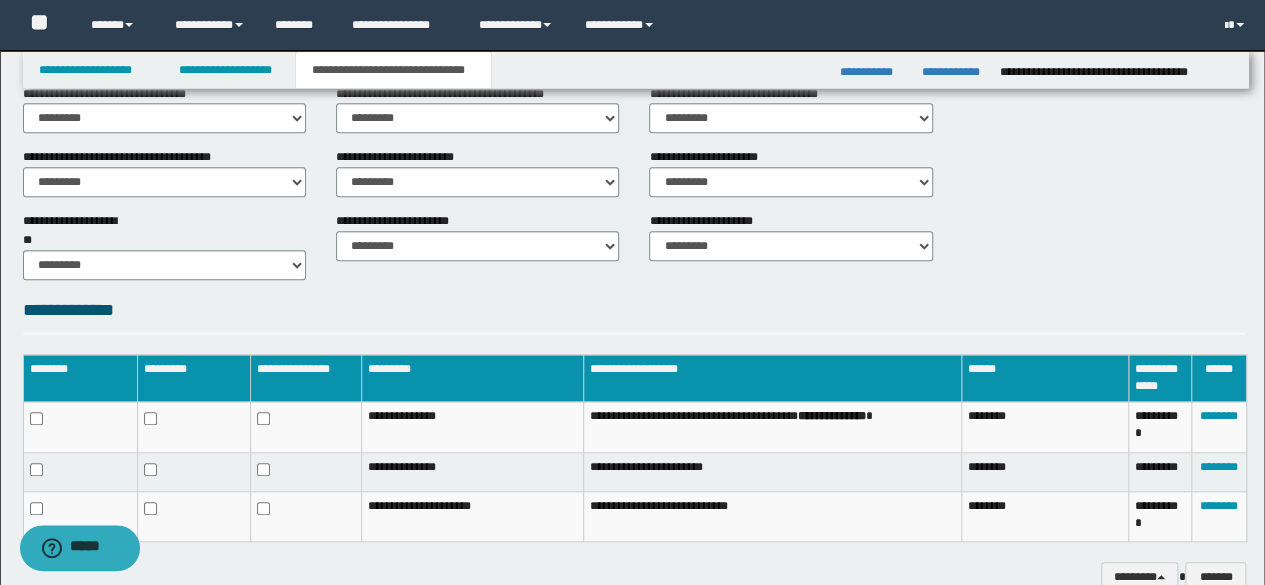 scroll, scrollTop: 900, scrollLeft: 0, axis: vertical 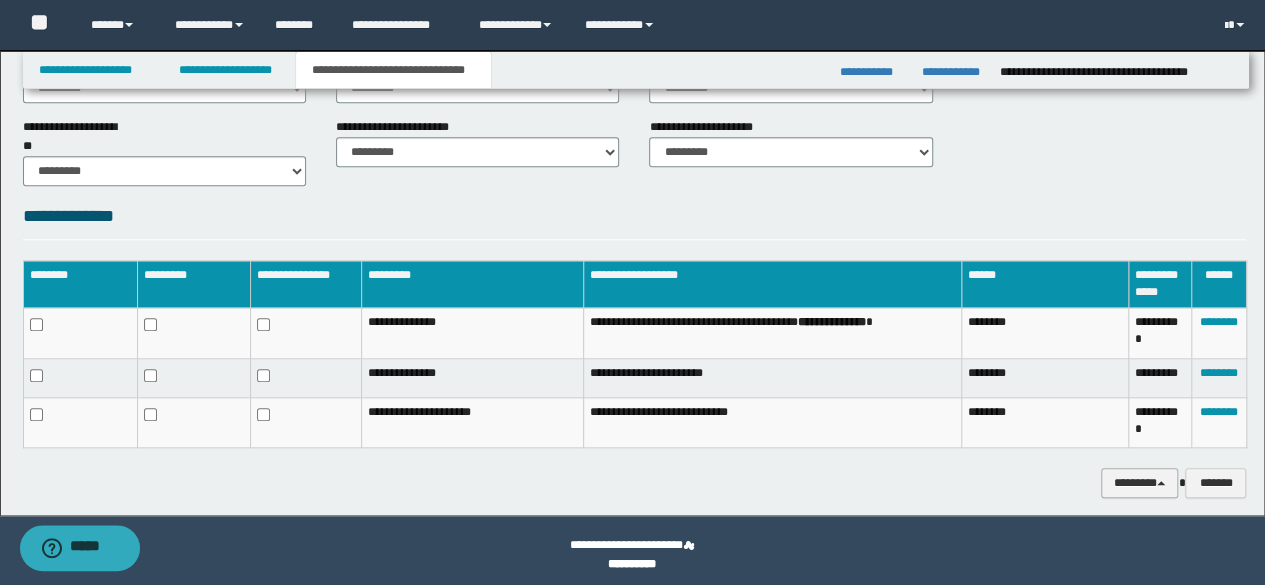 click on "********" at bounding box center (1140, 482) 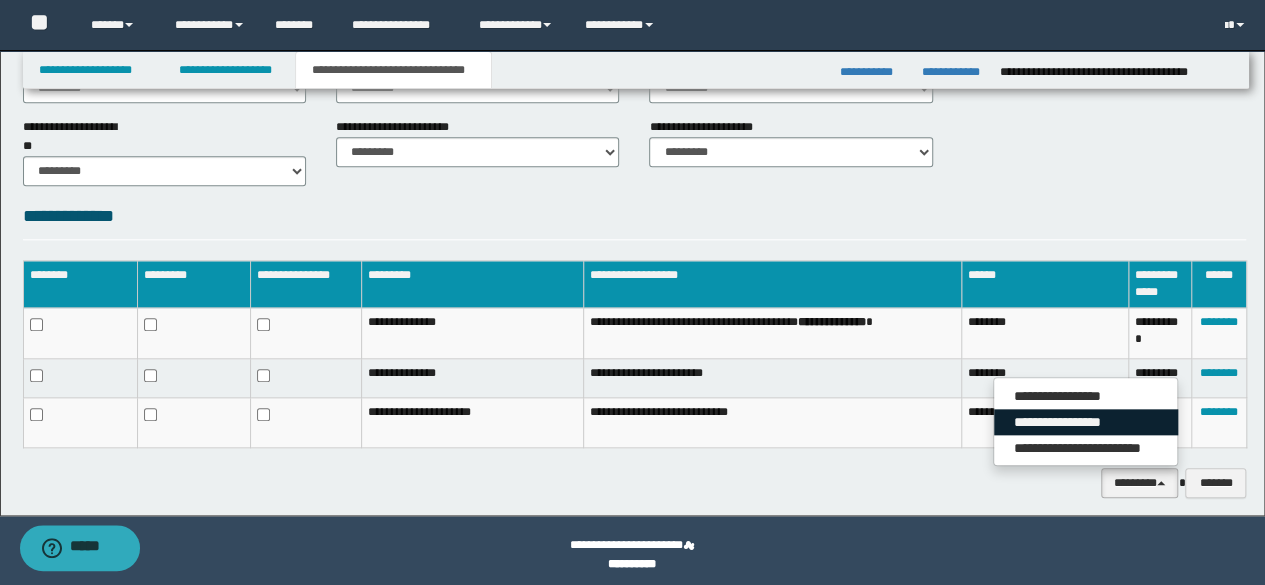 click on "**********" at bounding box center (1086, 422) 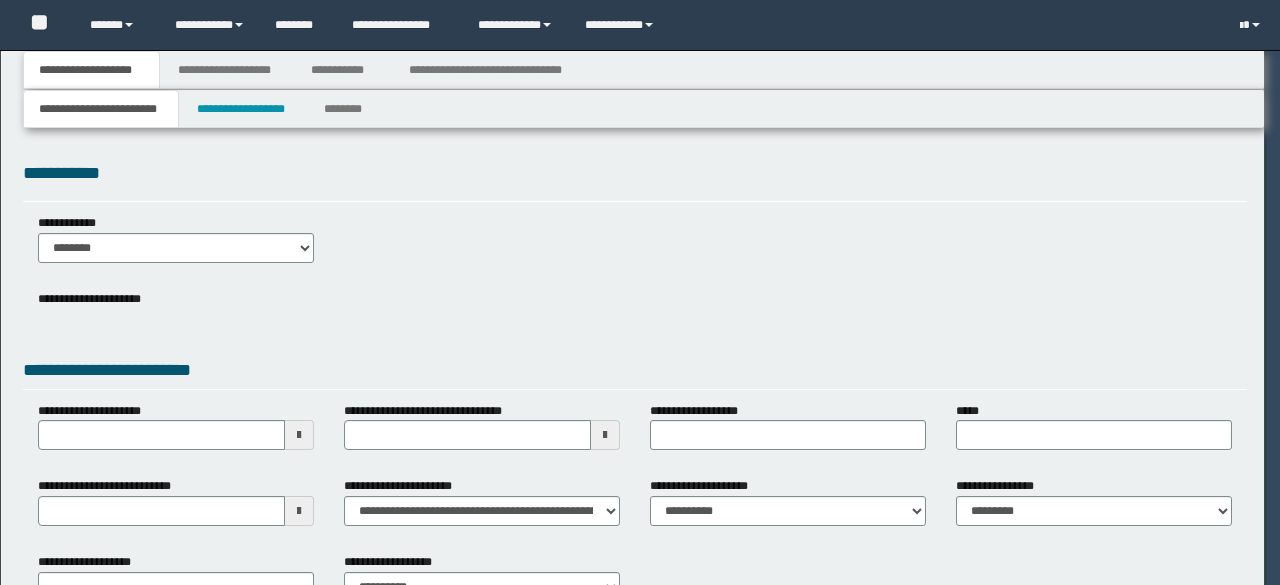 scroll, scrollTop: 0, scrollLeft: 0, axis: both 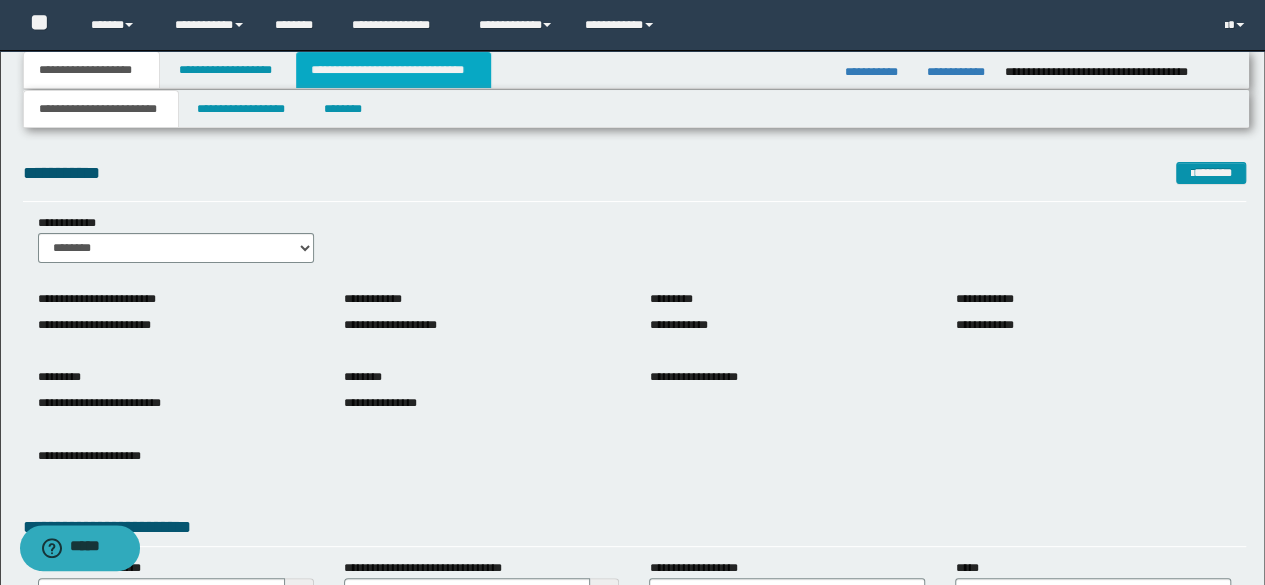 click on "**********" at bounding box center [393, 70] 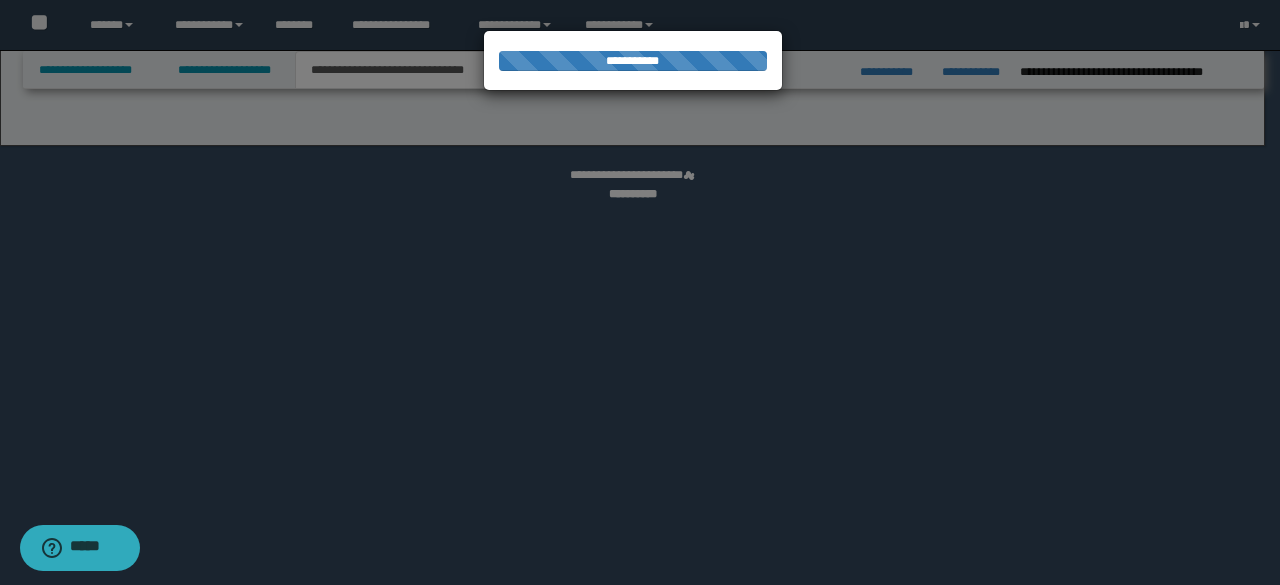select on "*" 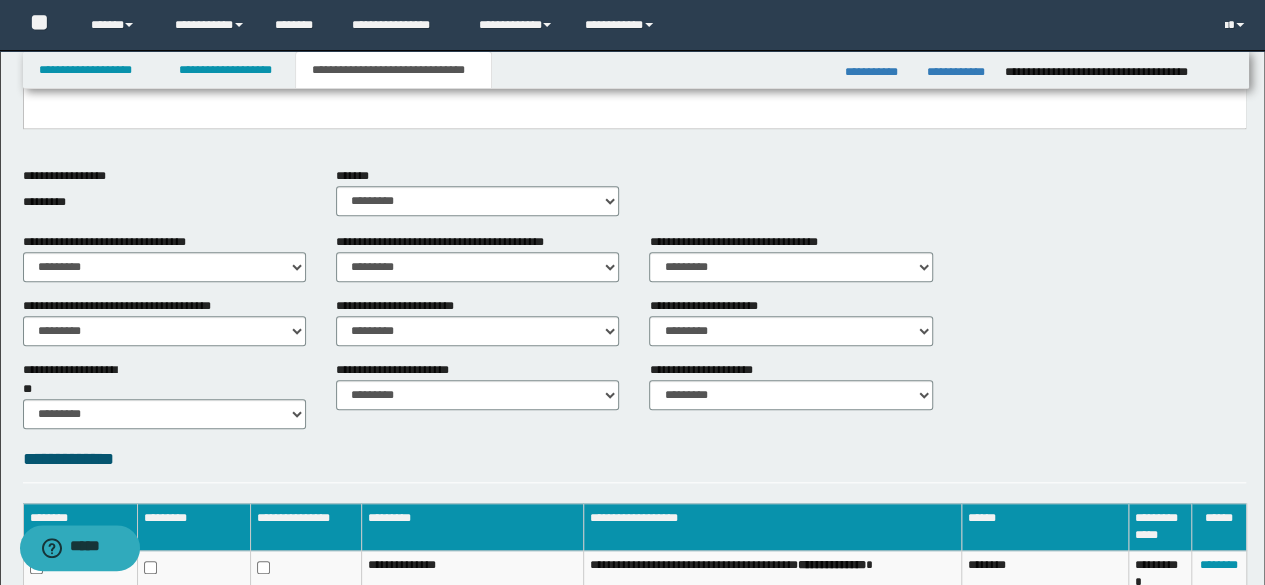 scroll, scrollTop: 972, scrollLeft: 0, axis: vertical 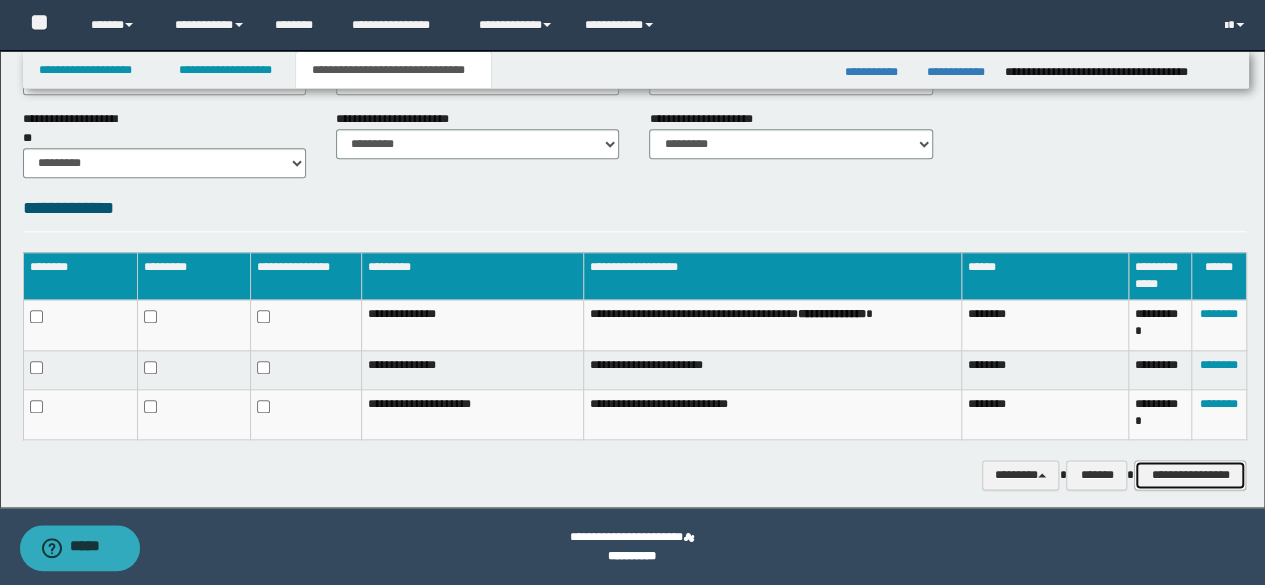 click on "**********" at bounding box center [1190, 474] 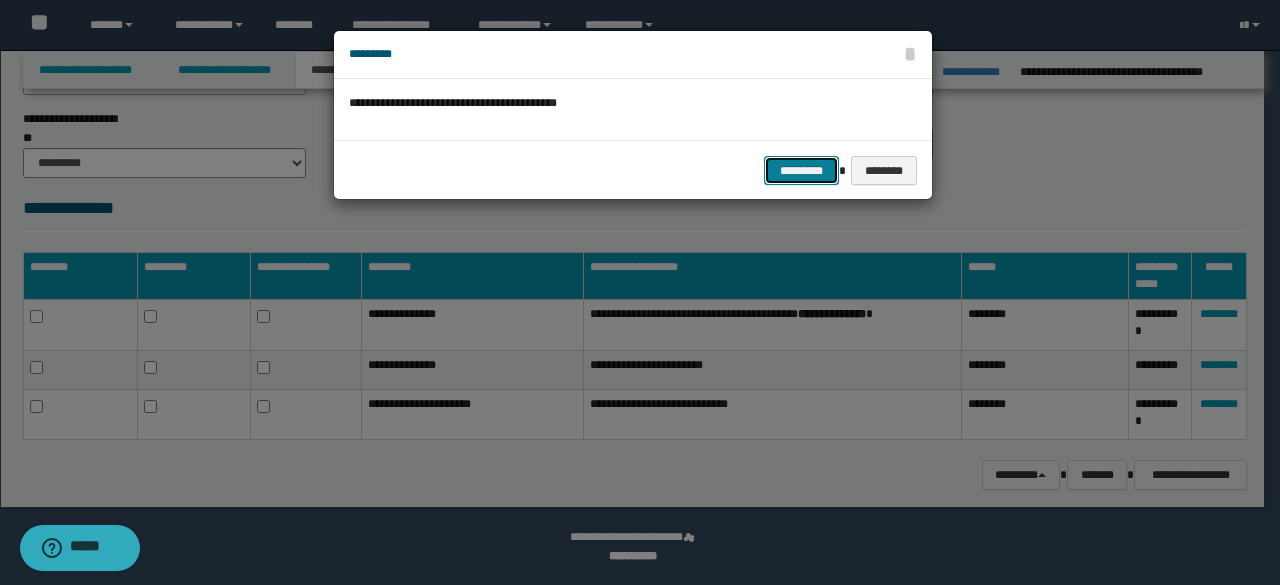 click on "*********" at bounding box center (801, 170) 